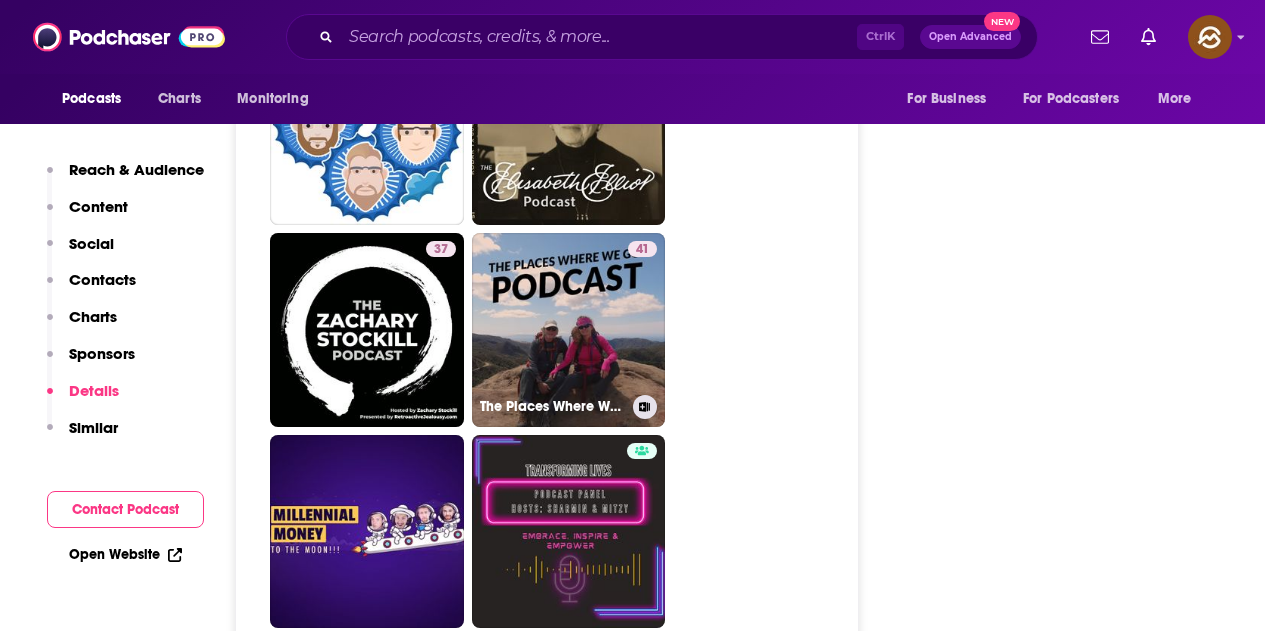 scroll, scrollTop: 4500, scrollLeft: 0, axis: vertical 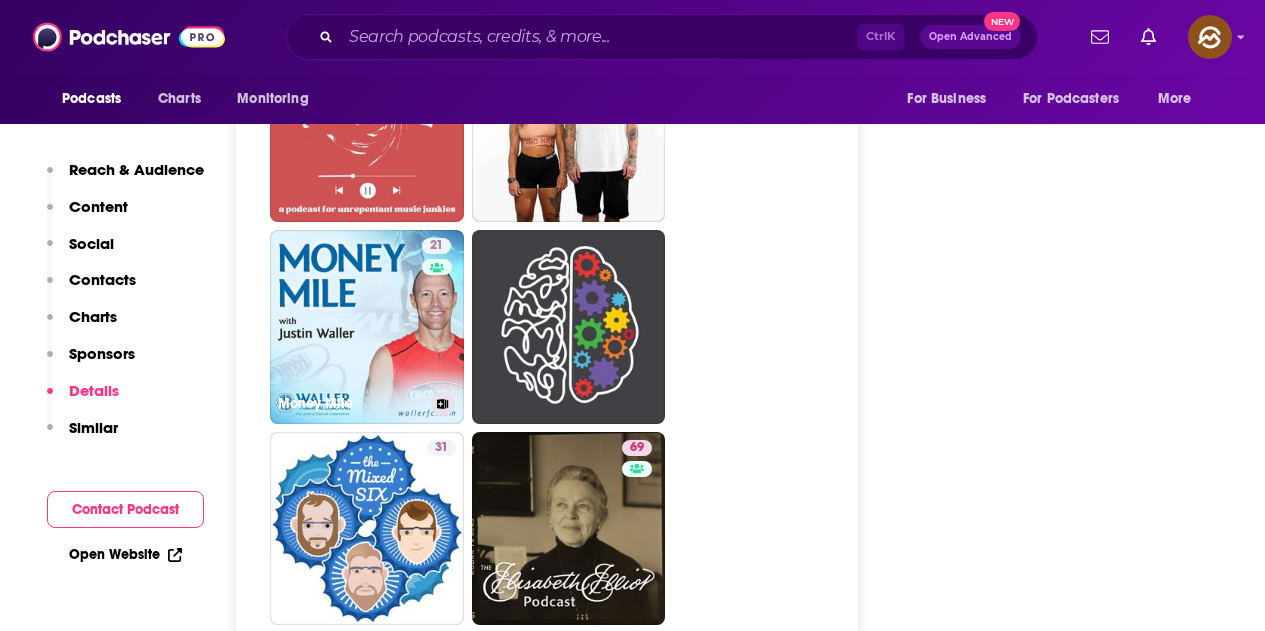drag, startPoint x: 389, startPoint y: 346, endPoint x: 228, endPoint y: 34, distance: 351.09116 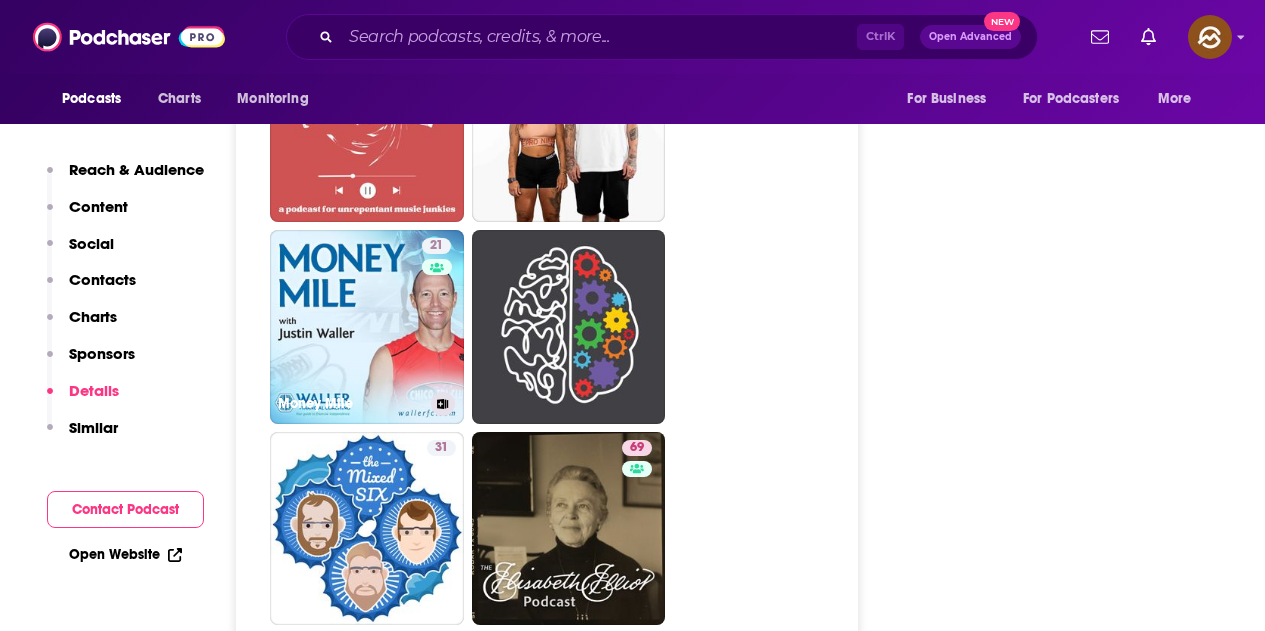 type on "https://www.podchaser.com/podcasts/money-mile-4720061" 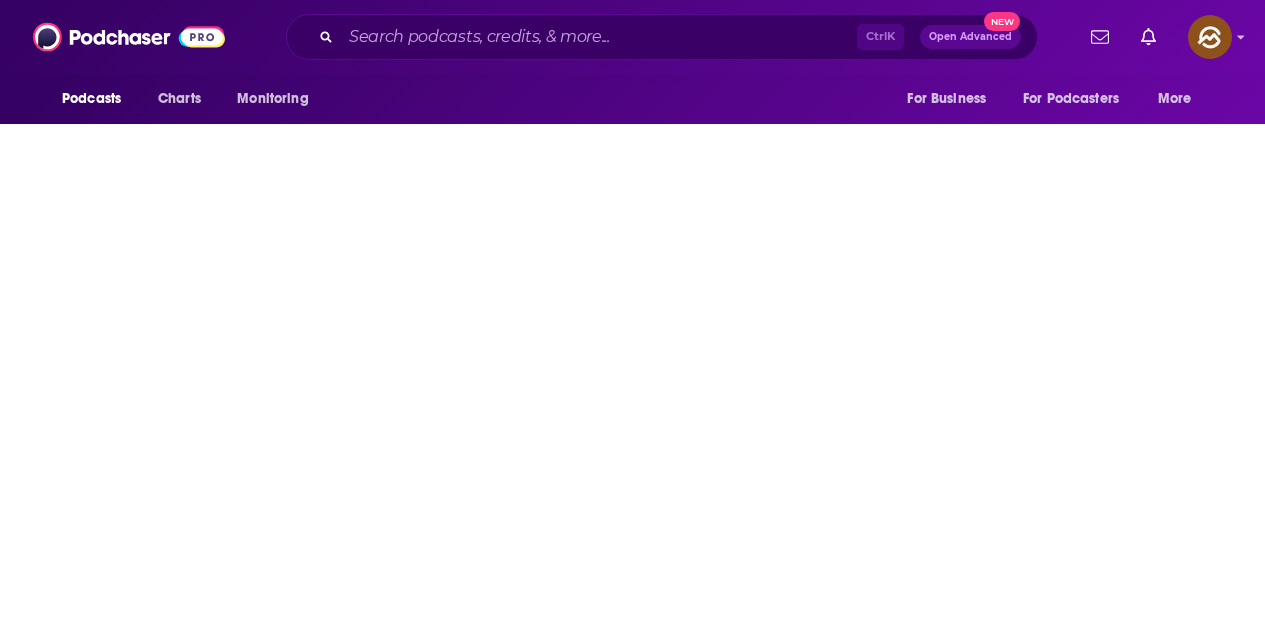 scroll, scrollTop: 0, scrollLeft: 0, axis: both 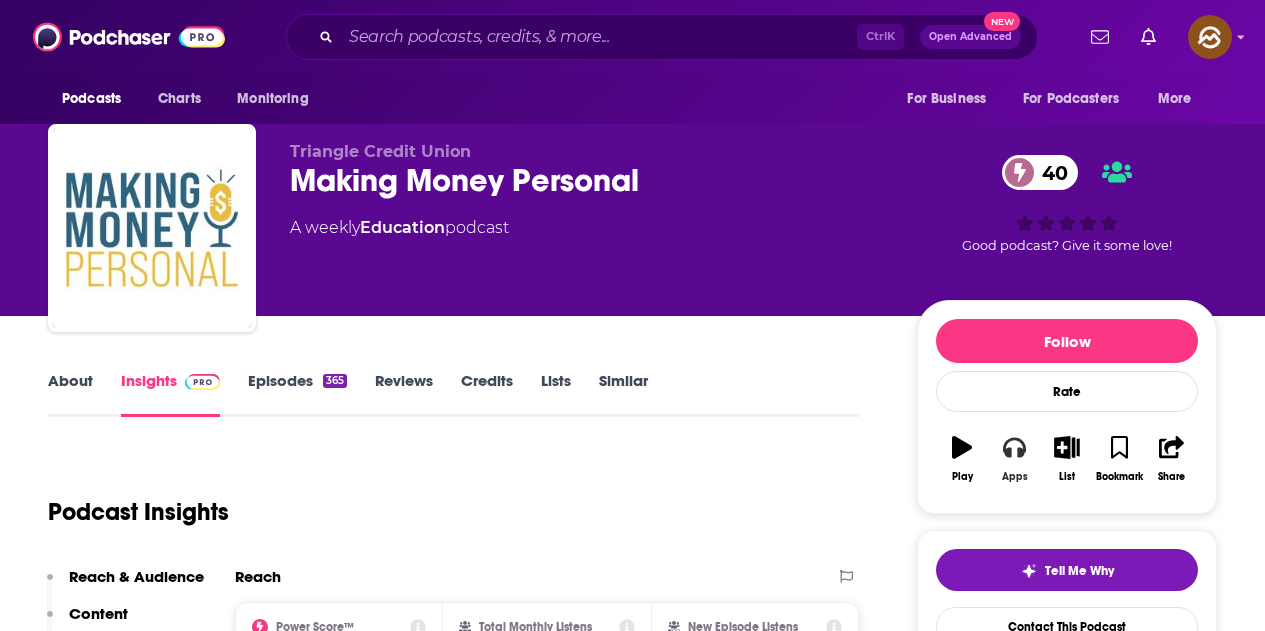 click 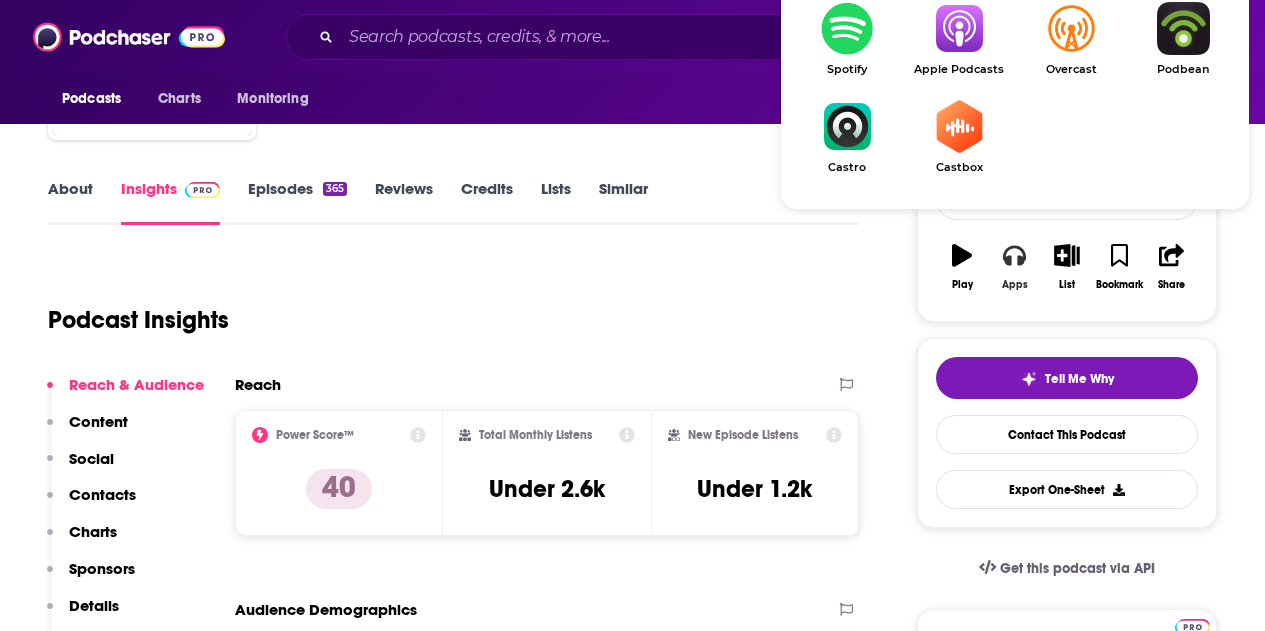 scroll, scrollTop: 210, scrollLeft: 0, axis: vertical 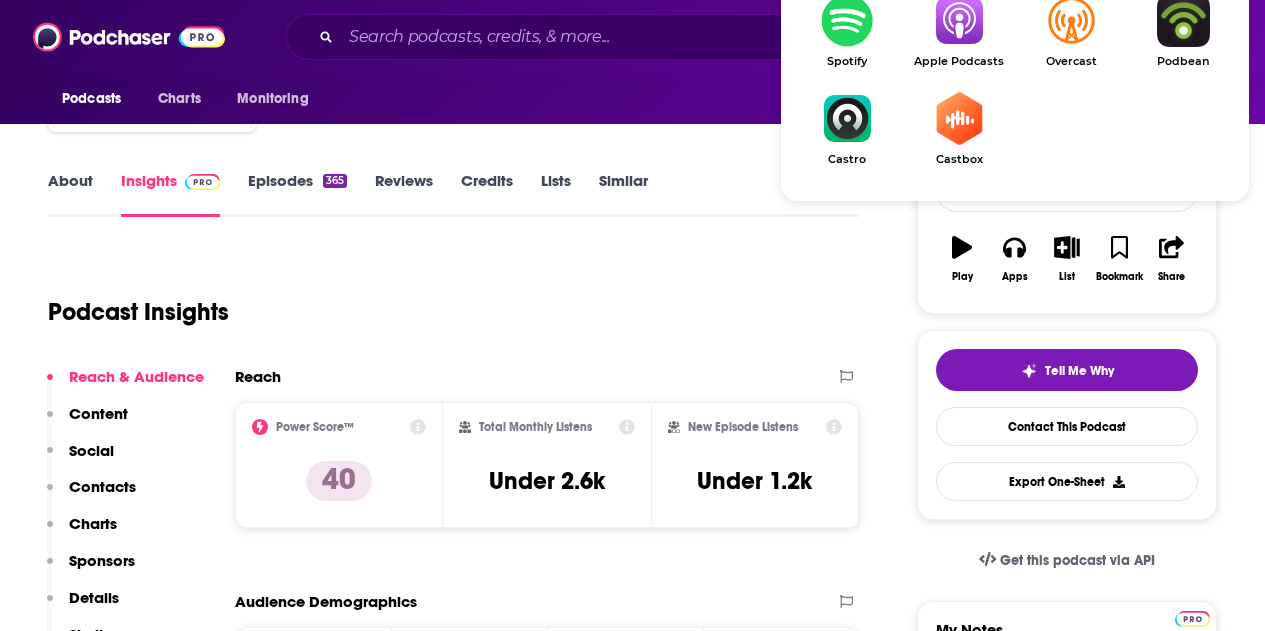 click at bounding box center [959, 20] 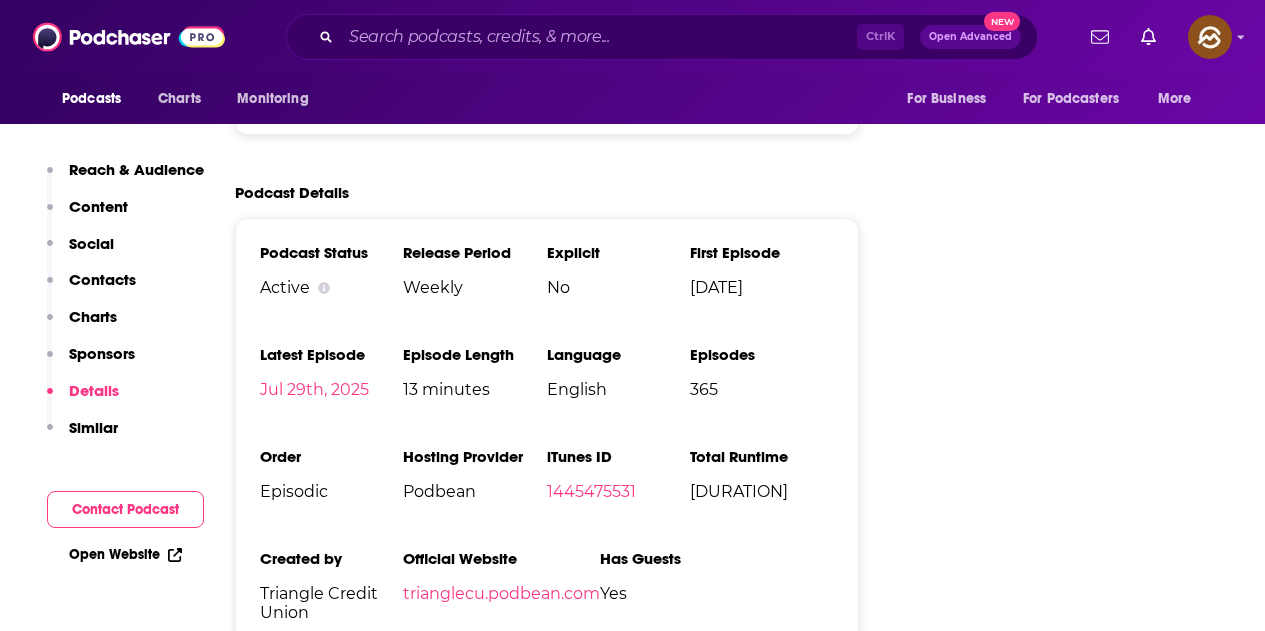 scroll, scrollTop: 2410, scrollLeft: 0, axis: vertical 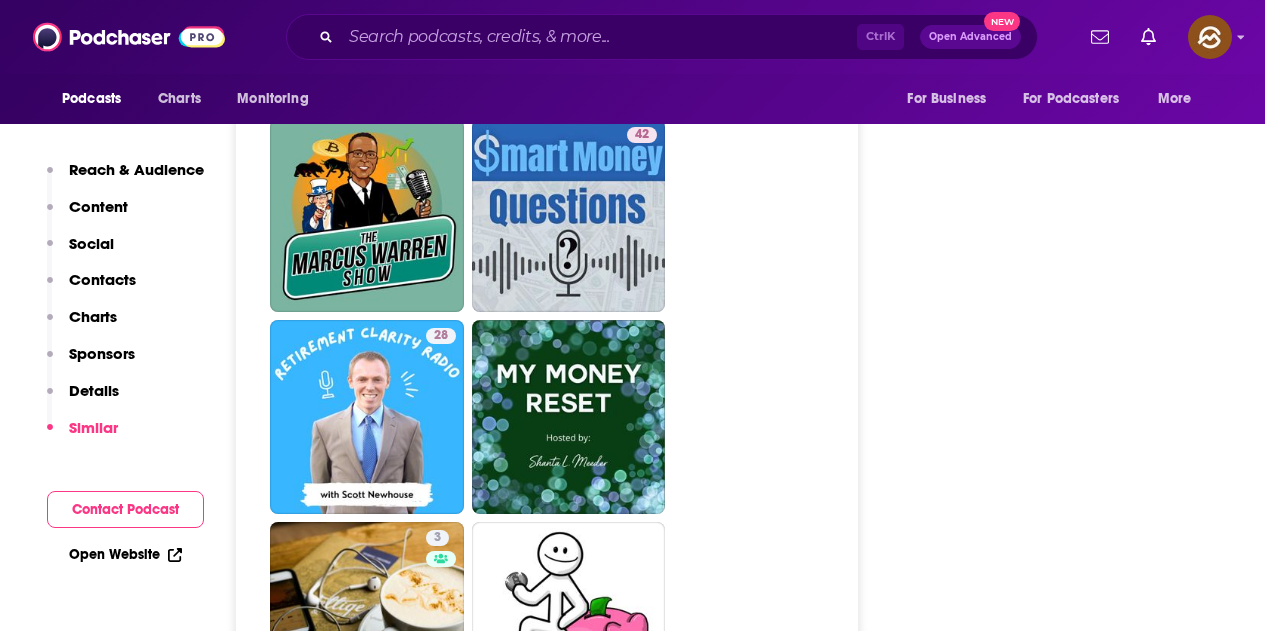 drag, startPoint x: 241, startPoint y: 7, endPoint x: 794, endPoint y: 435, distance: 699.28033 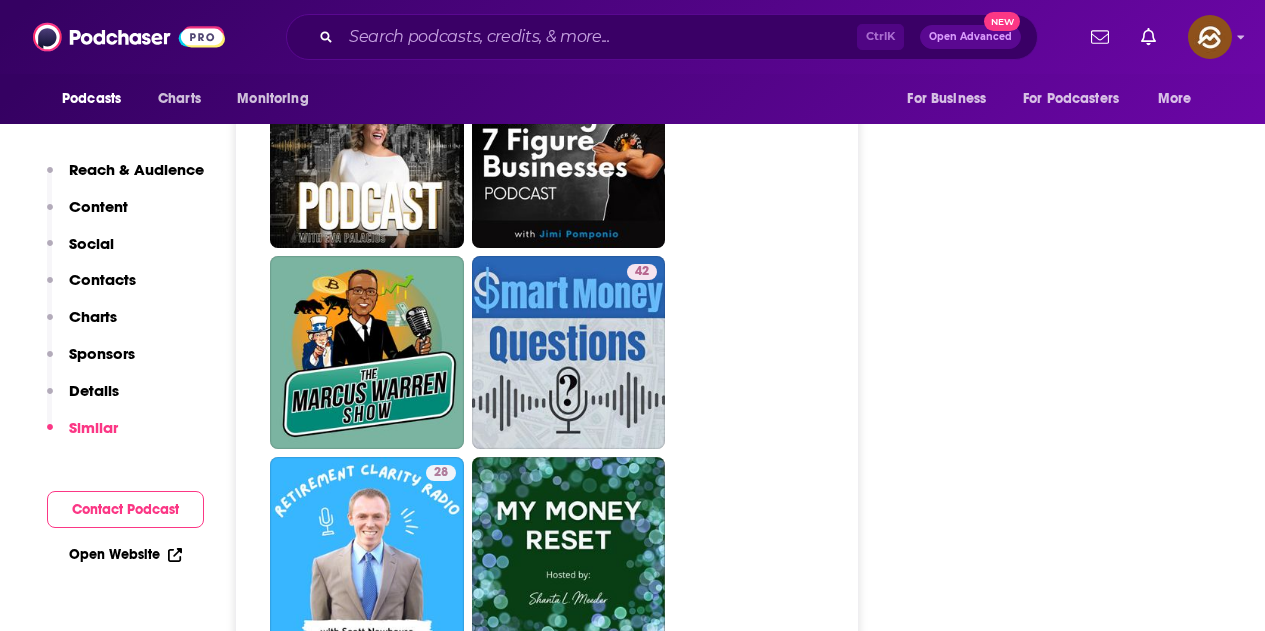 scroll, scrollTop: 4400, scrollLeft: 0, axis: vertical 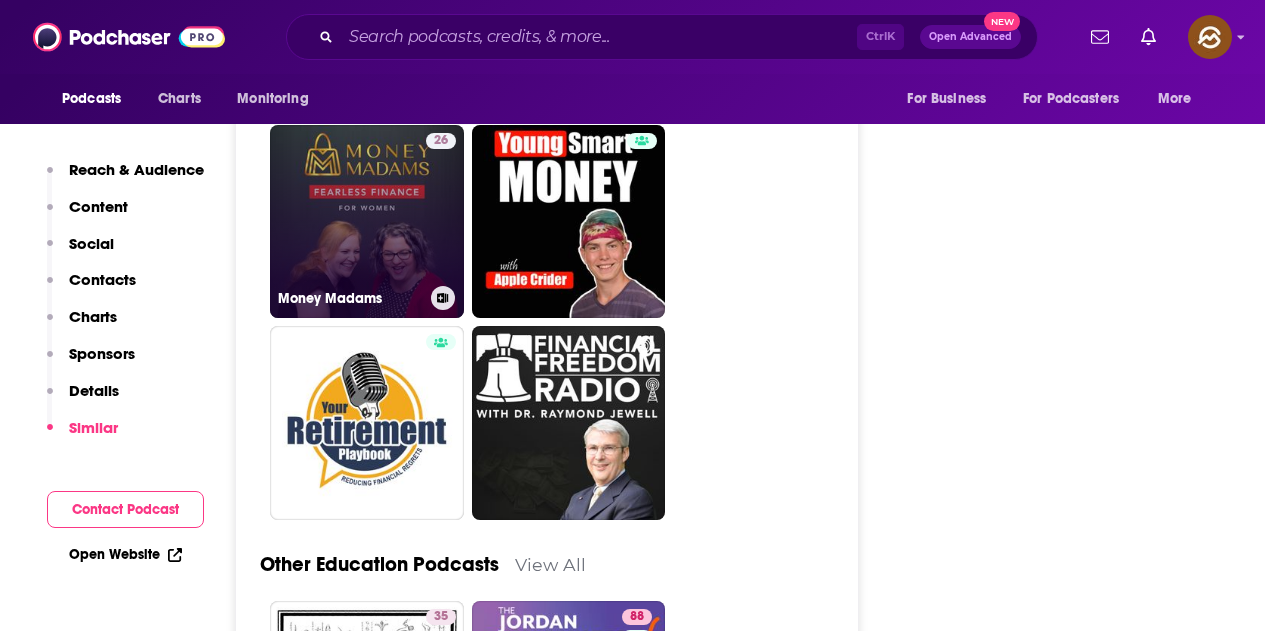 click on "26 Money Madams" at bounding box center (367, 222) 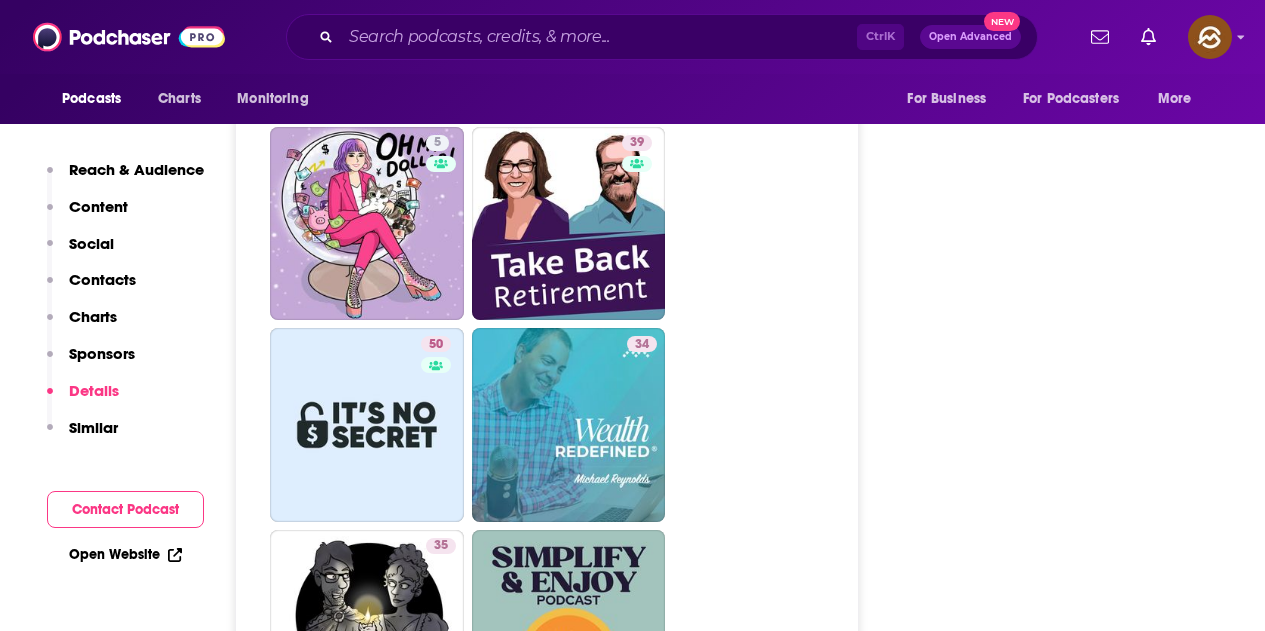 scroll, scrollTop: 5000, scrollLeft: 0, axis: vertical 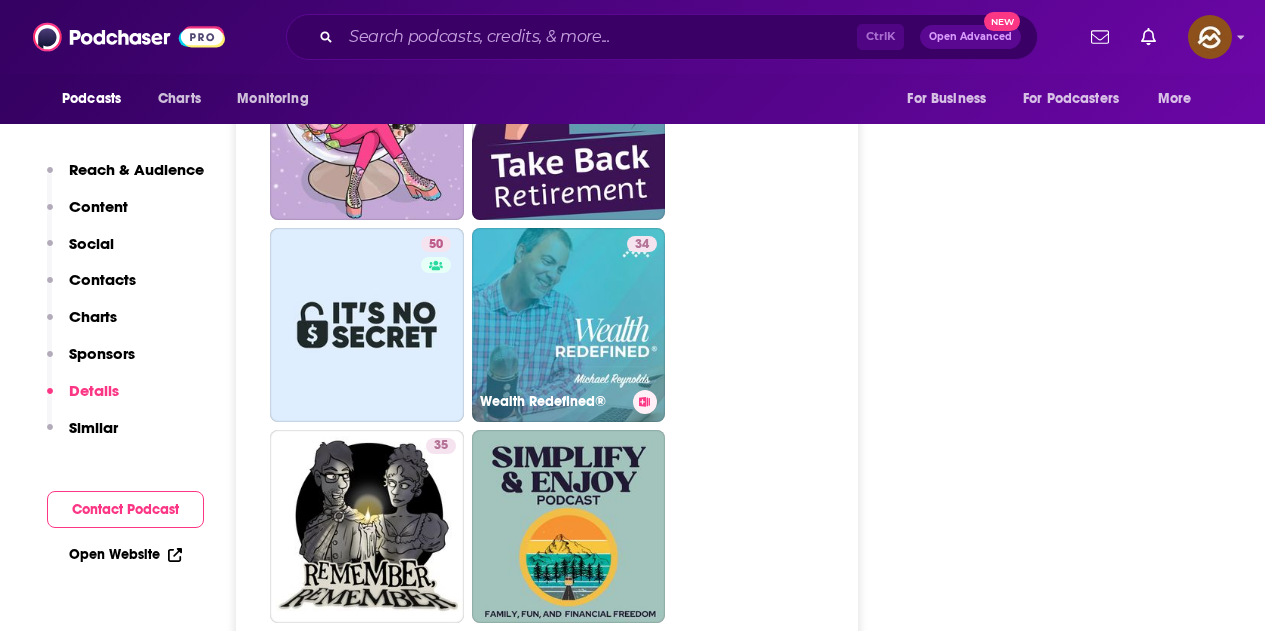 drag, startPoint x: 571, startPoint y: 359, endPoint x: 1004, endPoint y: 357, distance: 433.0046 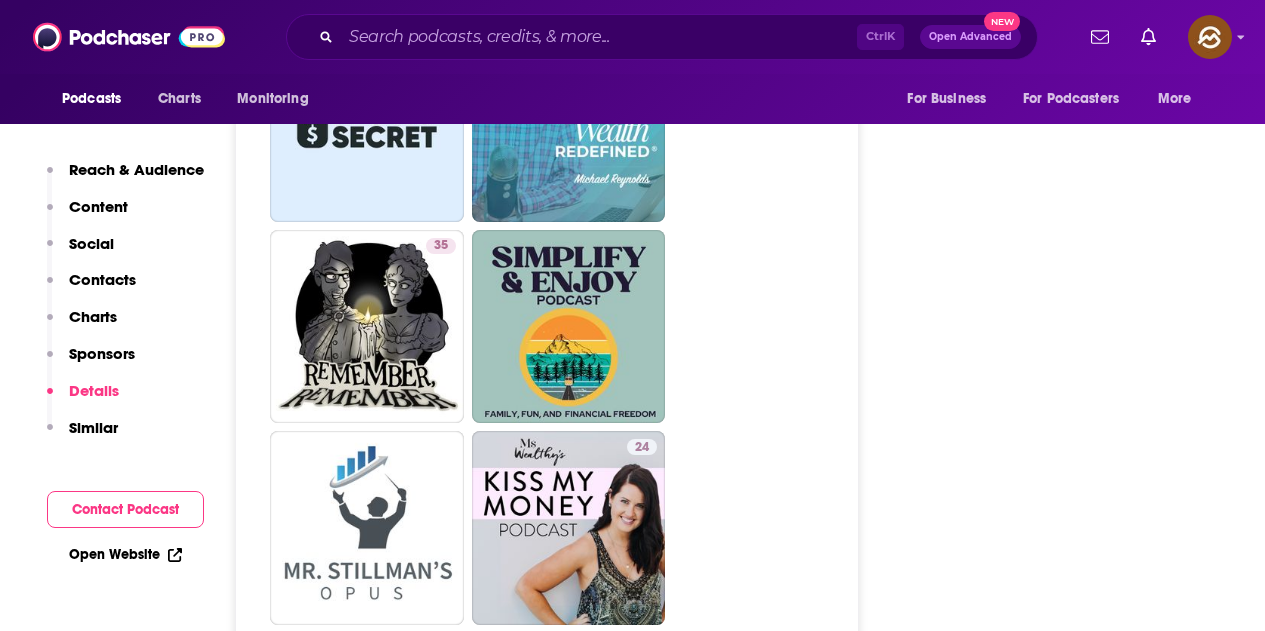 scroll, scrollTop: 5400, scrollLeft: 0, axis: vertical 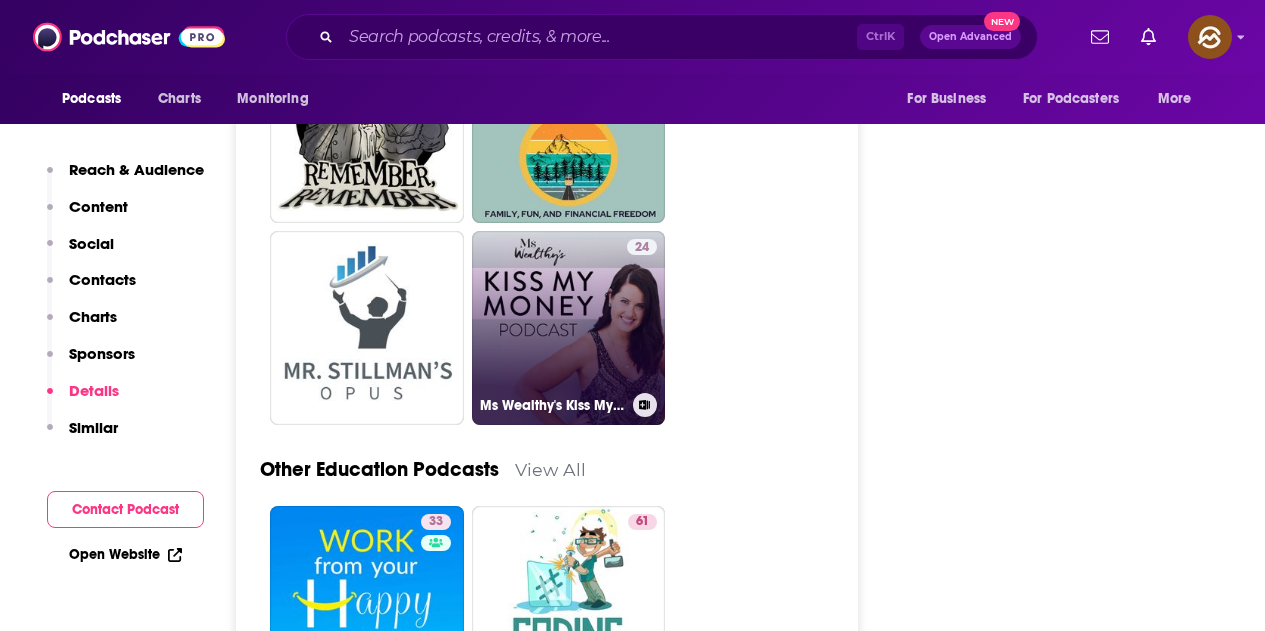 click on "24" at bounding box center (642, 316) 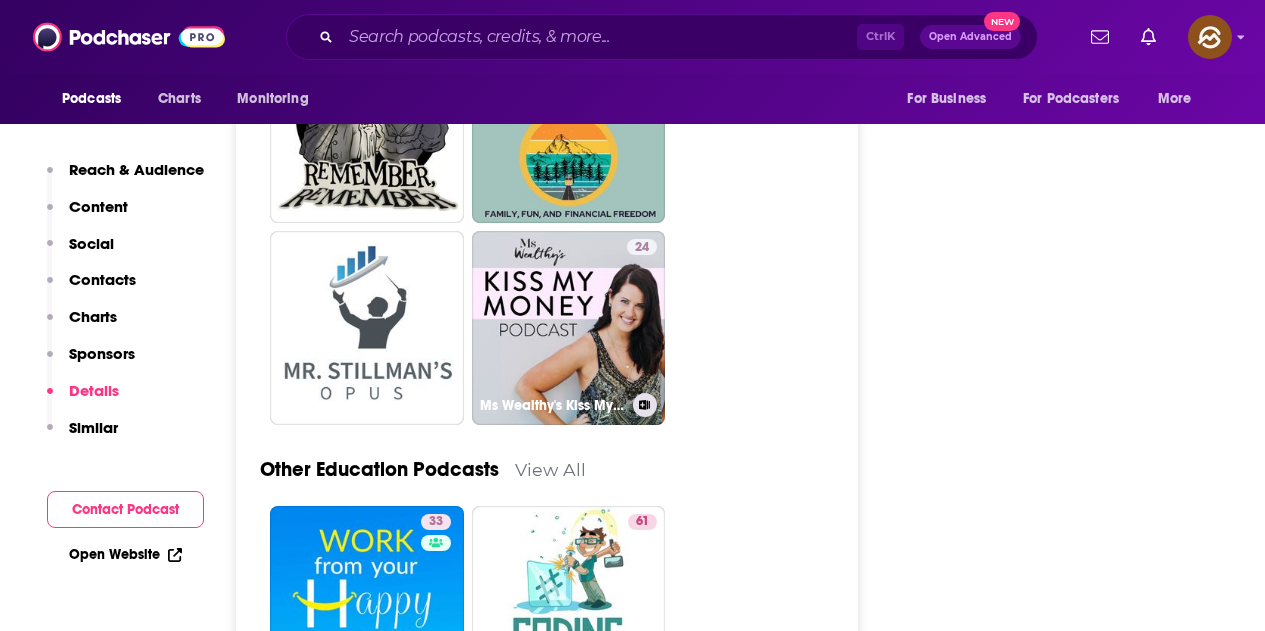 type on "https://www.podchaser.com/podcasts/ms-wealthys-kiss-my-money-podc-826759" 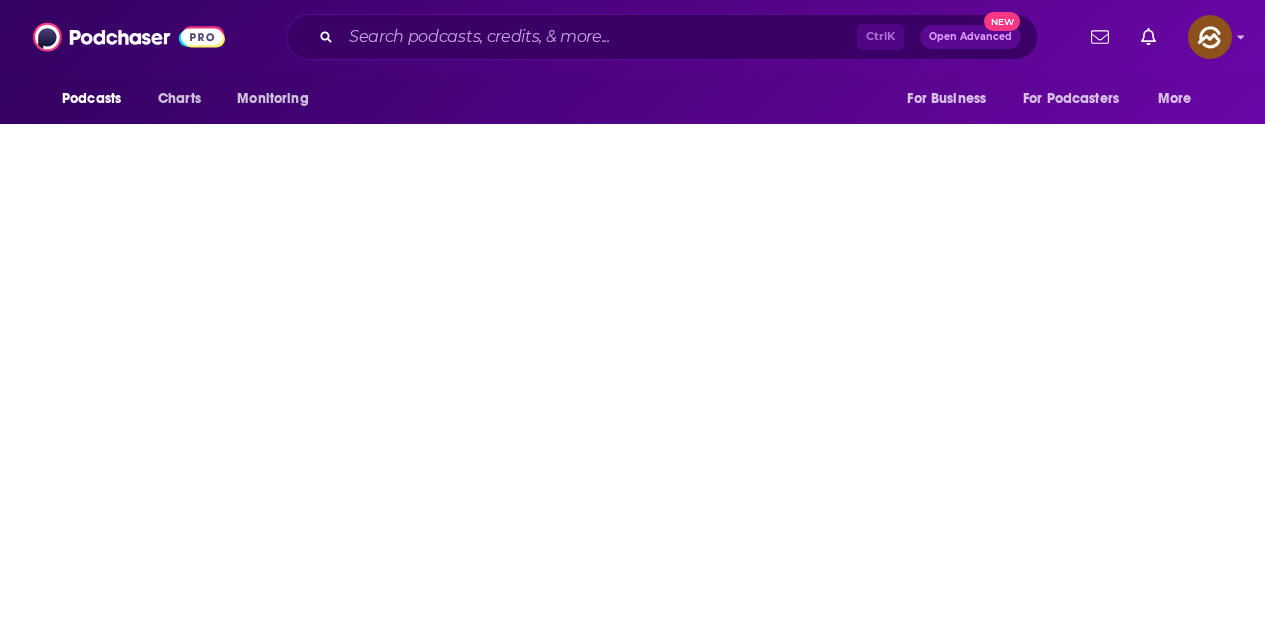 scroll, scrollTop: 0, scrollLeft: 0, axis: both 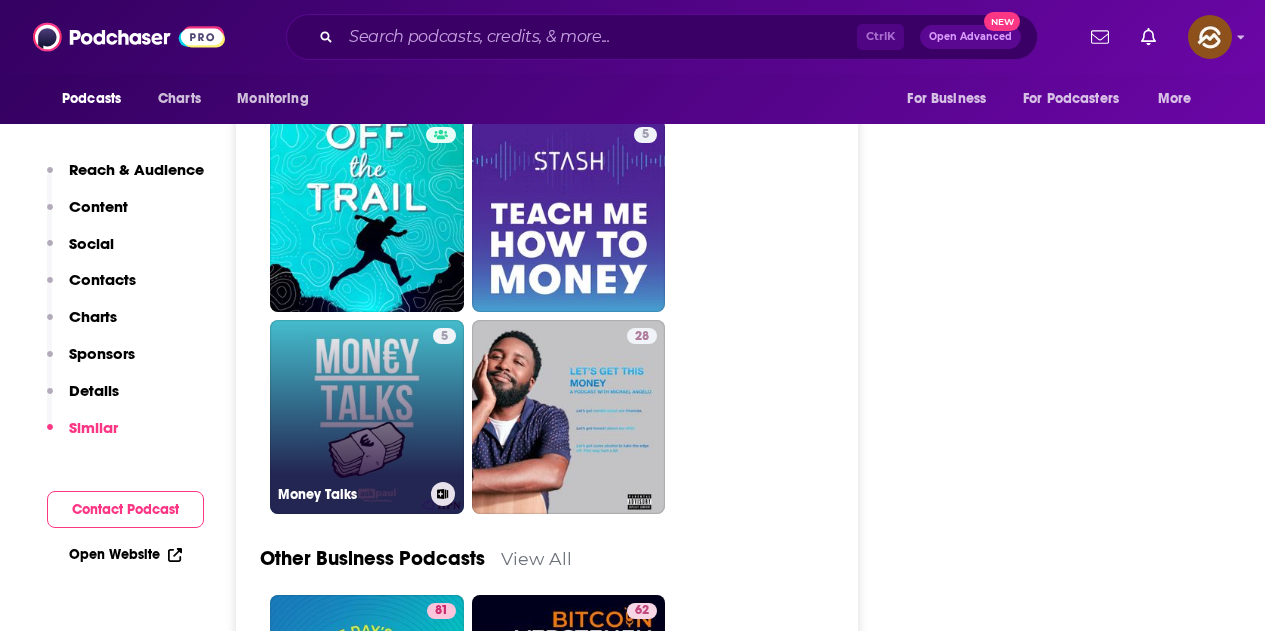 click on "5 Money Talks" at bounding box center (367, 417) 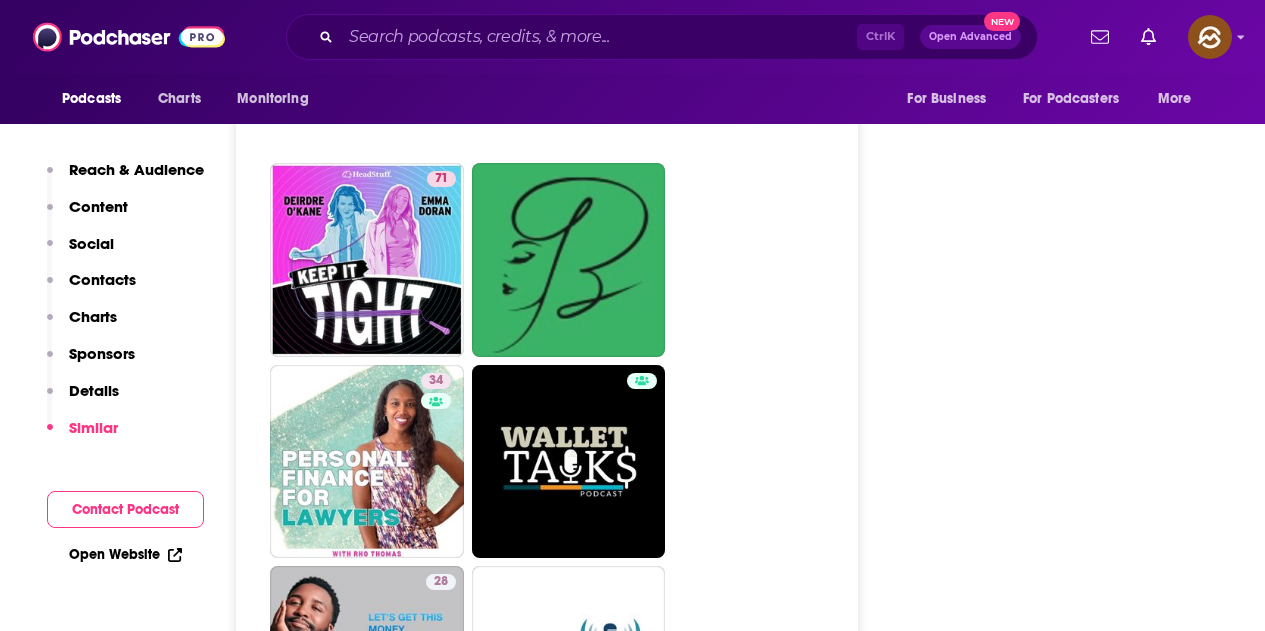 scroll, scrollTop: 4200, scrollLeft: 0, axis: vertical 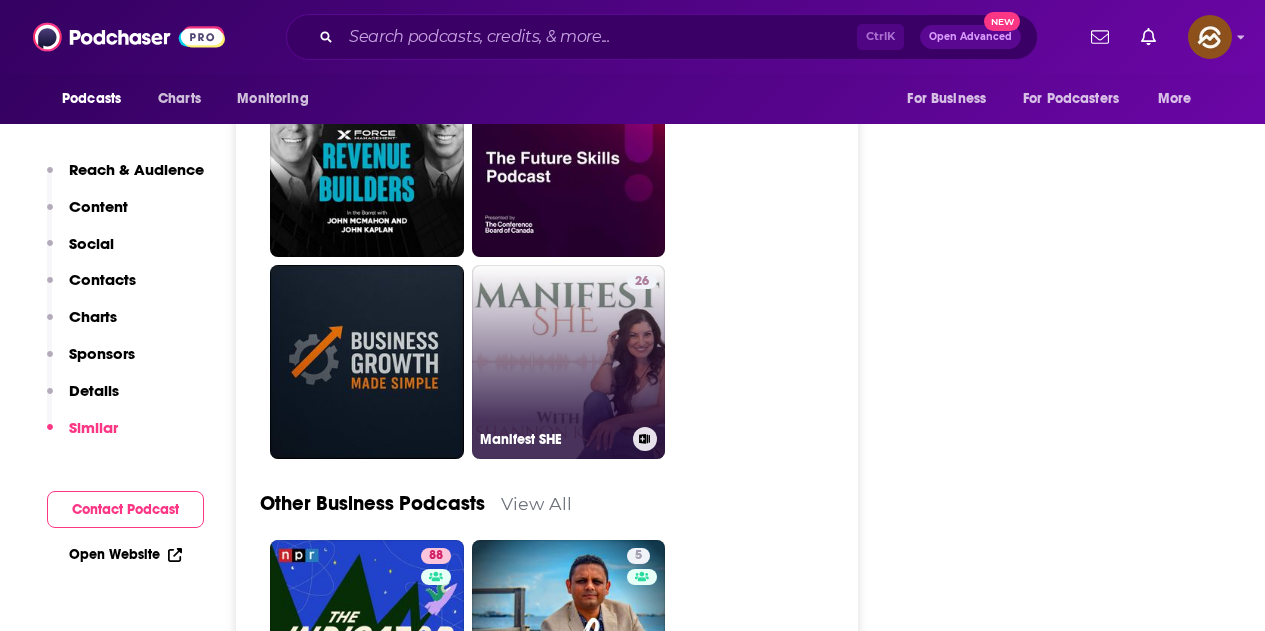 click on "26 Manifest SHE" at bounding box center [569, 362] 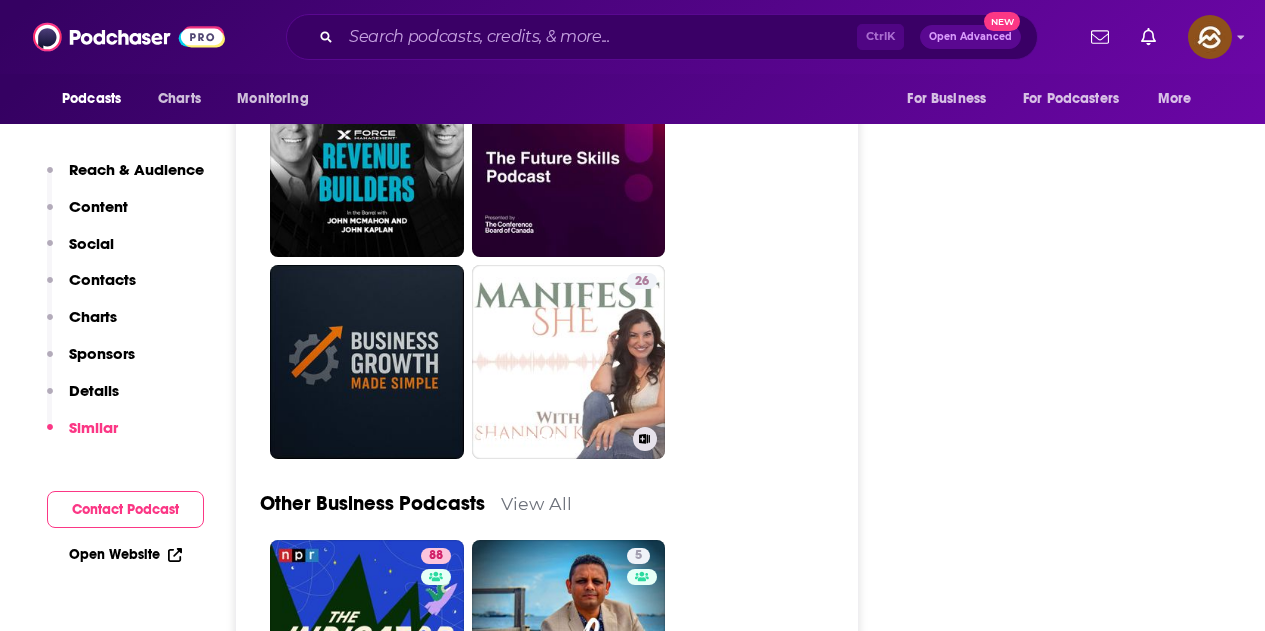 type on "https://www.podchaser.com/podcasts/manifest-she-4925121" 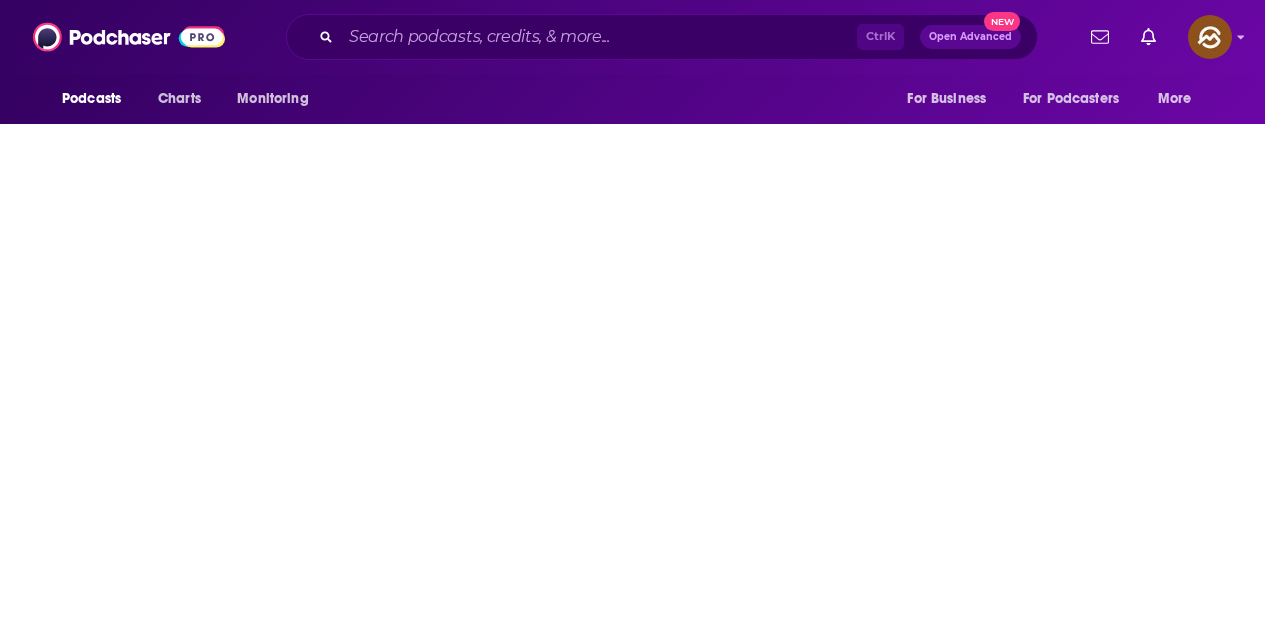 scroll, scrollTop: 0, scrollLeft: 0, axis: both 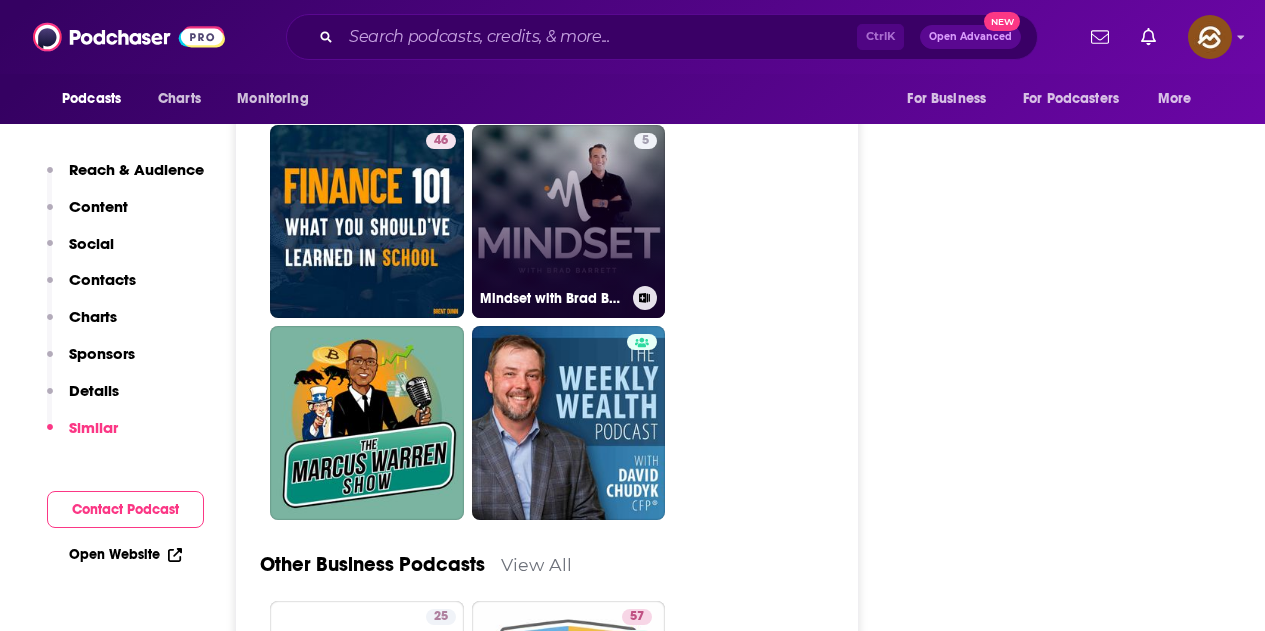 click on "5 Mindset with Brad Barrett" at bounding box center (569, 222) 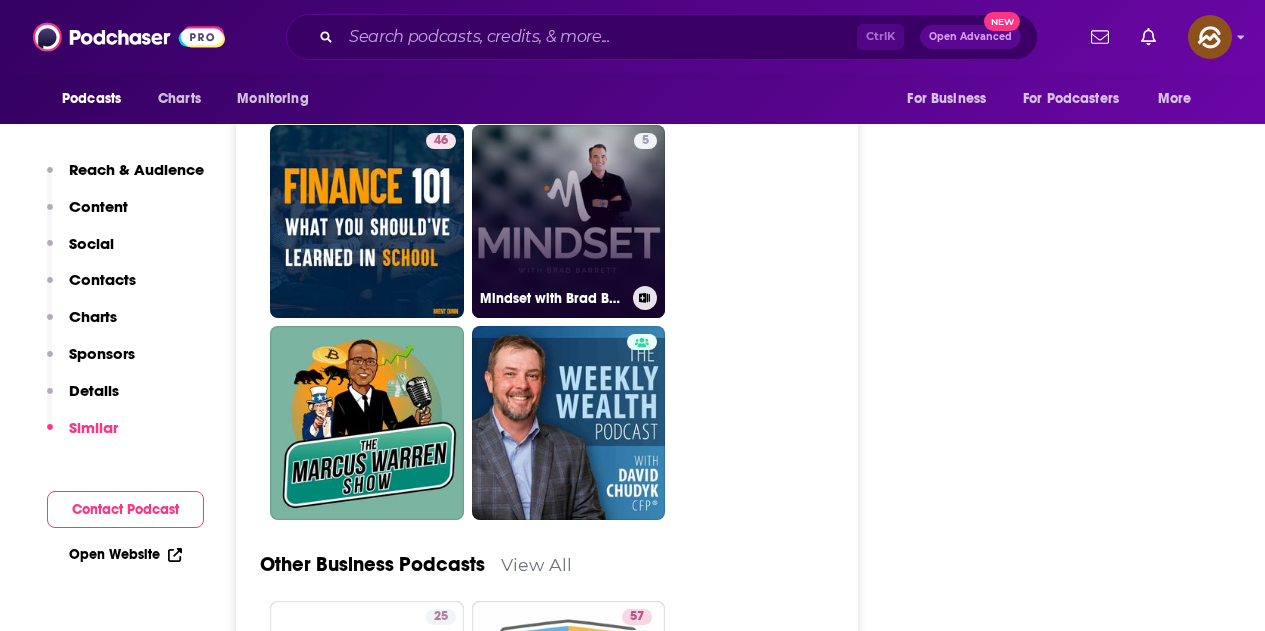 type on "https://www.podchaser.com/podcasts/mindset-with-brad-barrett-1680609" 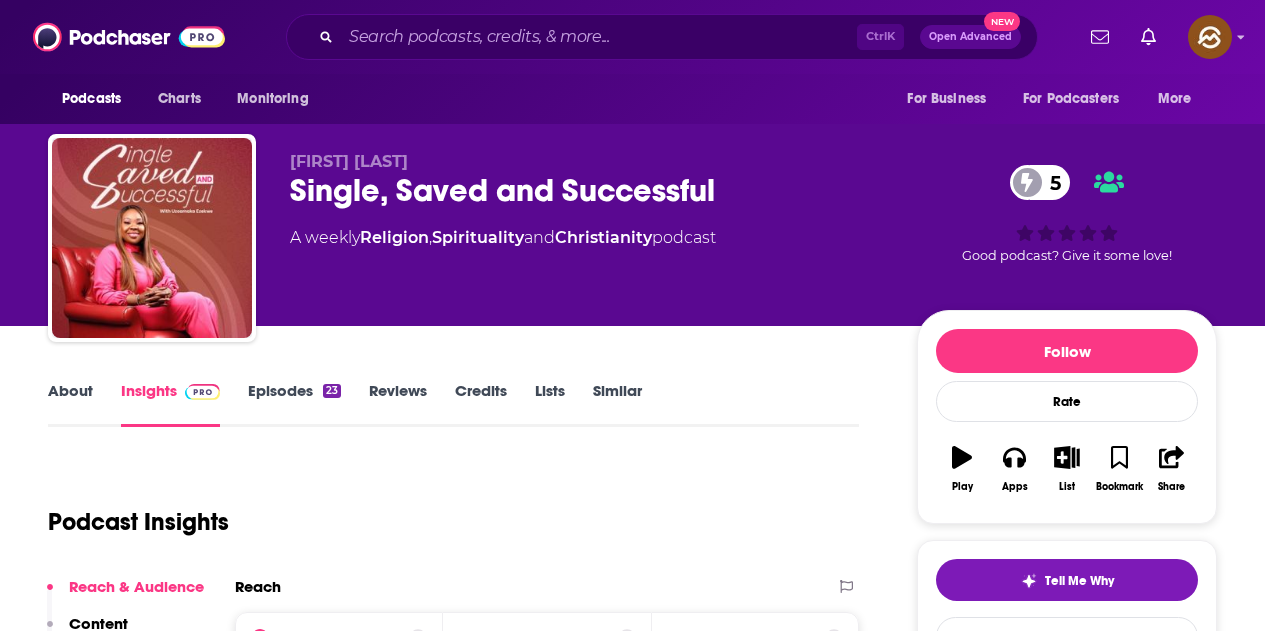 scroll, scrollTop: 0, scrollLeft: 0, axis: both 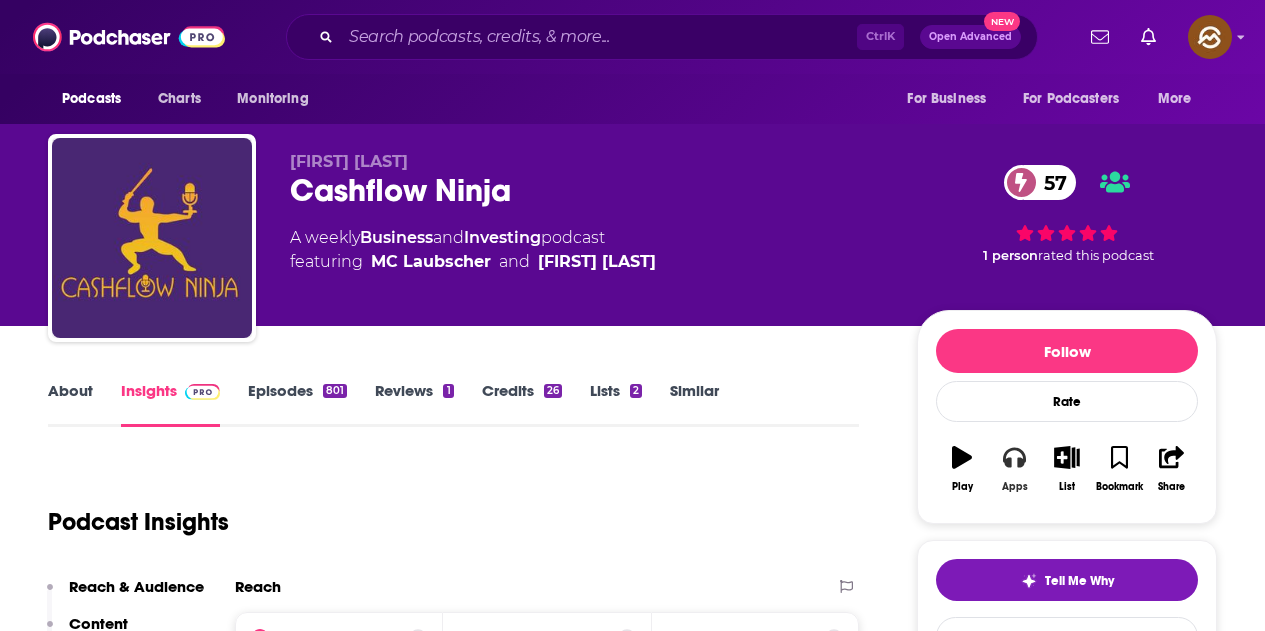 click on "Apps" at bounding box center [1014, 469] 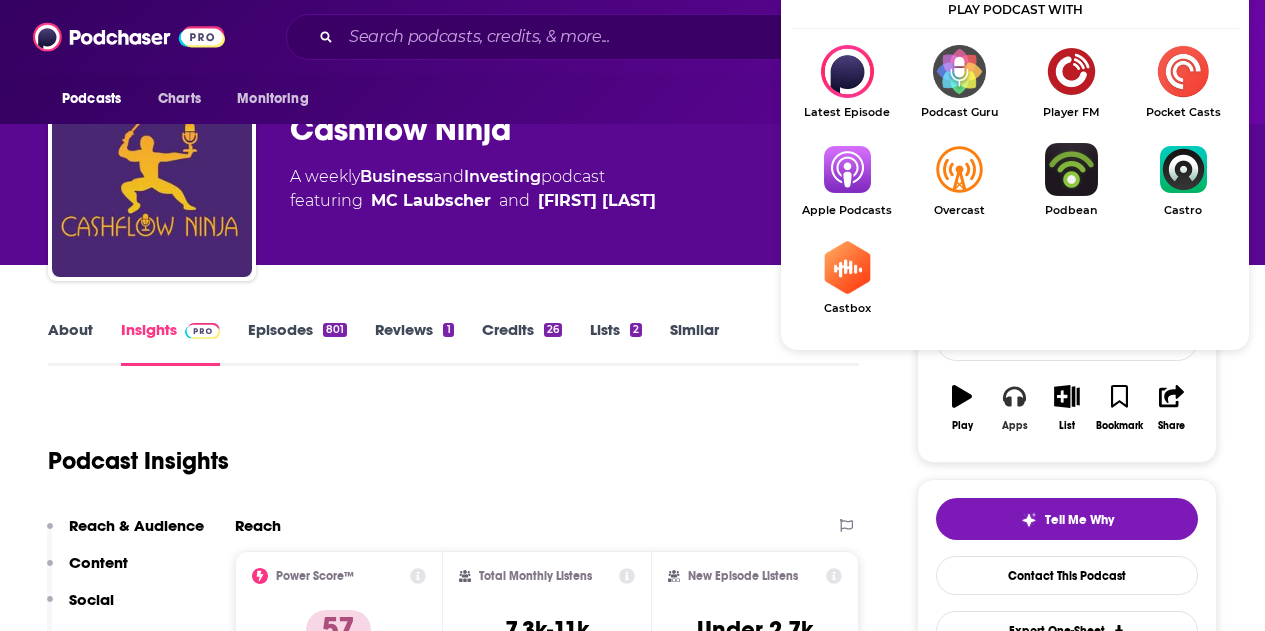scroll, scrollTop: 200, scrollLeft: 0, axis: vertical 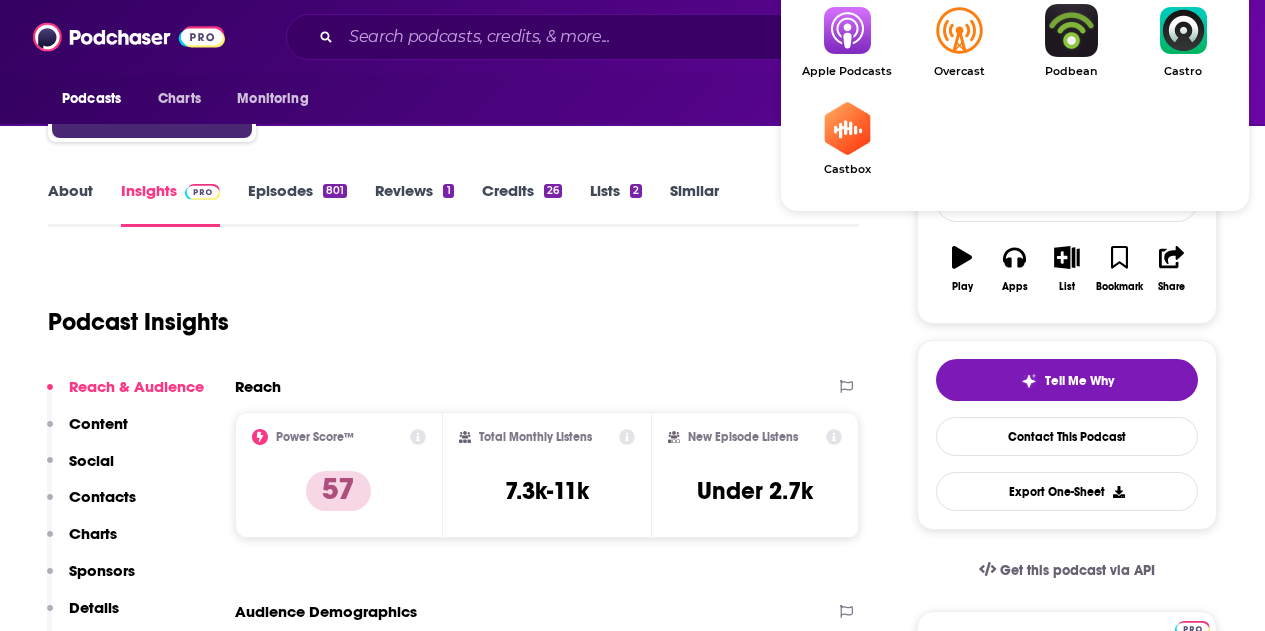 click at bounding box center (847, 30) 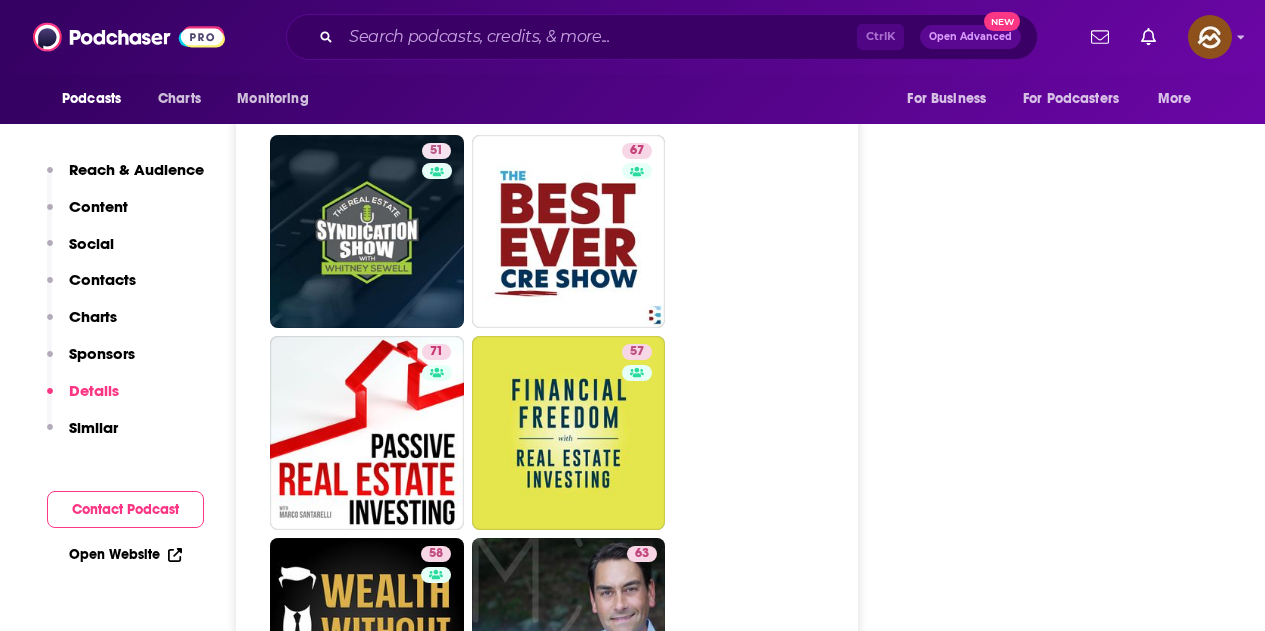 scroll, scrollTop: 3500, scrollLeft: 0, axis: vertical 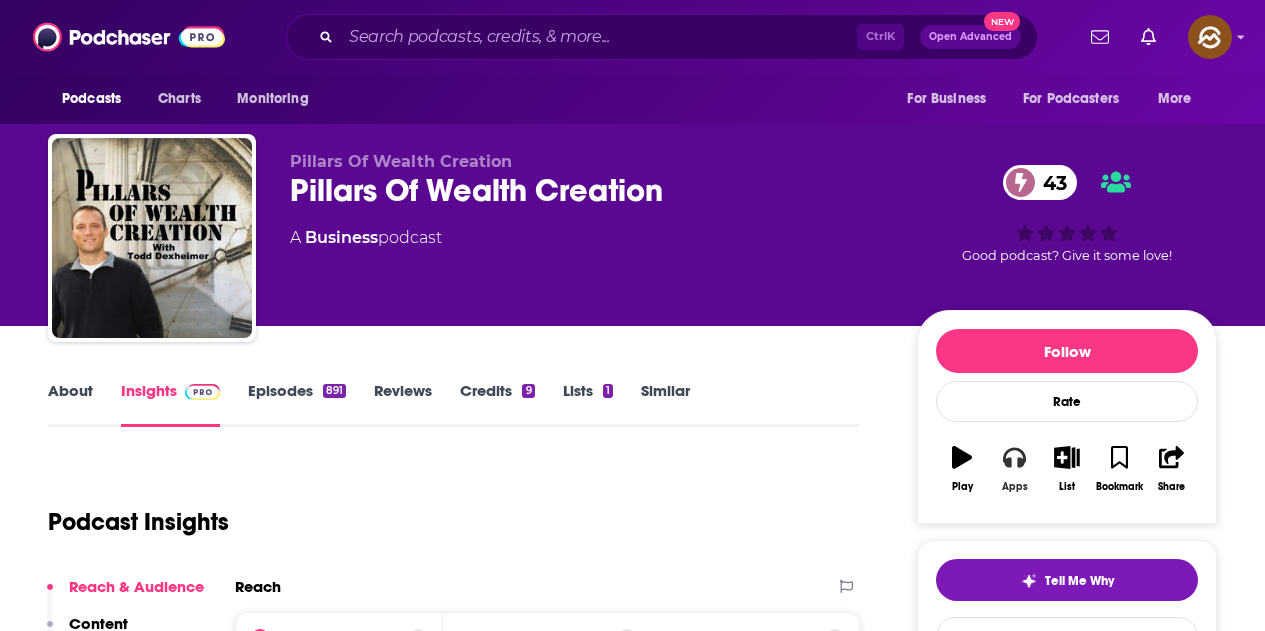 click on "Apps" at bounding box center (1014, 469) 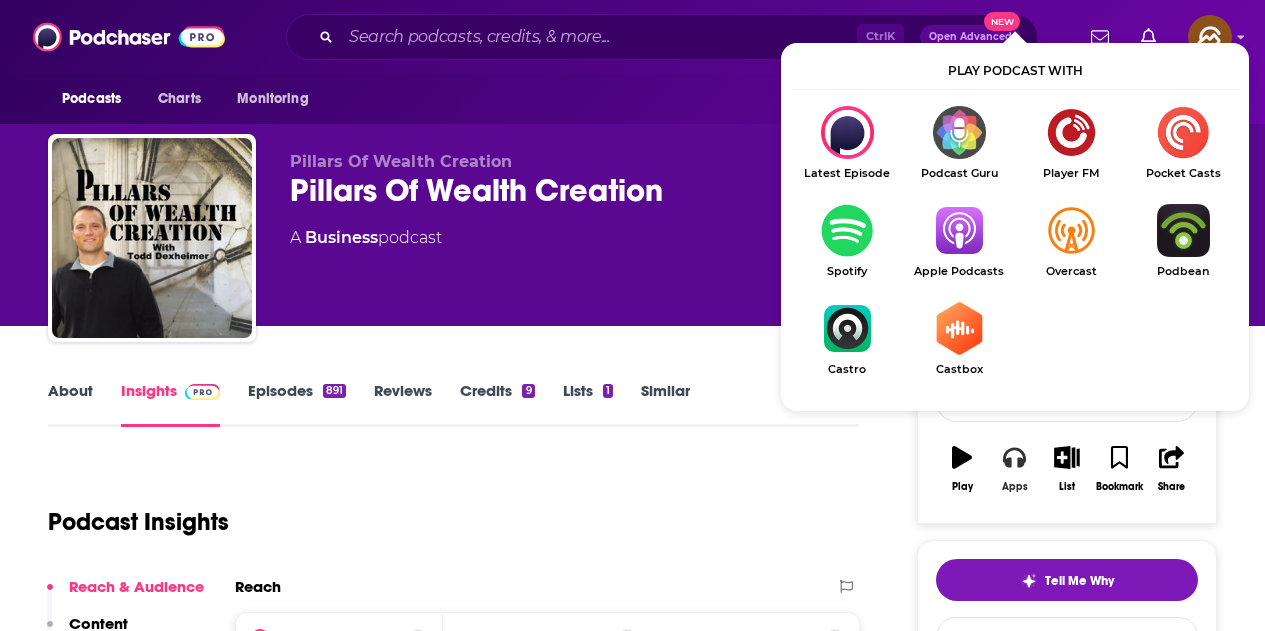 scroll, scrollTop: 100, scrollLeft: 0, axis: vertical 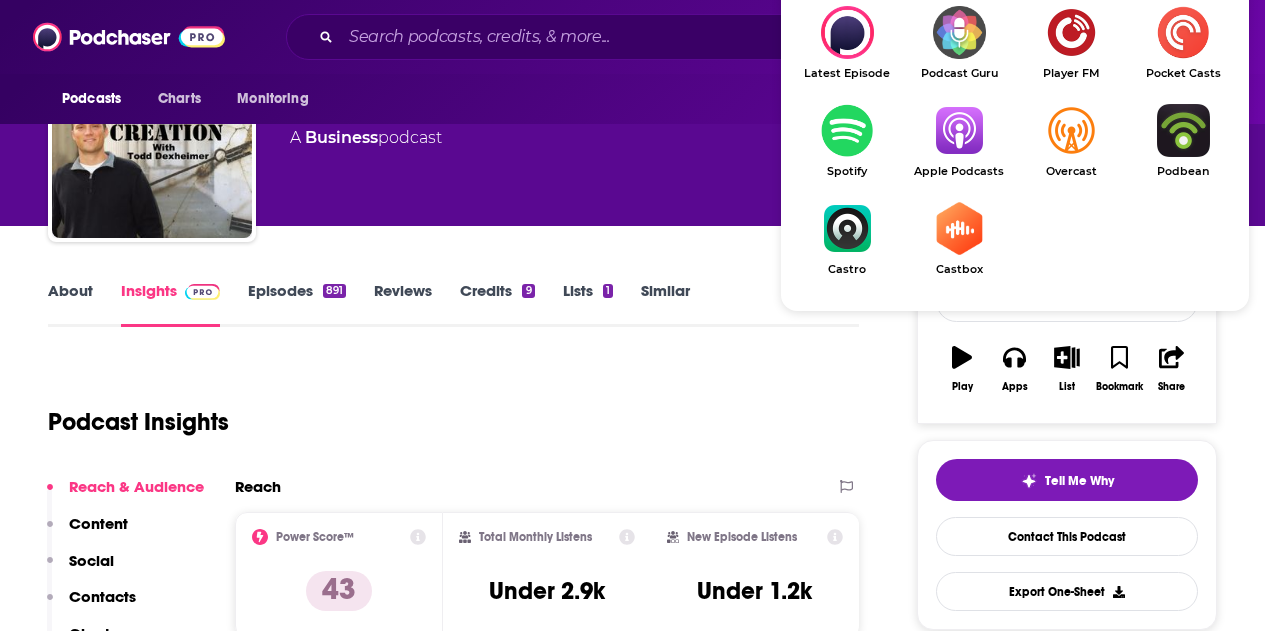 click at bounding box center (959, 130) 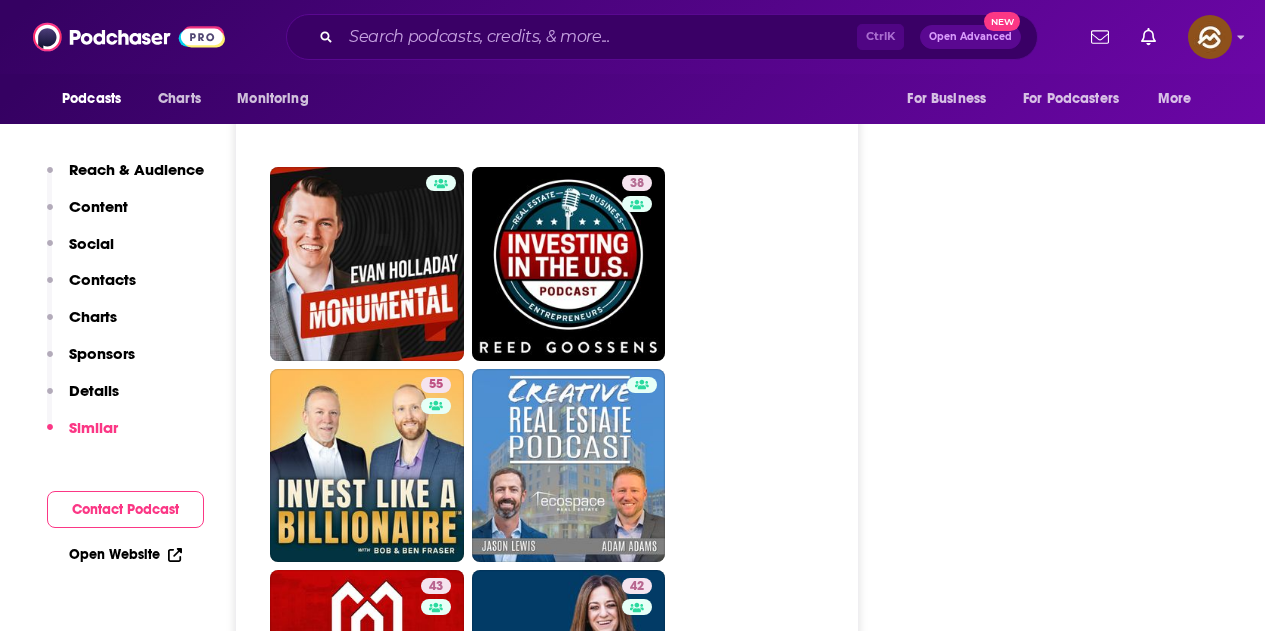 scroll, scrollTop: 3800, scrollLeft: 0, axis: vertical 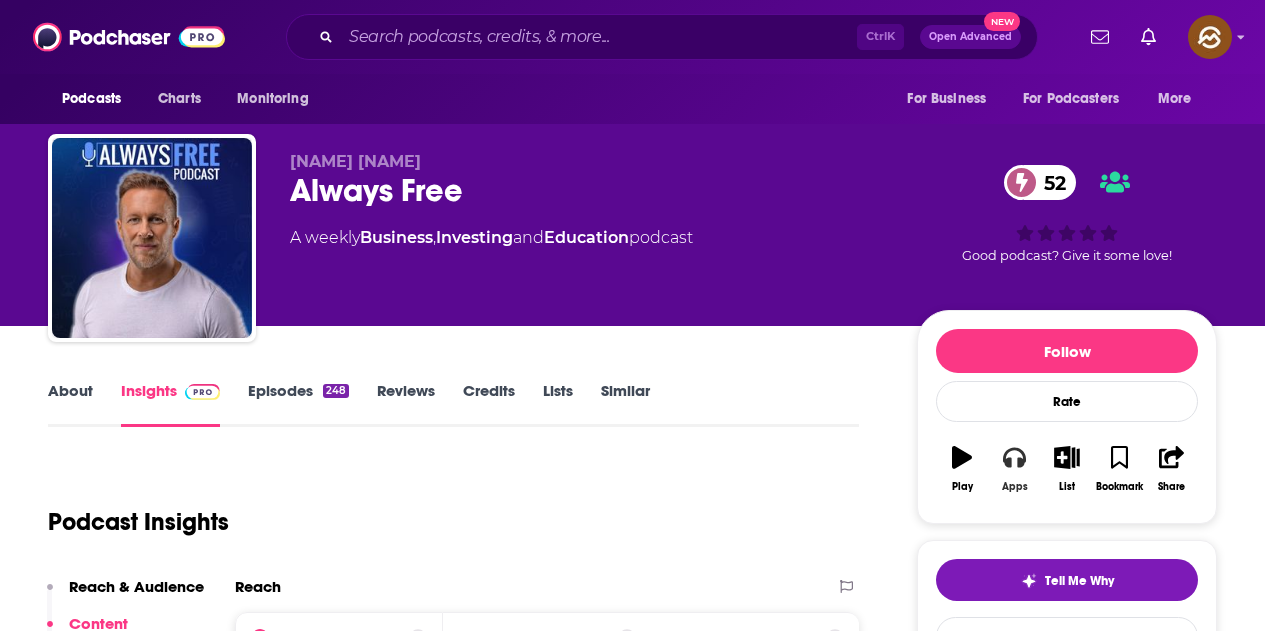 click 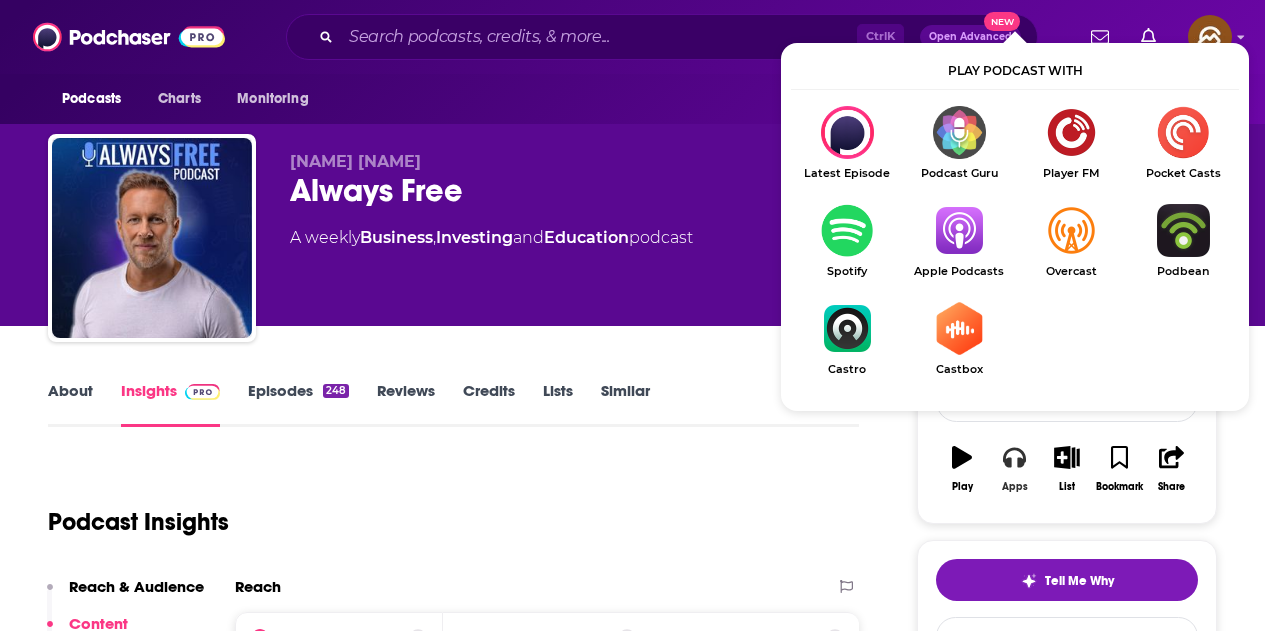 scroll, scrollTop: 200, scrollLeft: 0, axis: vertical 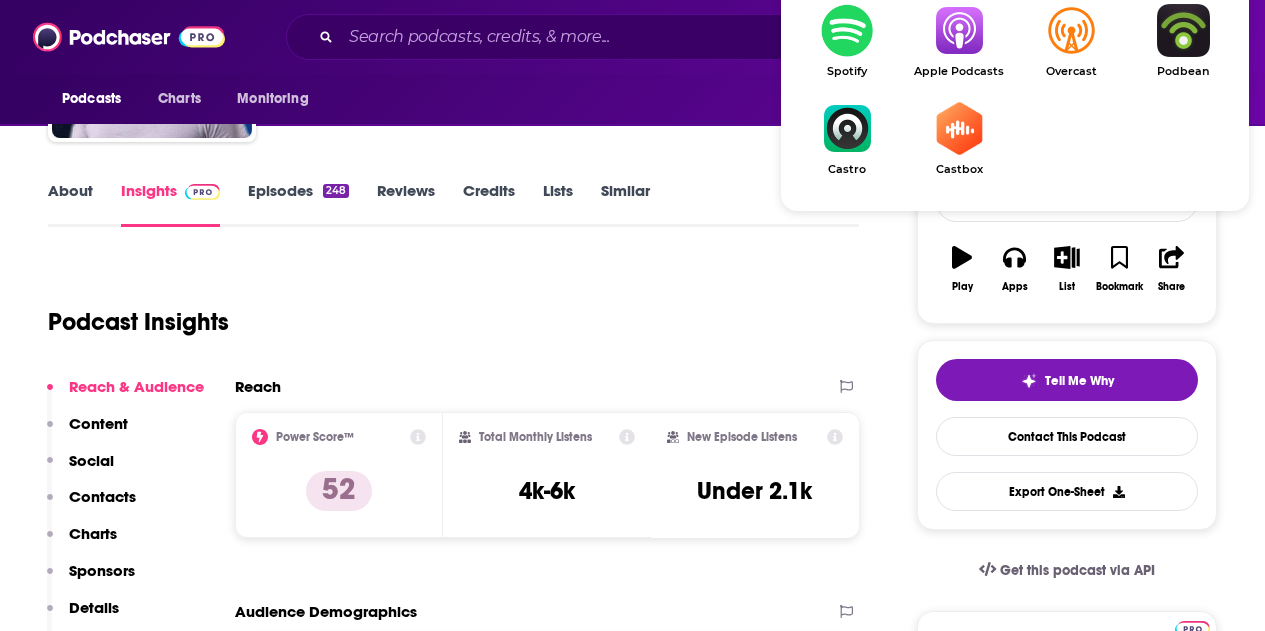 click at bounding box center (959, 30) 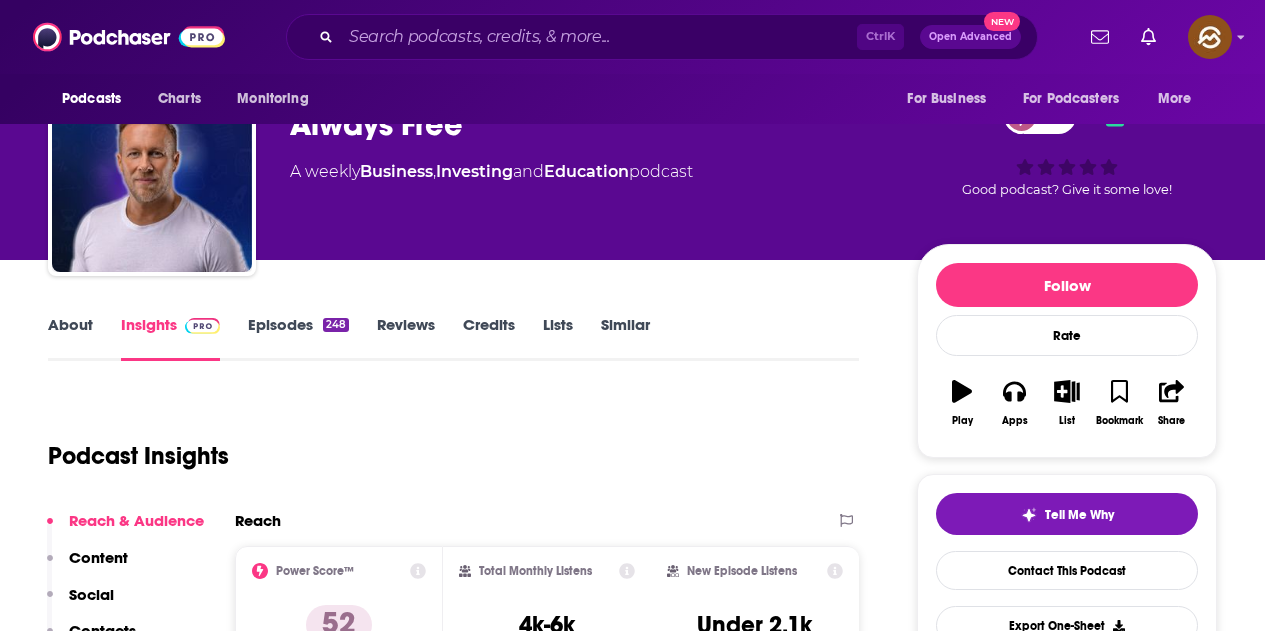 scroll, scrollTop: 0, scrollLeft: 0, axis: both 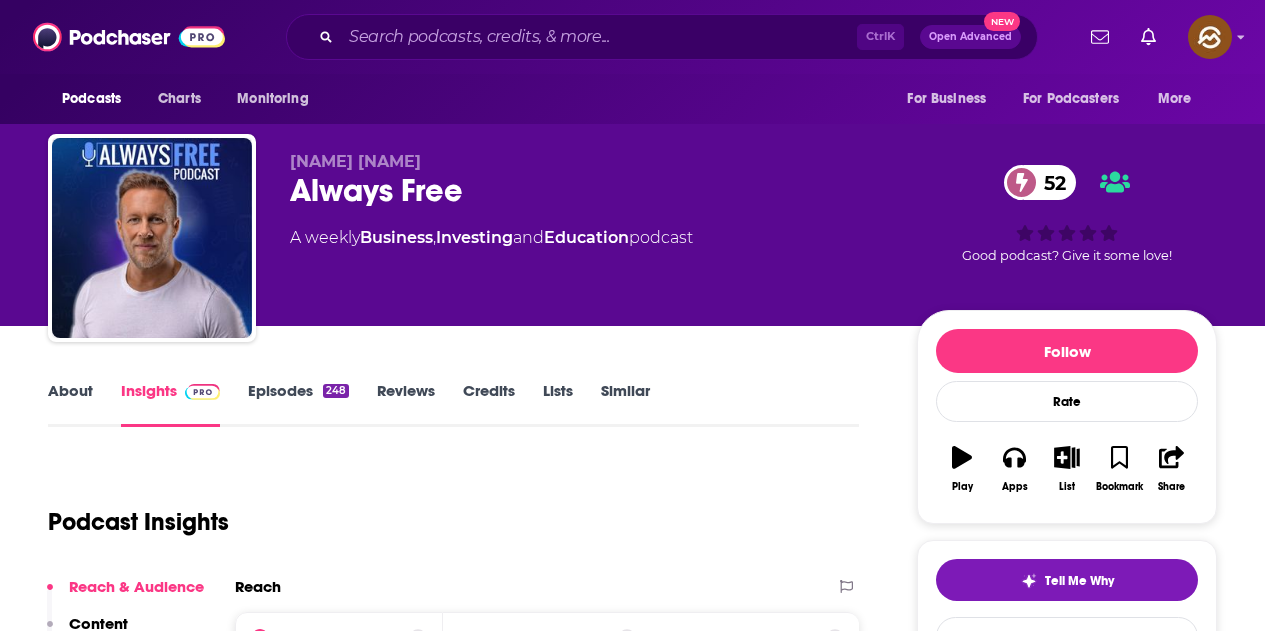 drag, startPoint x: 429, startPoint y: 159, endPoint x: 291, endPoint y: 160, distance: 138.00362 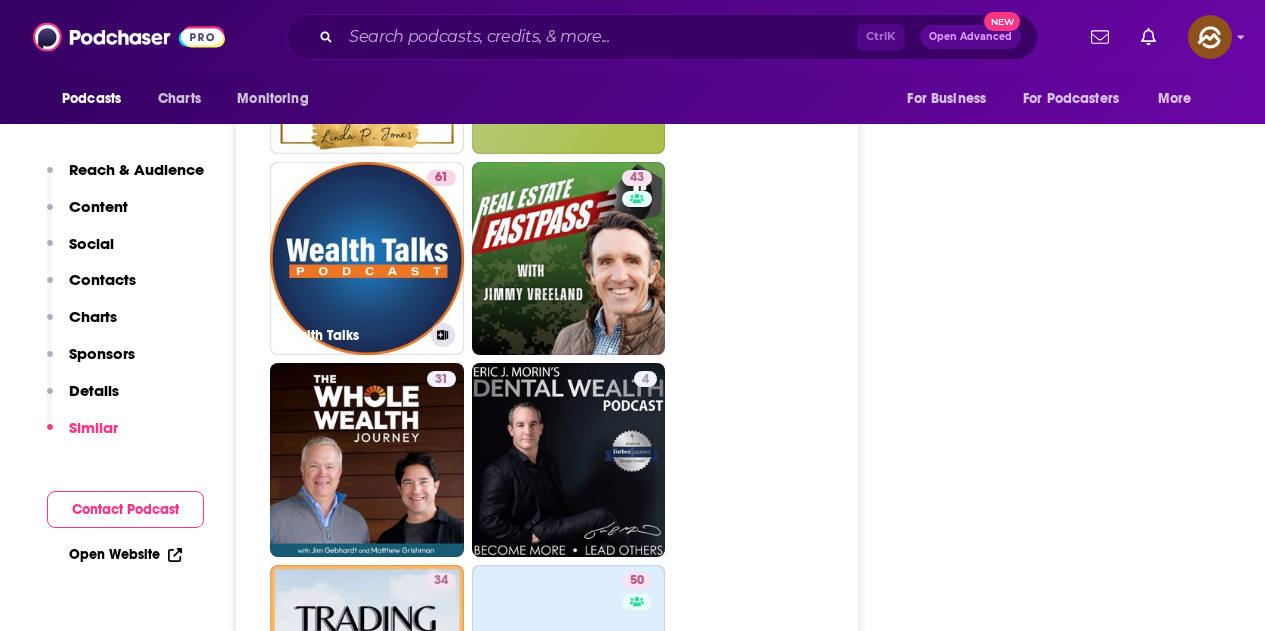 scroll, scrollTop: 3500, scrollLeft: 0, axis: vertical 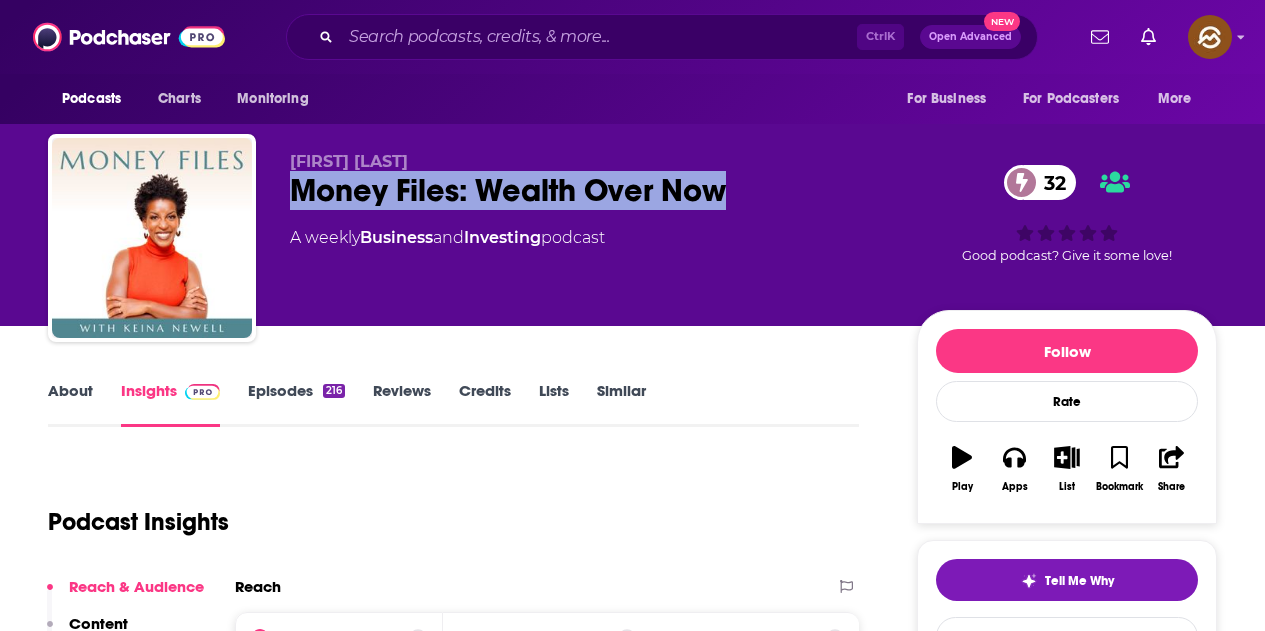 drag, startPoint x: 298, startPoint y: 191, endPoint x: 719, endPoint y: 193, distance: 421.00476 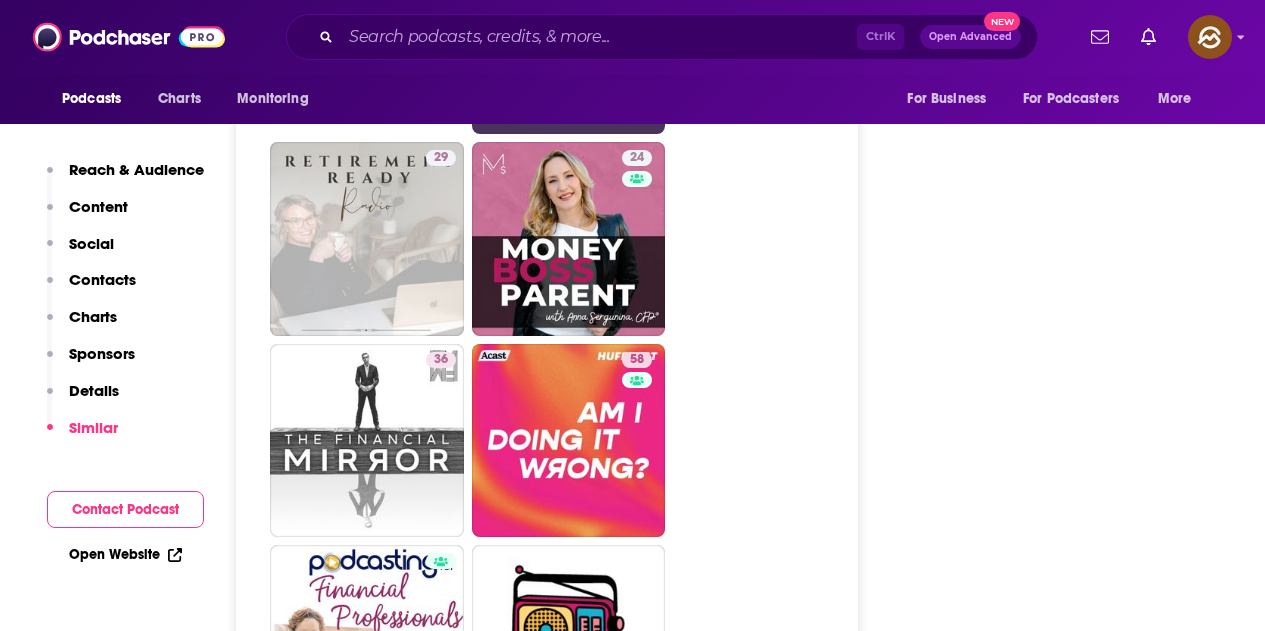 scroll, scrollTop: 4000, scrollLeft: 0, axis: vertical 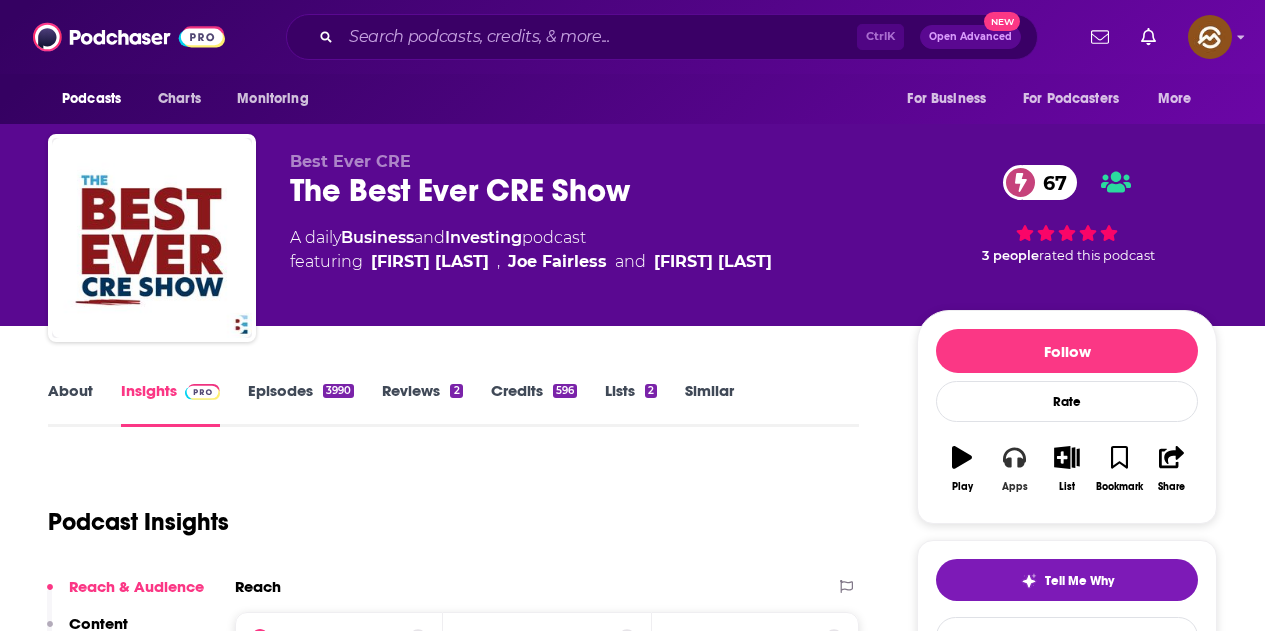 click on "Apps" at bounding box center (1014, 469) 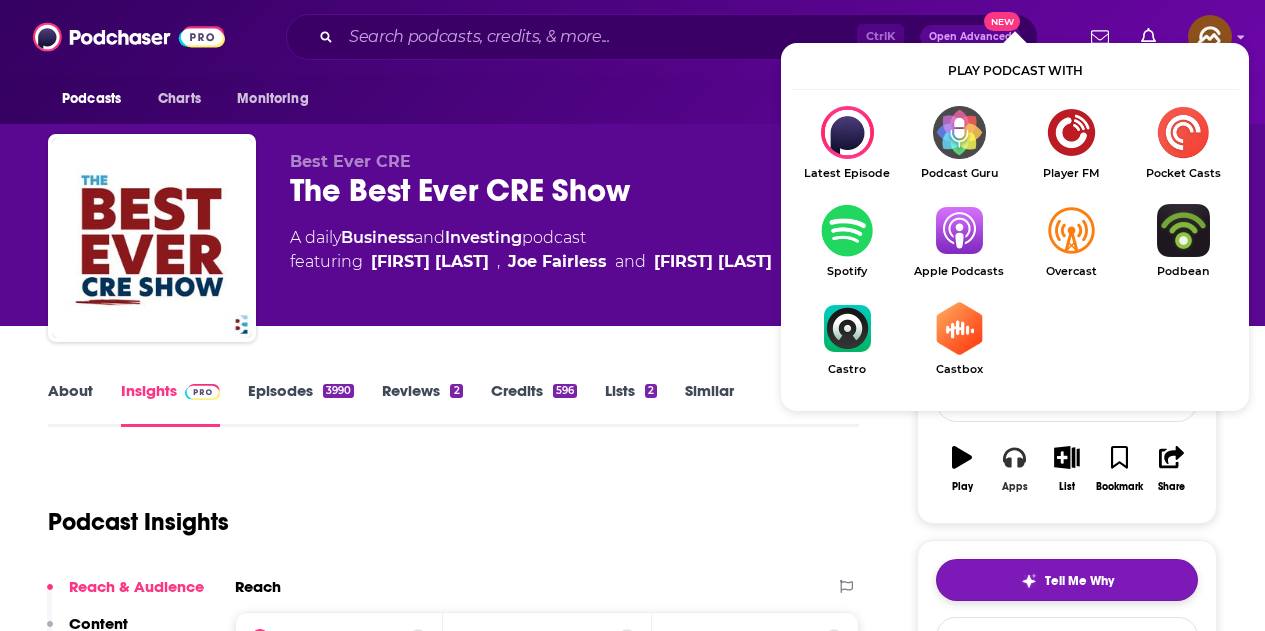 scroll, scrollTop: 200, scrollLeft: 0, axis: vertical 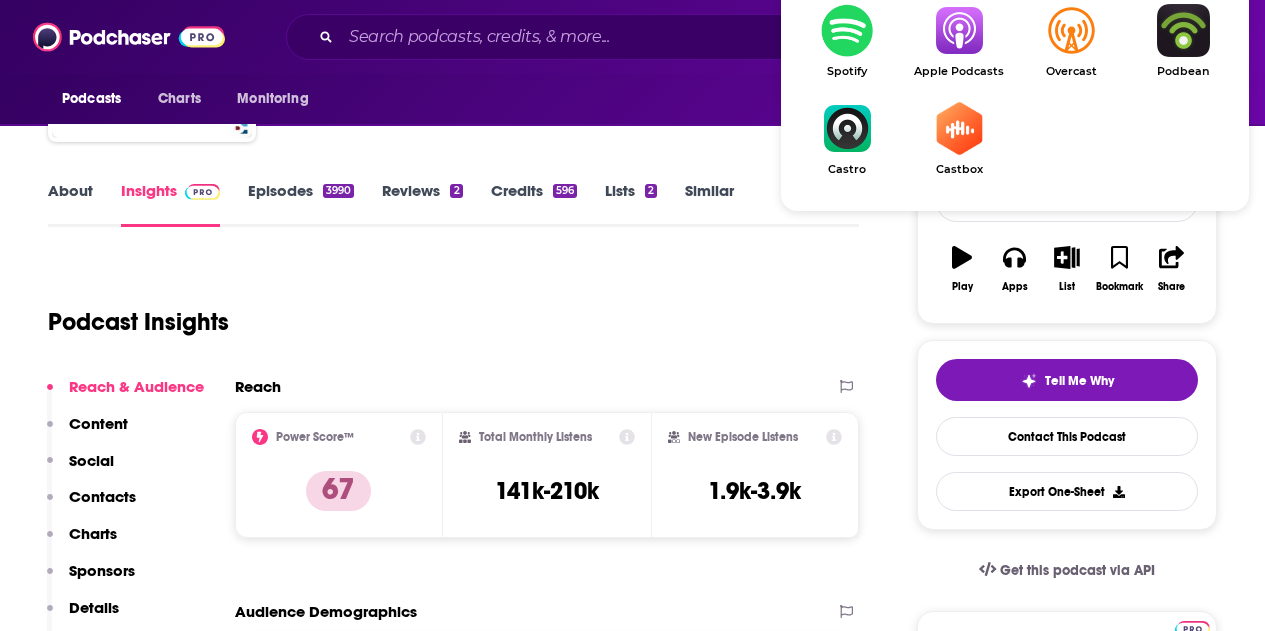 click at bounding box center (959, 30) 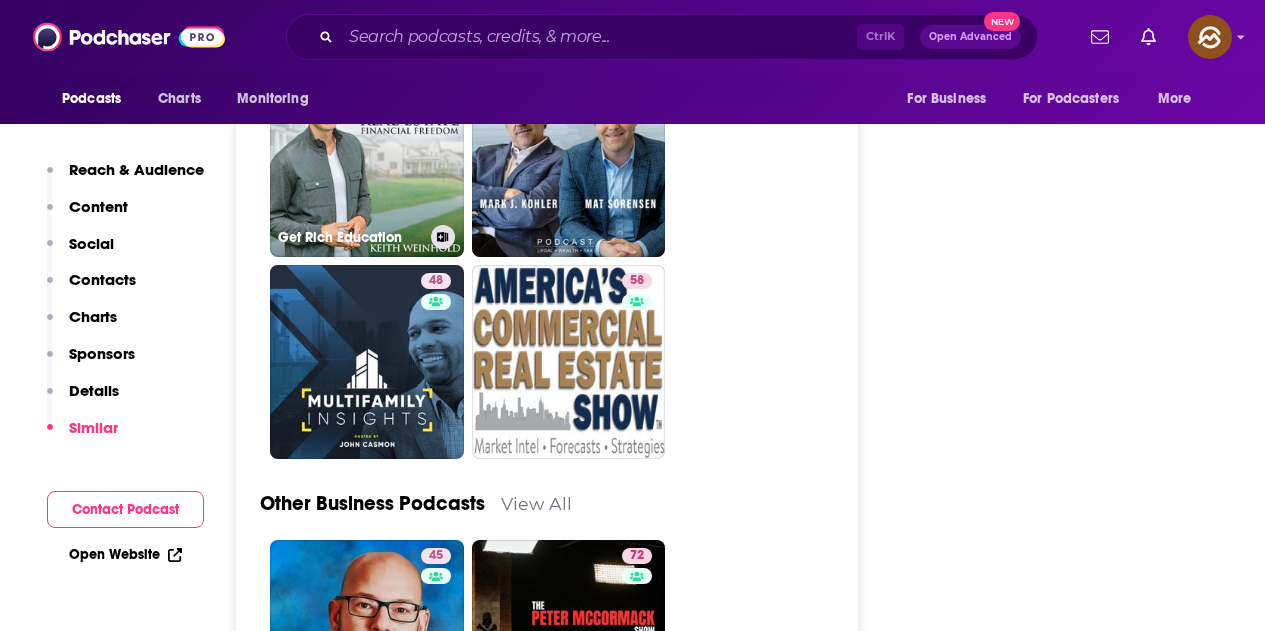 scroll, scrollTop: 5900, scrollLeft: 0, axis: vertical 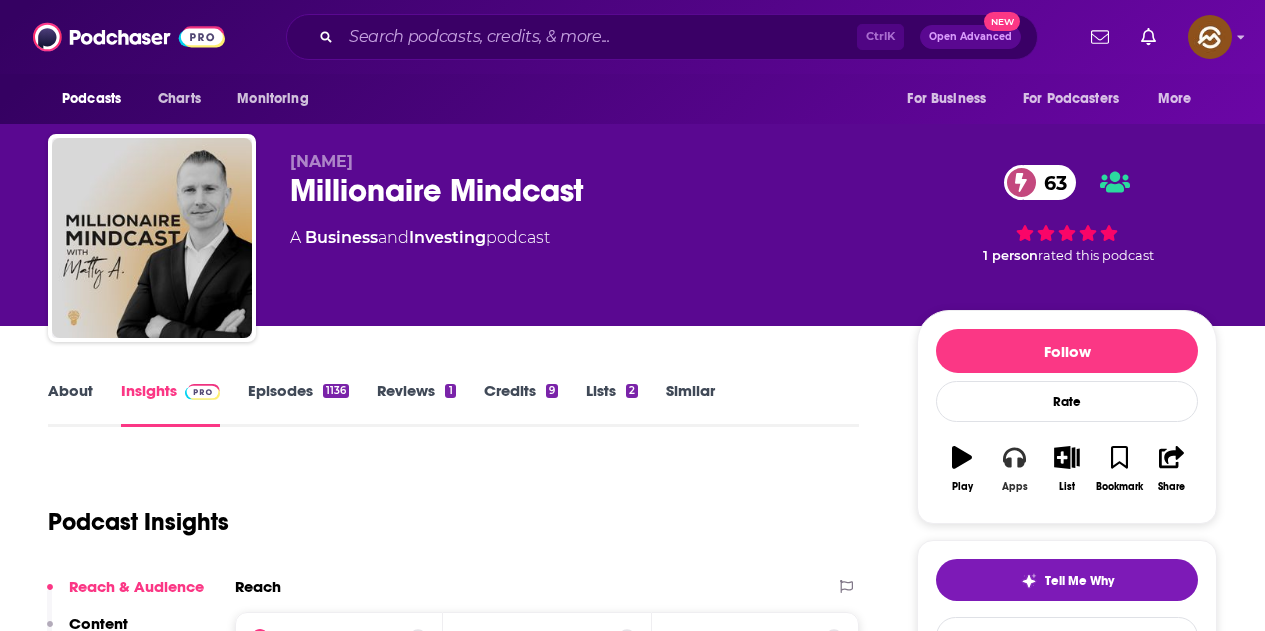 click 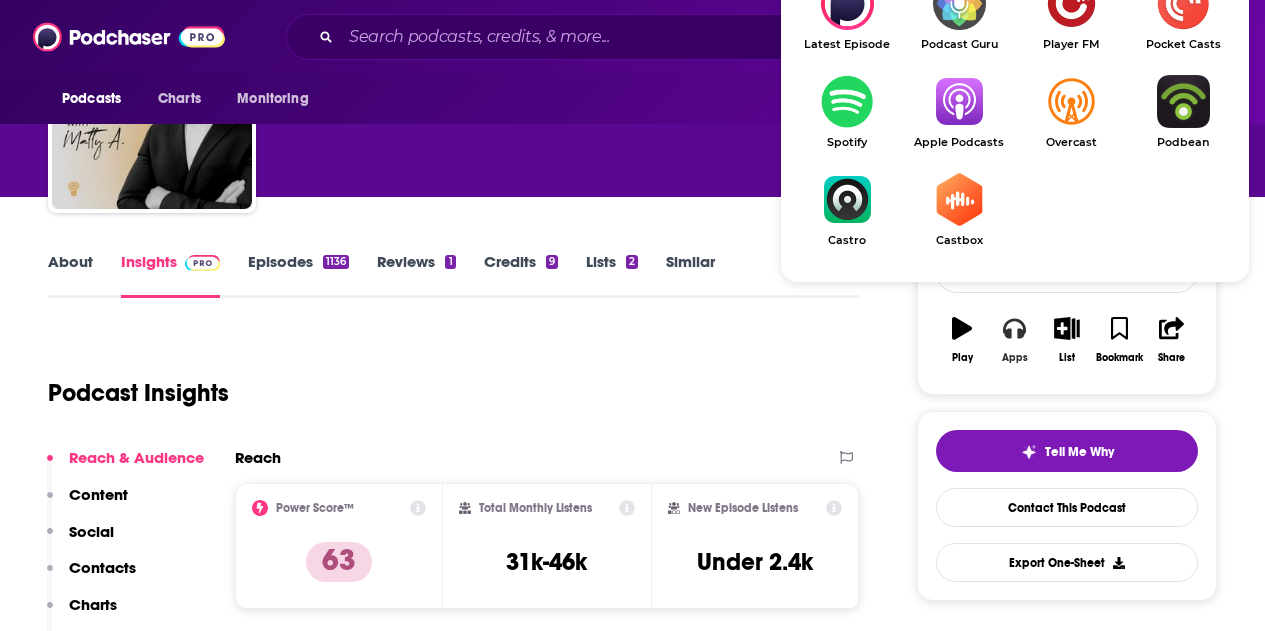 scroll, scrollTop: 200, scrollLeft: 0, axis: vertical 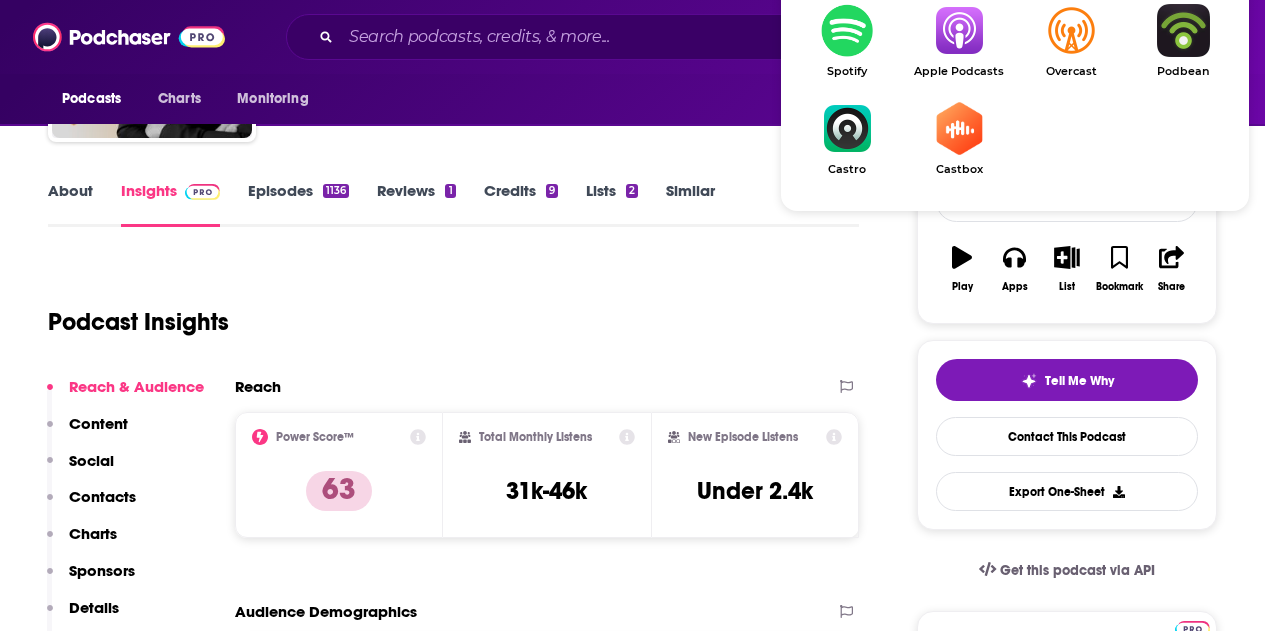 click at bounding box center [959, 30] 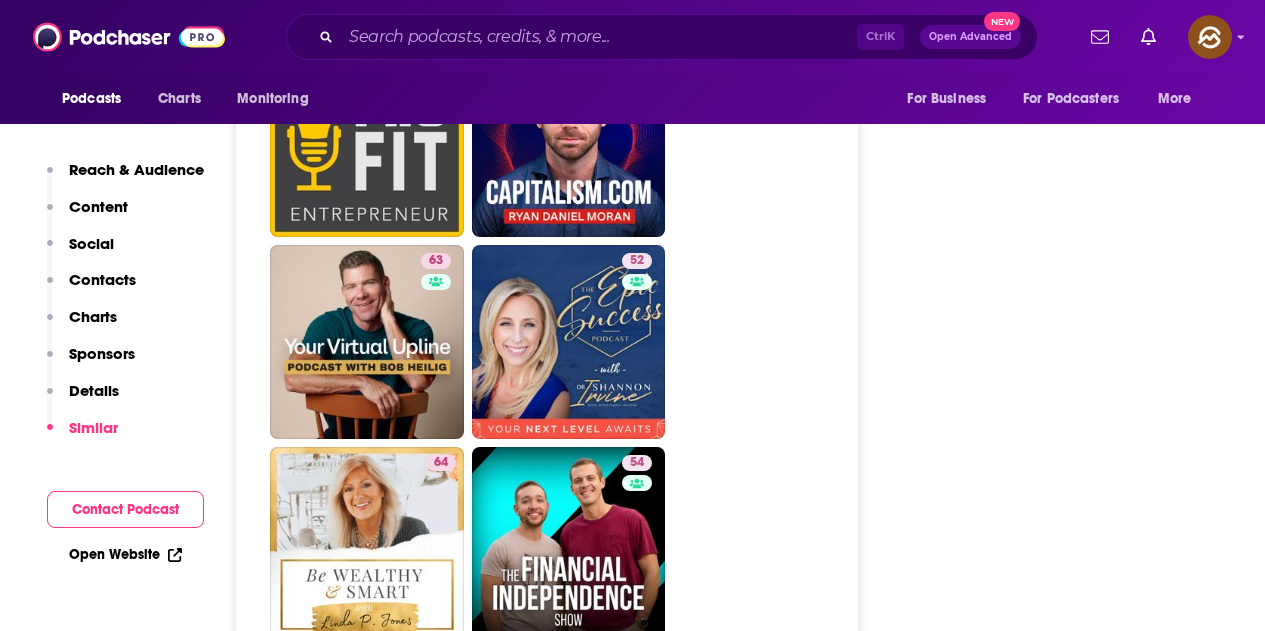 scroll, scrollTop: 4700, scrollLeft: 0, axis: vertical 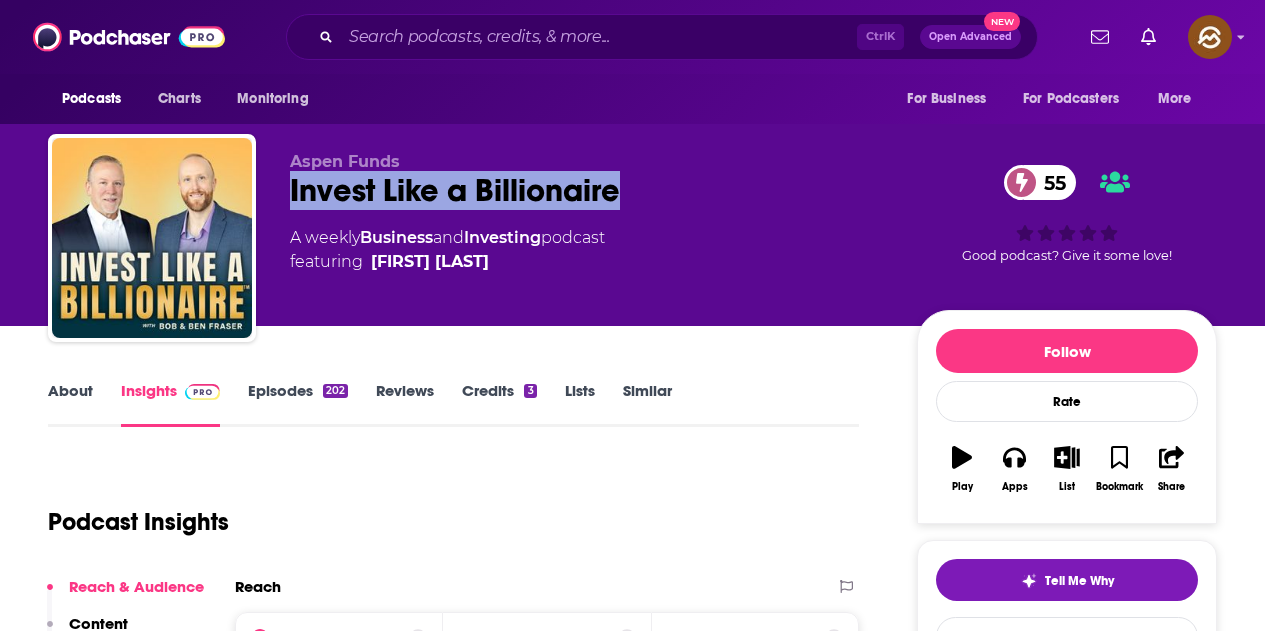 drag, startPoint x: 294, startPoint y: 187, endPoint x: 615, endPoint y: 196, distance: 321.12613 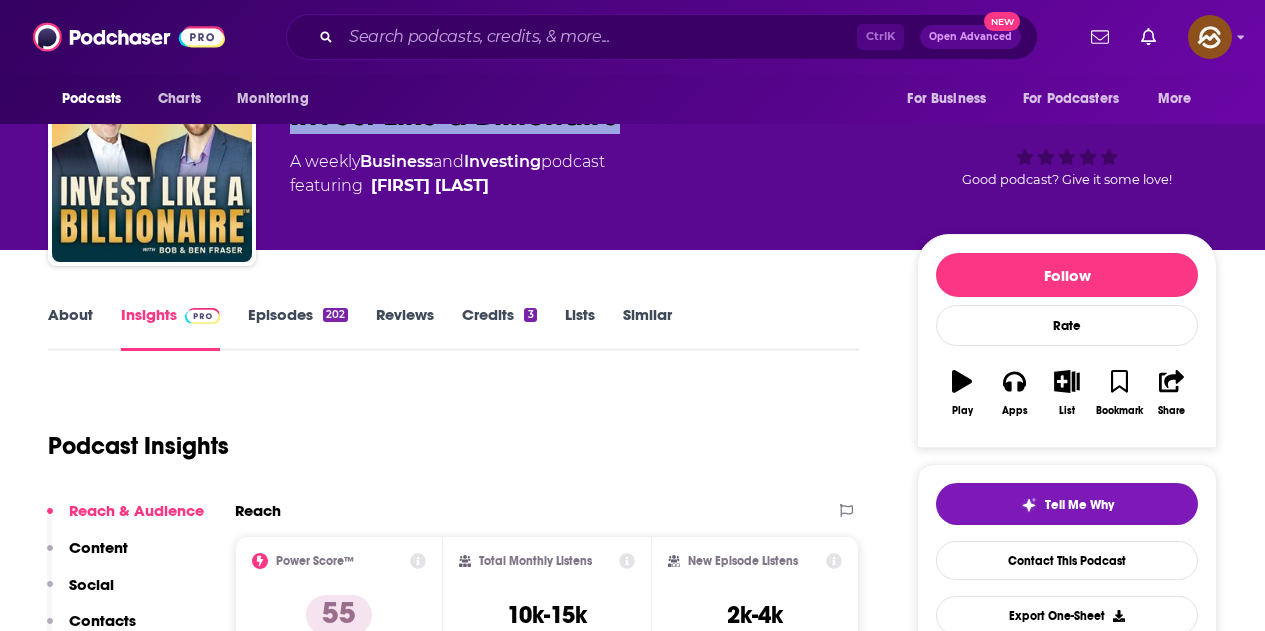 scroll, scrollTop: 200, scrollLeft: 0, axis: vertical 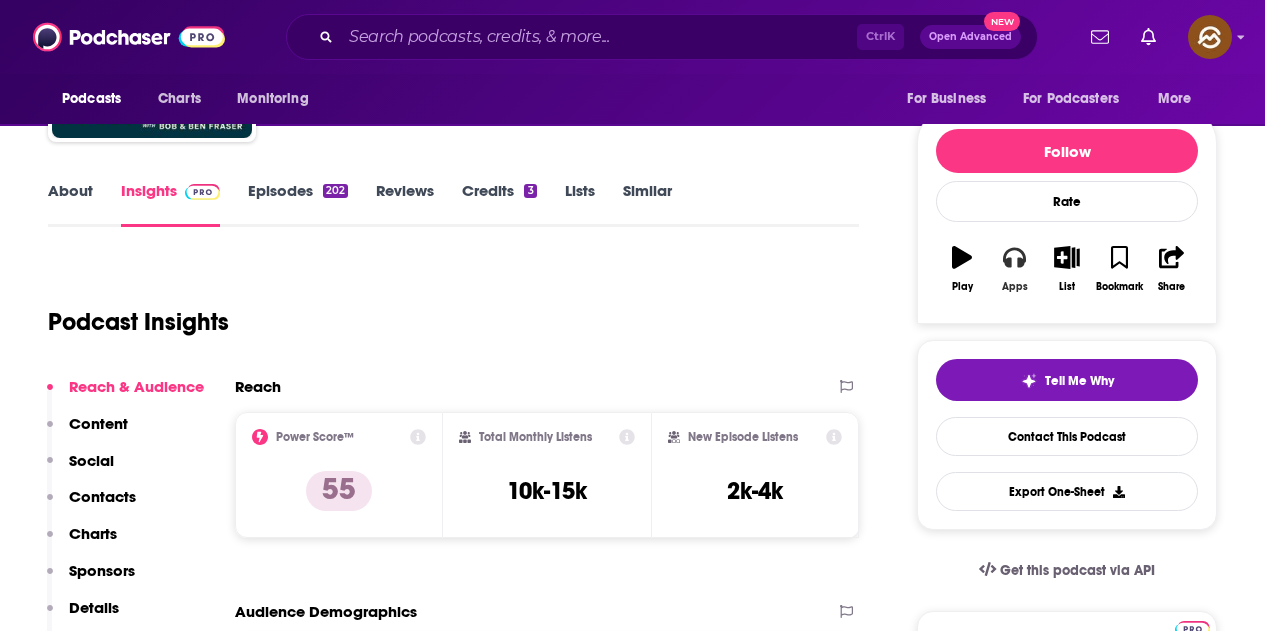 click on "Apps" at bounding box center (1015, 287) 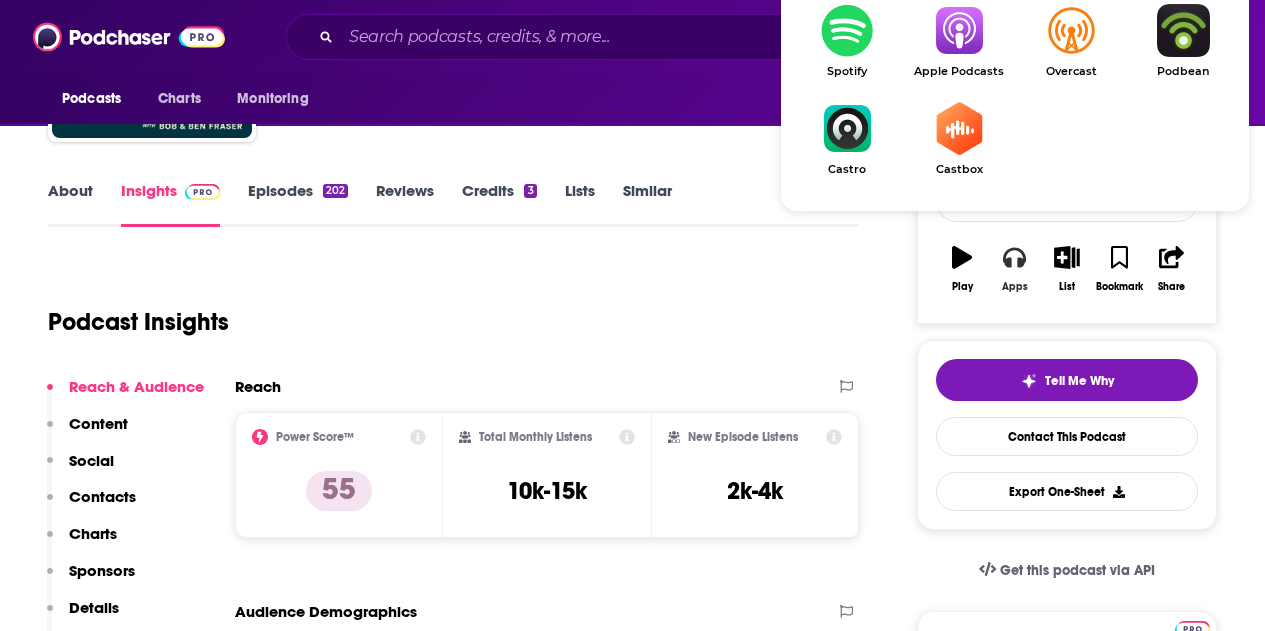 scroll, scrollTop: 400, scrollLeft: 0, axis: vertical 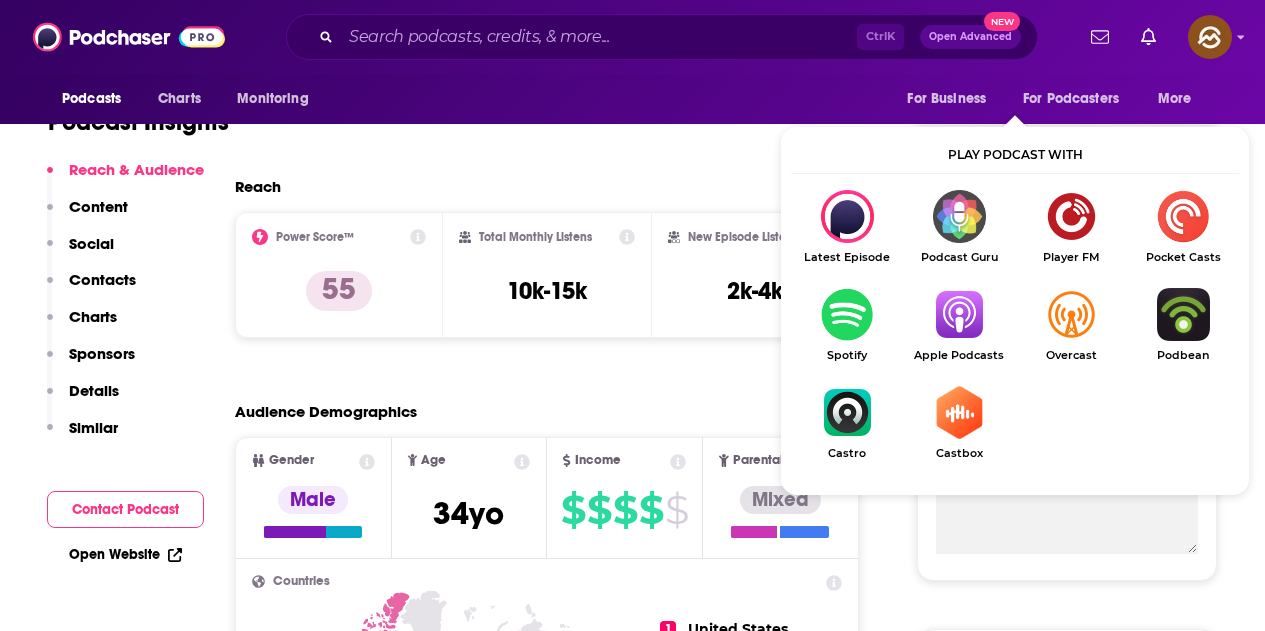 click at bounding box center (959, 314) 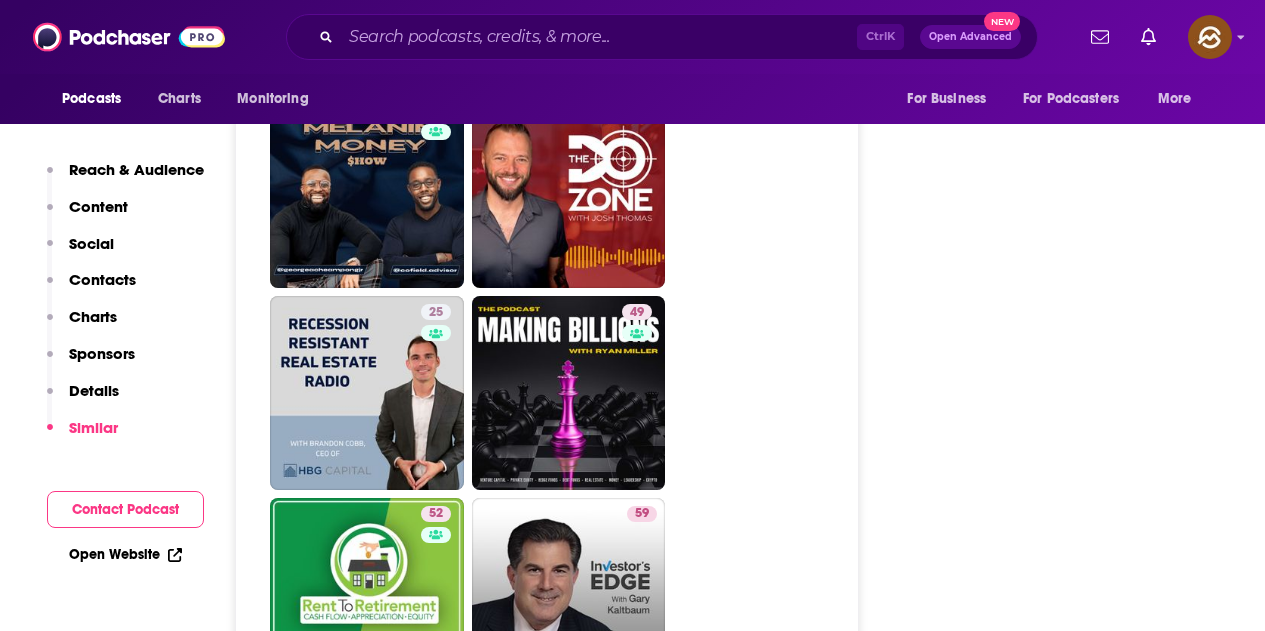 scroll, scrollTop: 3300, scrollLeft: 0, axis: vertical 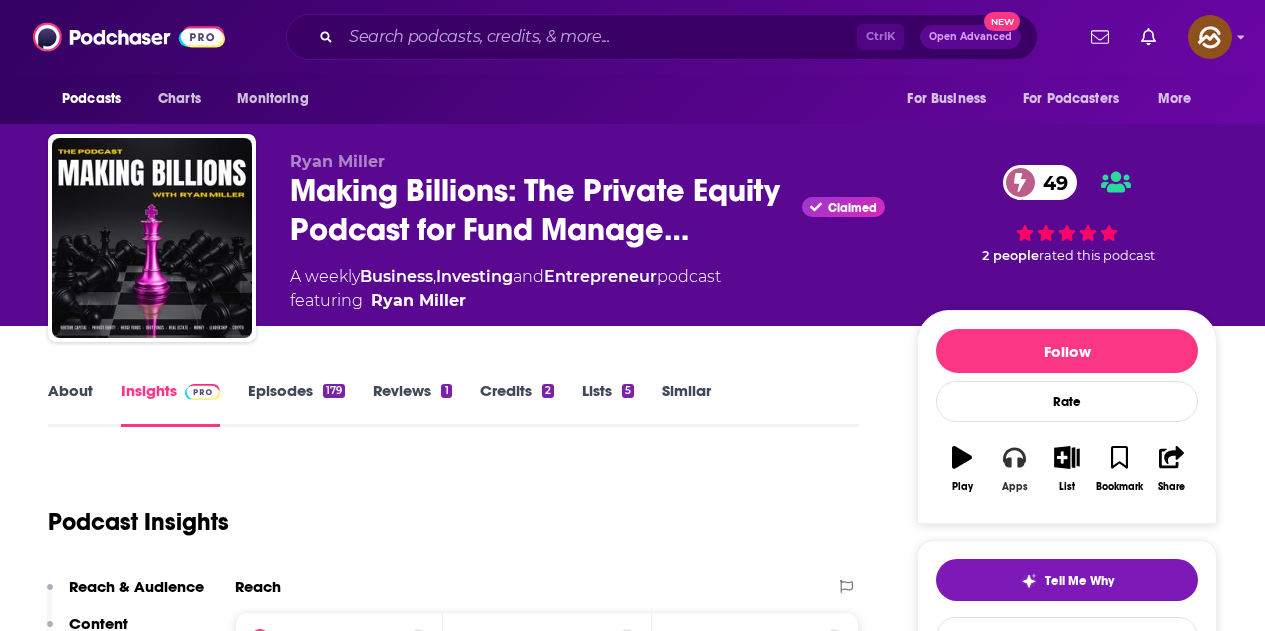 click on "Apps" at bounding box center [1015, 487] 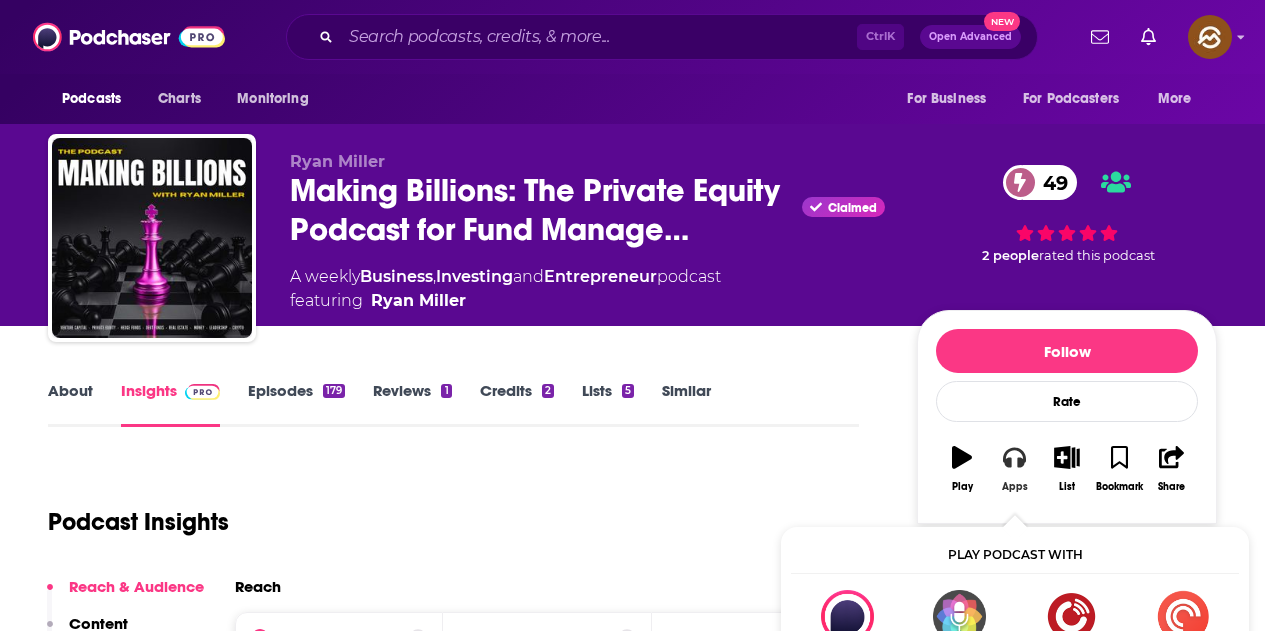 scroll, scrollTop: 300, scrollLeft: 0, axis: vertical 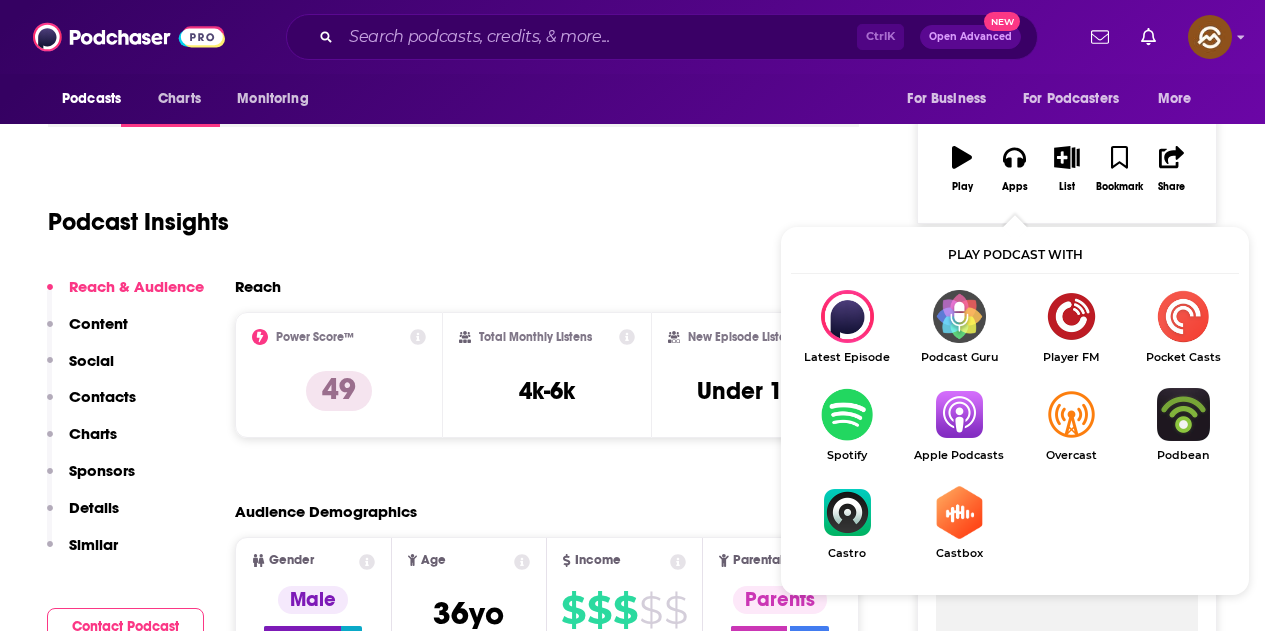 click at bounding box center [959, 414] 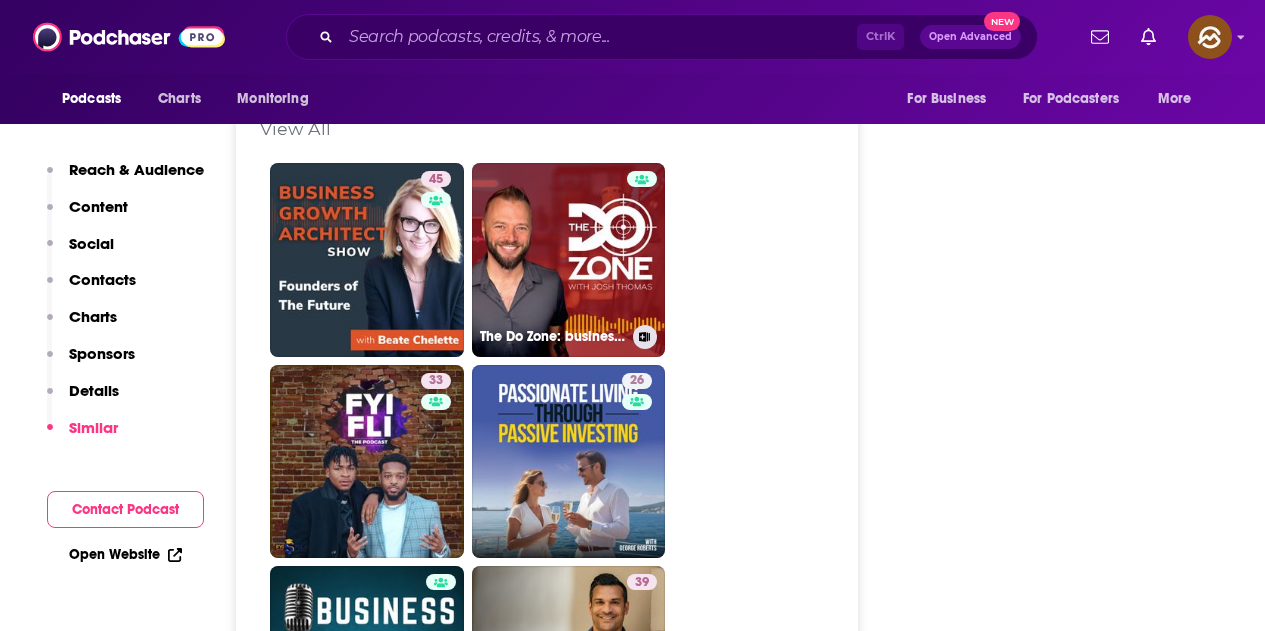 scroll, scrollTop: 3200, scrollLeft: 0, axis: vertical 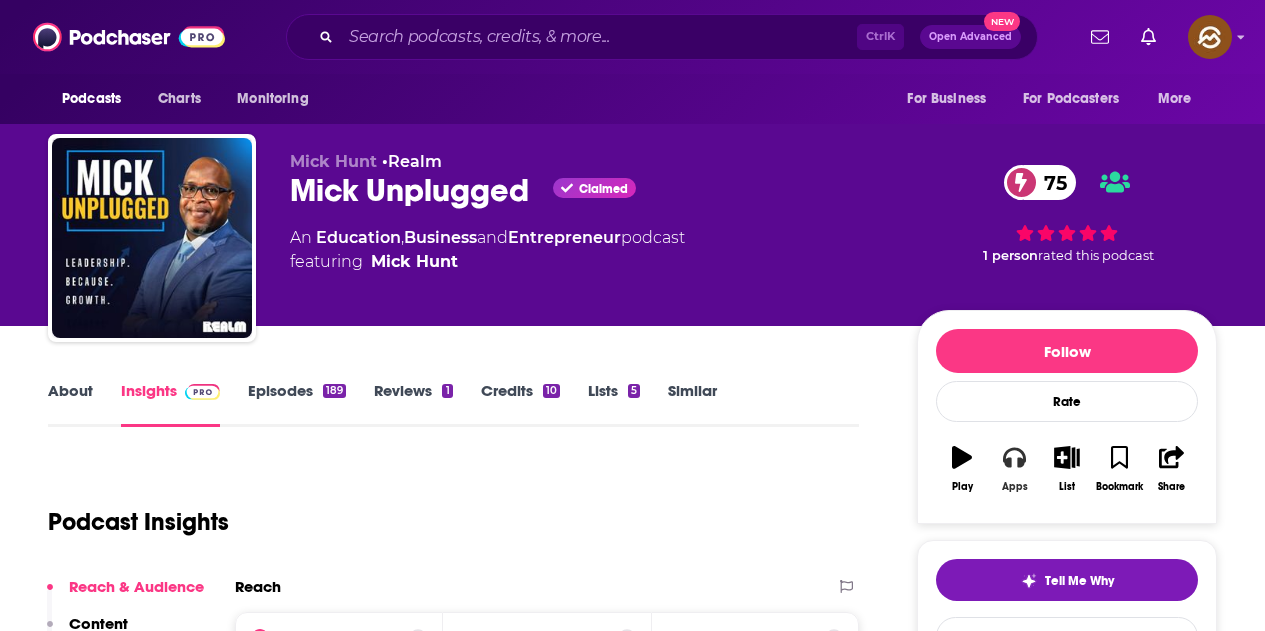 click on "Apps" at bounding box center [1014, 469] 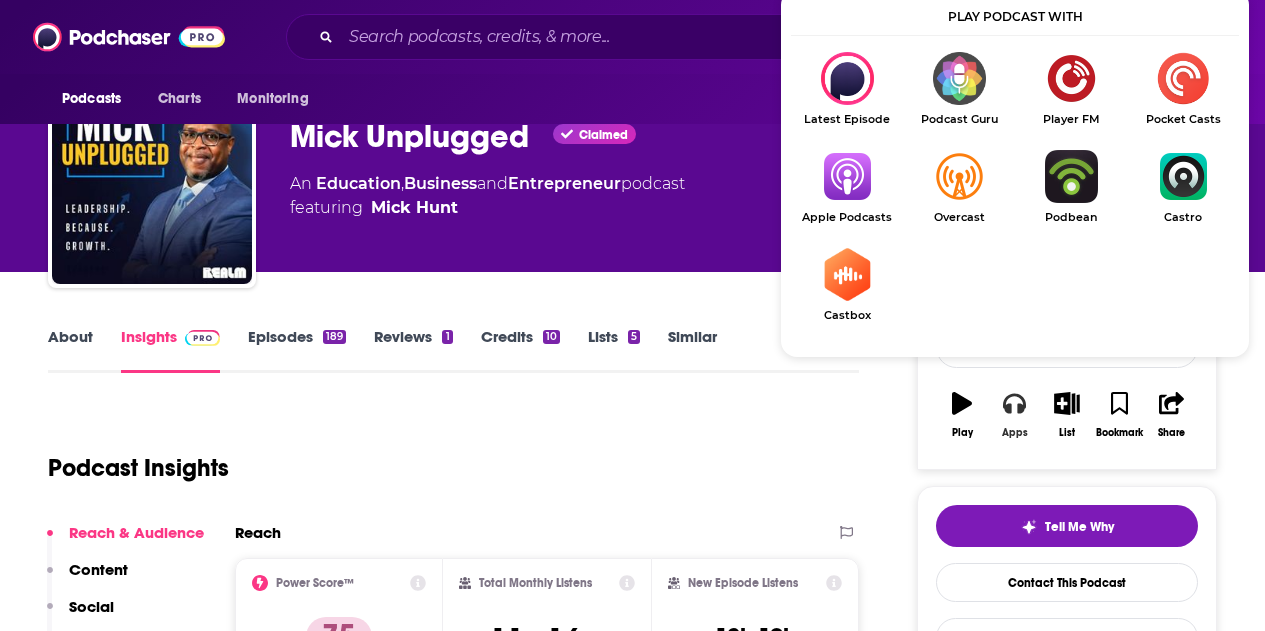 scroll, scrollTop: 100, scrollLeft: 0, axis: vertical 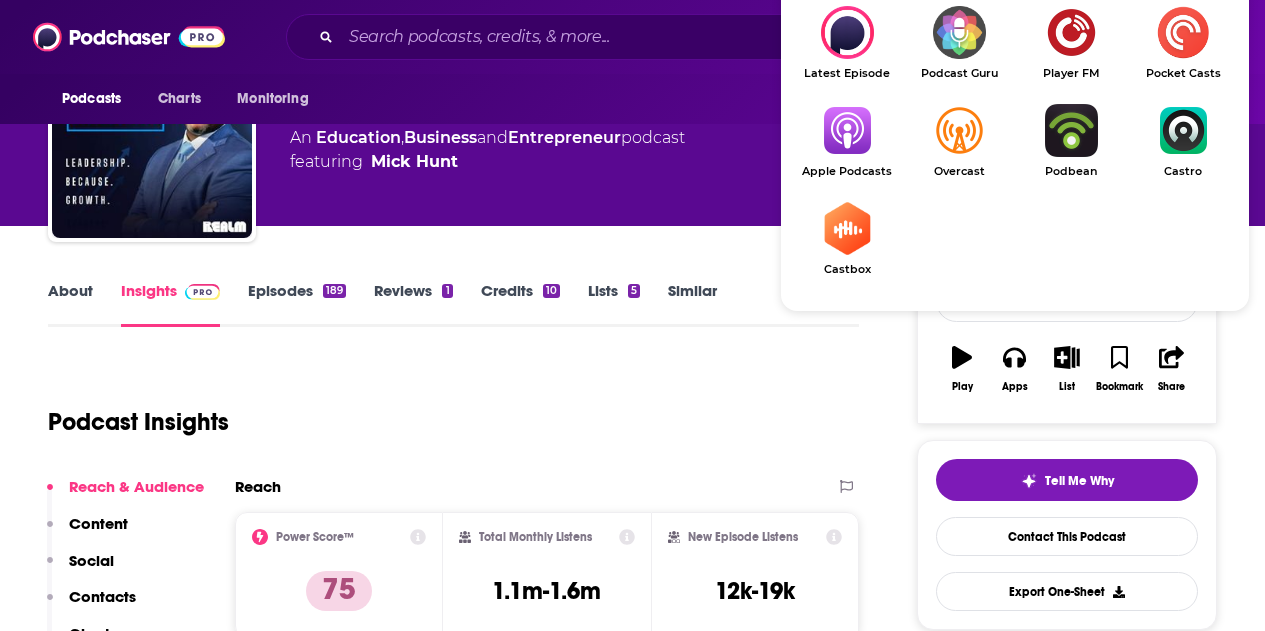click at bounding box center (847, 130) 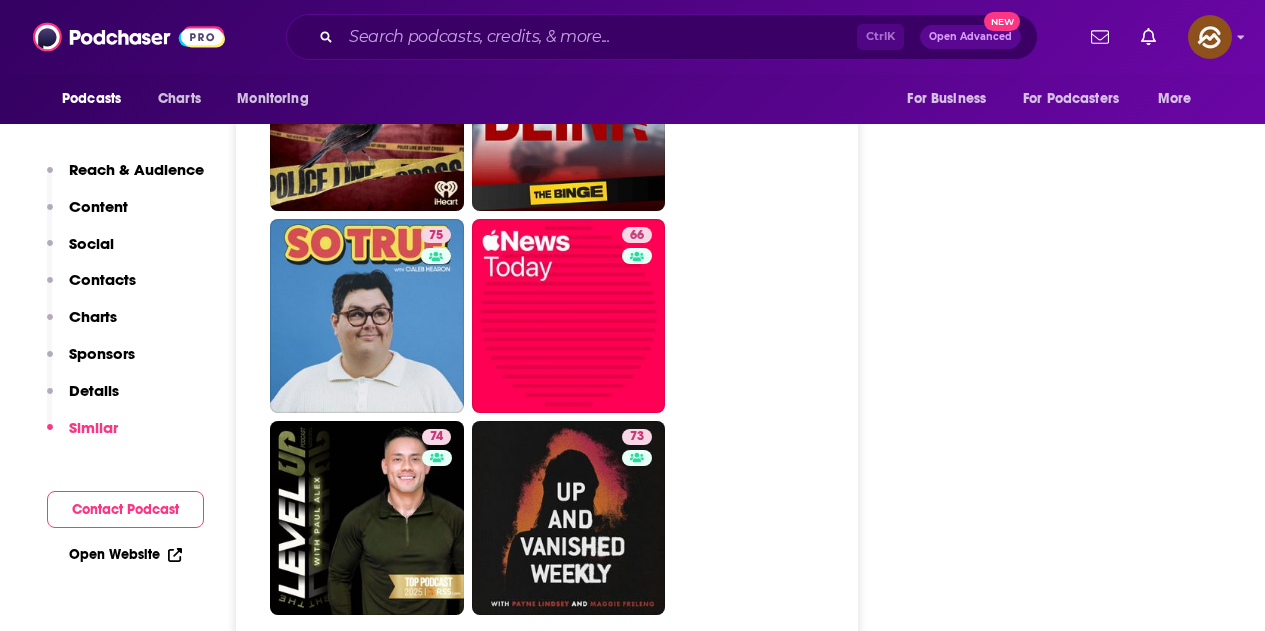 scroll, scrollTop: 6100, scrollLeft: 0, axis: vertical 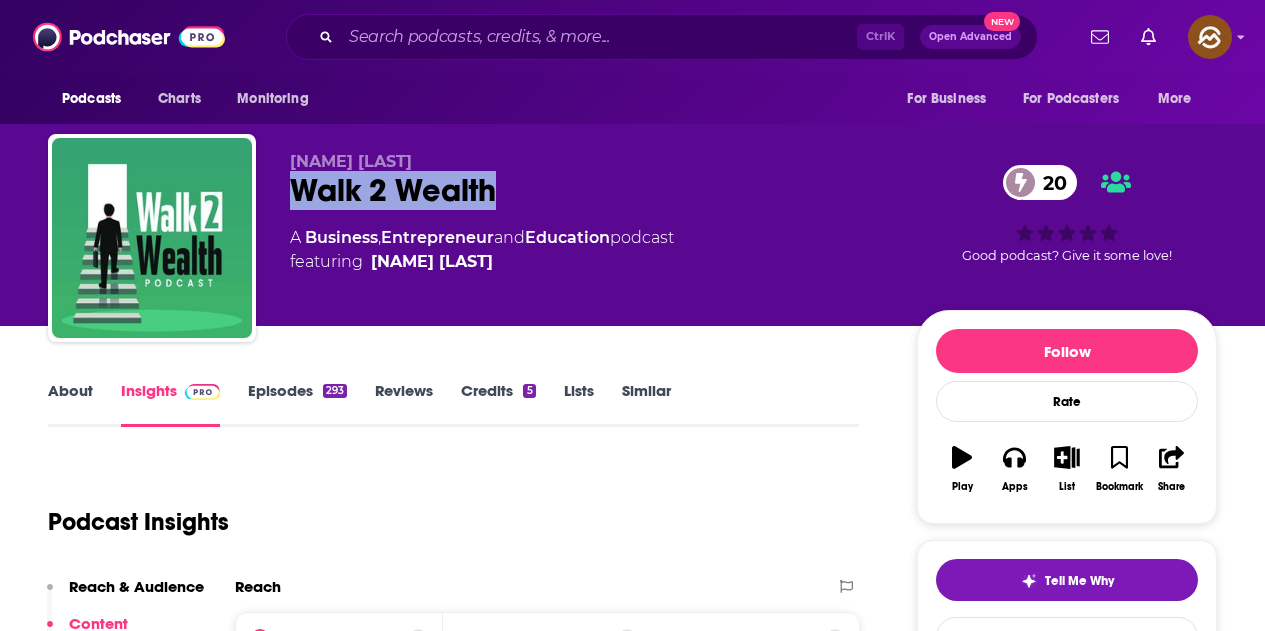 drag, startPoint x: 297, startPoint y: 187, endPoint x: 491, endPoint y: 183, distance: 194.04123 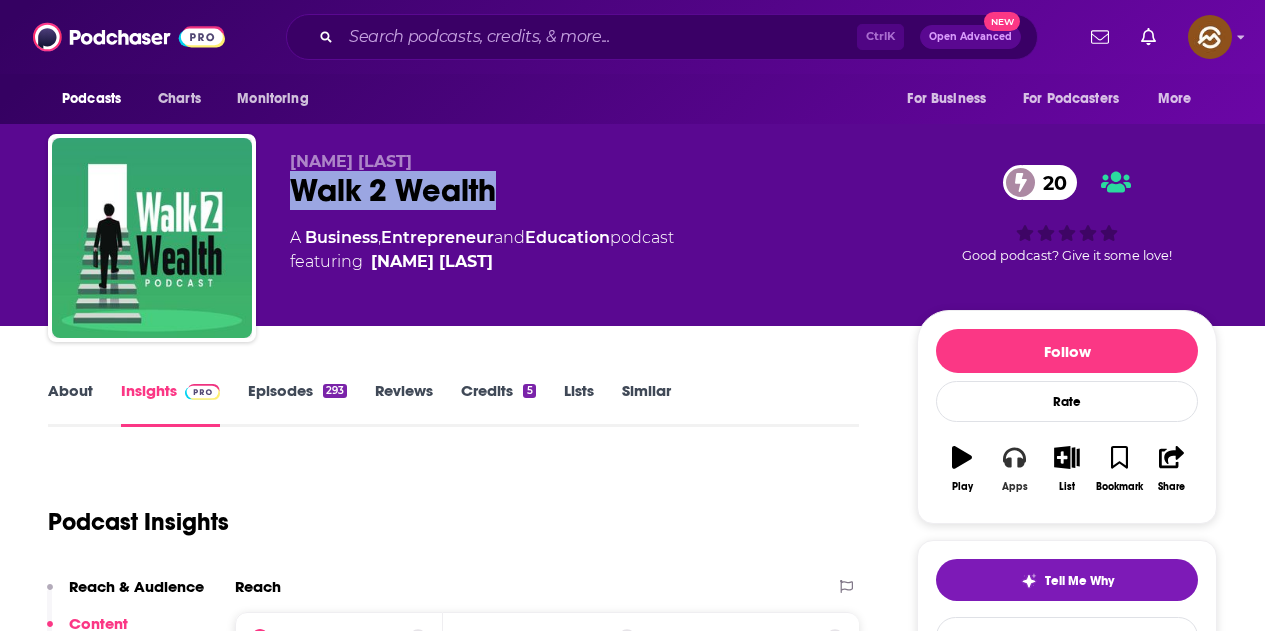 click on "Apps" at bounding box center (1014, 469) 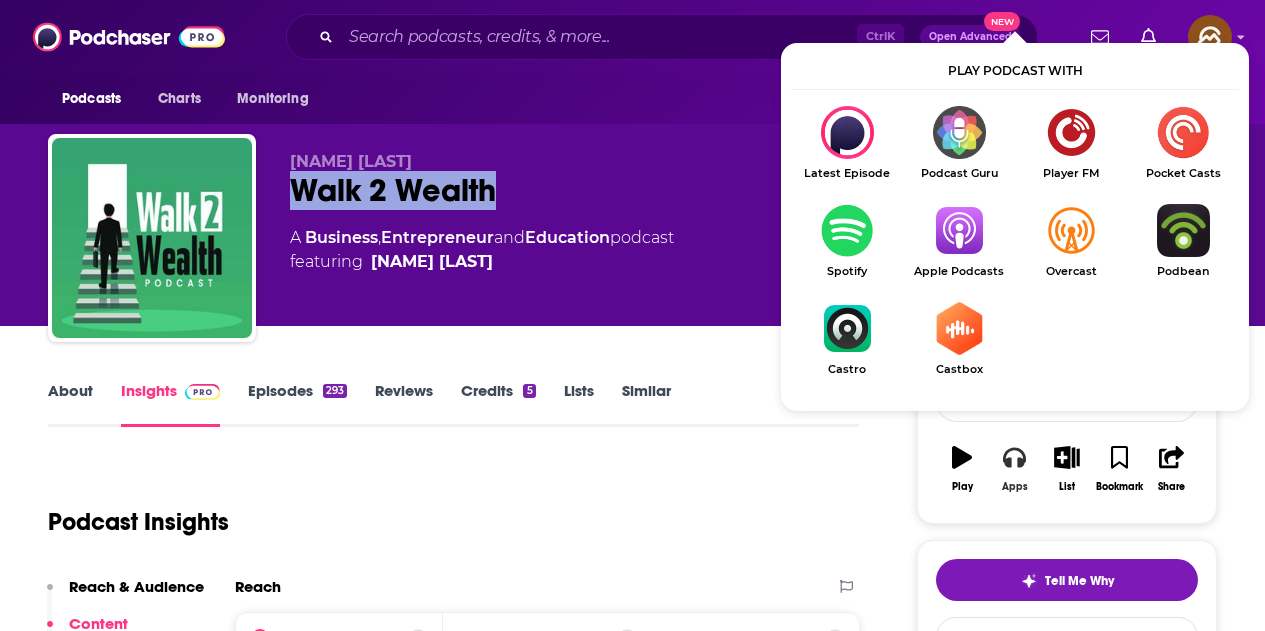 scroll, scrollTop: 100, scrollLeft: 0, axis: vertical 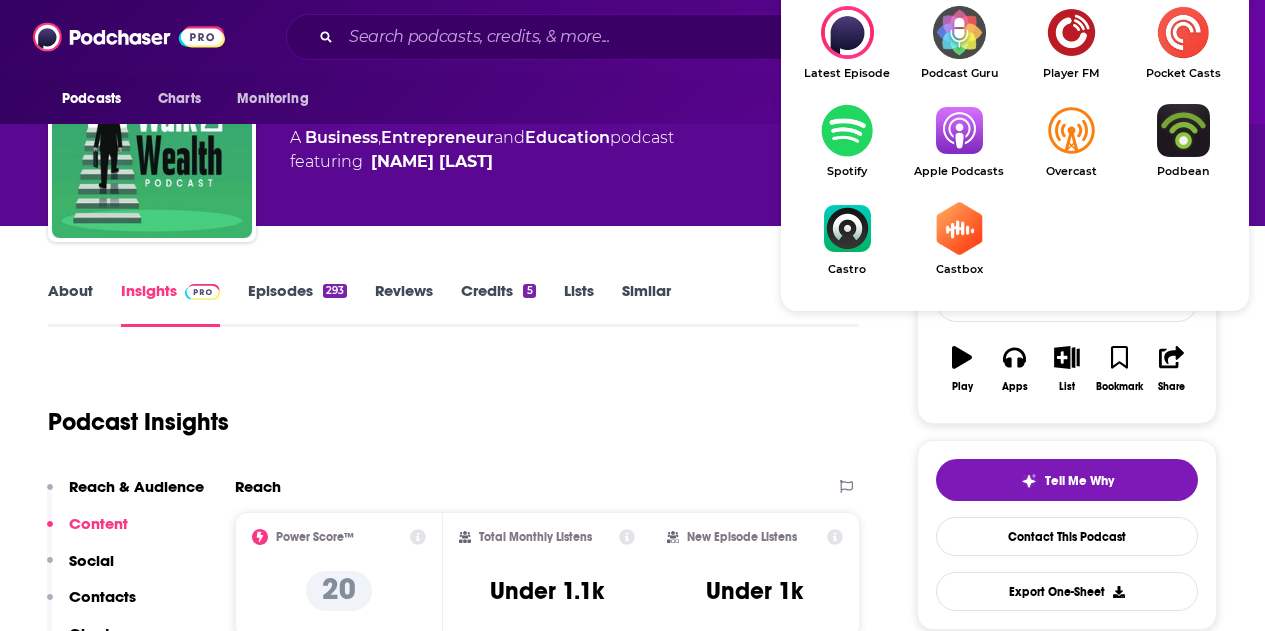 click at bounding box center [959, 130] 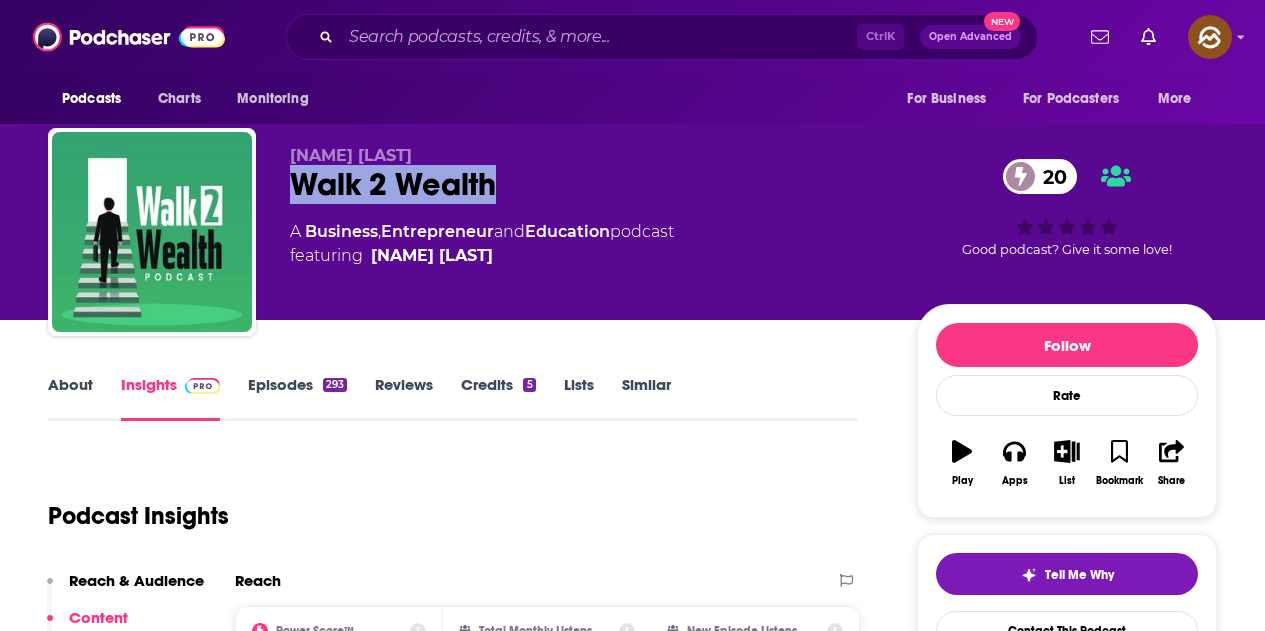 scroll, scrollTop: 0, scrollLeft: 0, axis: both 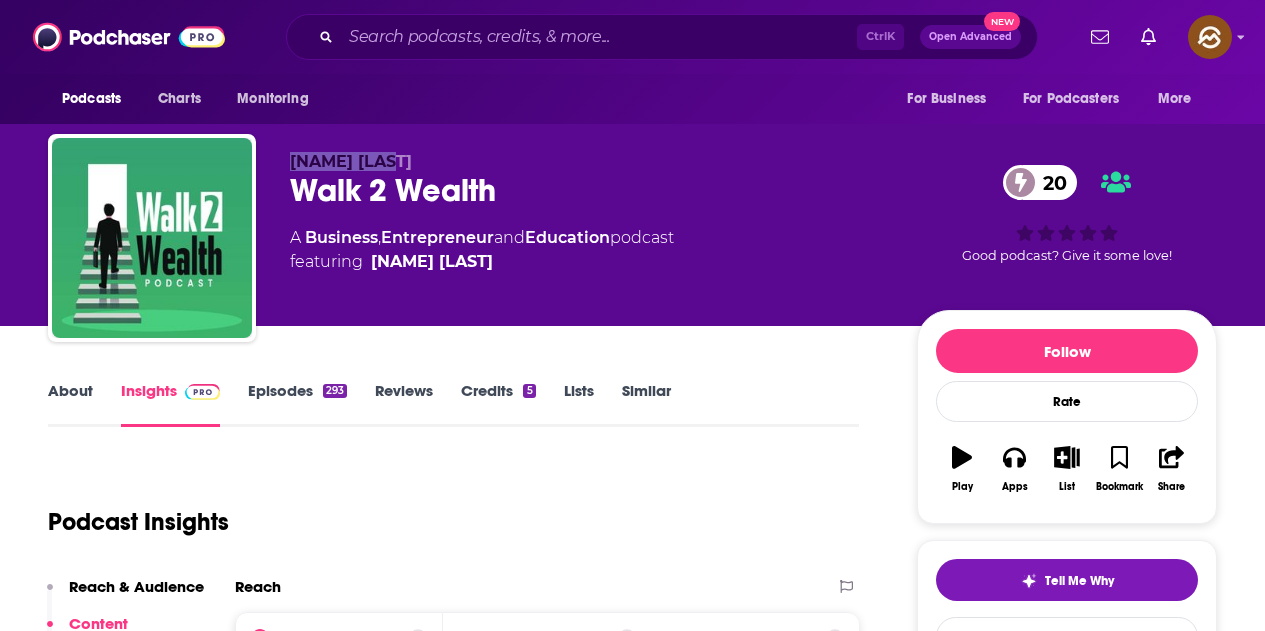 drag, startPoint x: 408, startPoint y: 140, endPoint x: 282, endPoint y: 155, distance: 126.88972 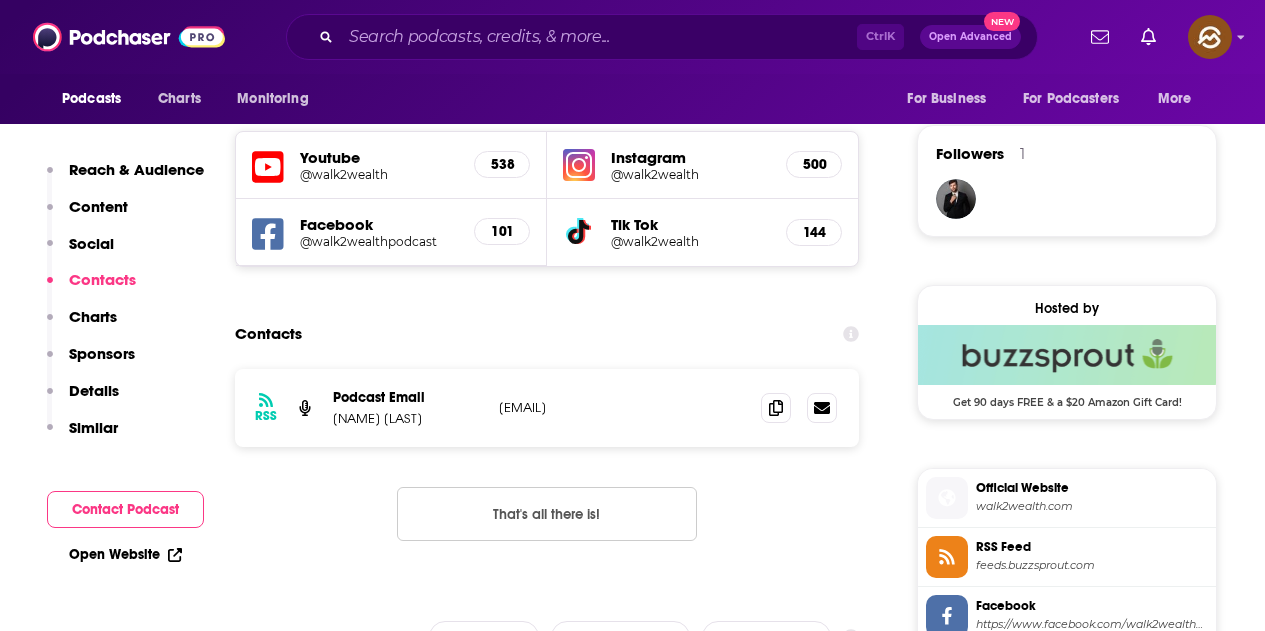 scroll, scrollTop: 1500, scrollLeft: 0, axis: vertical 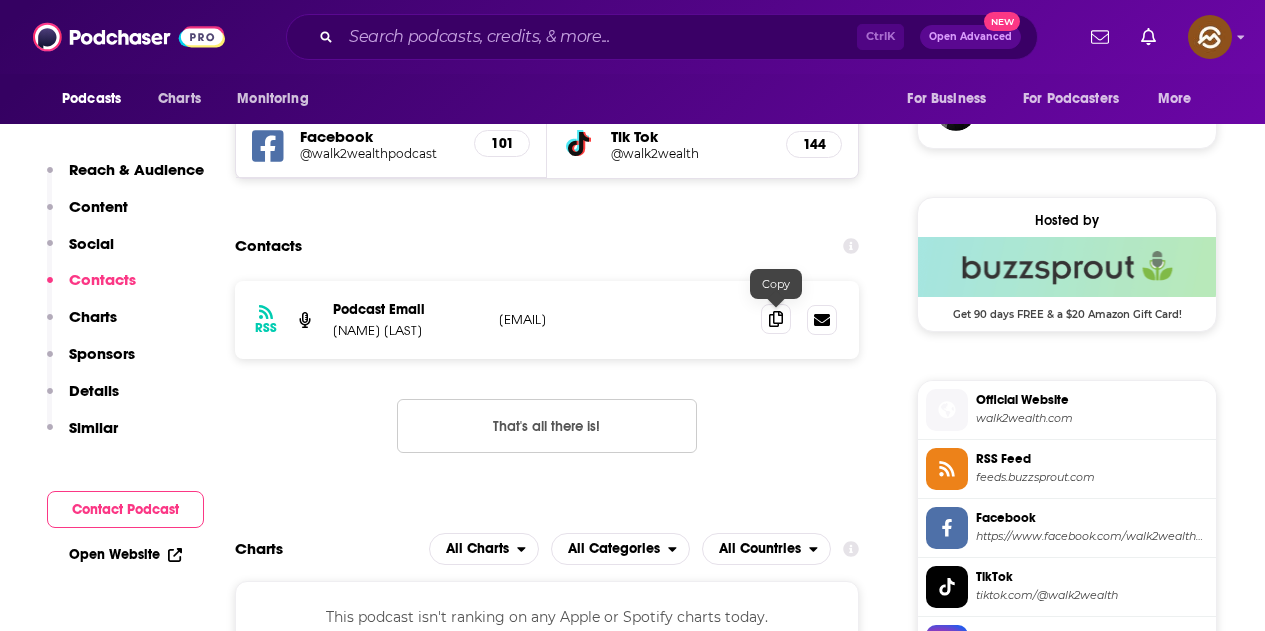click 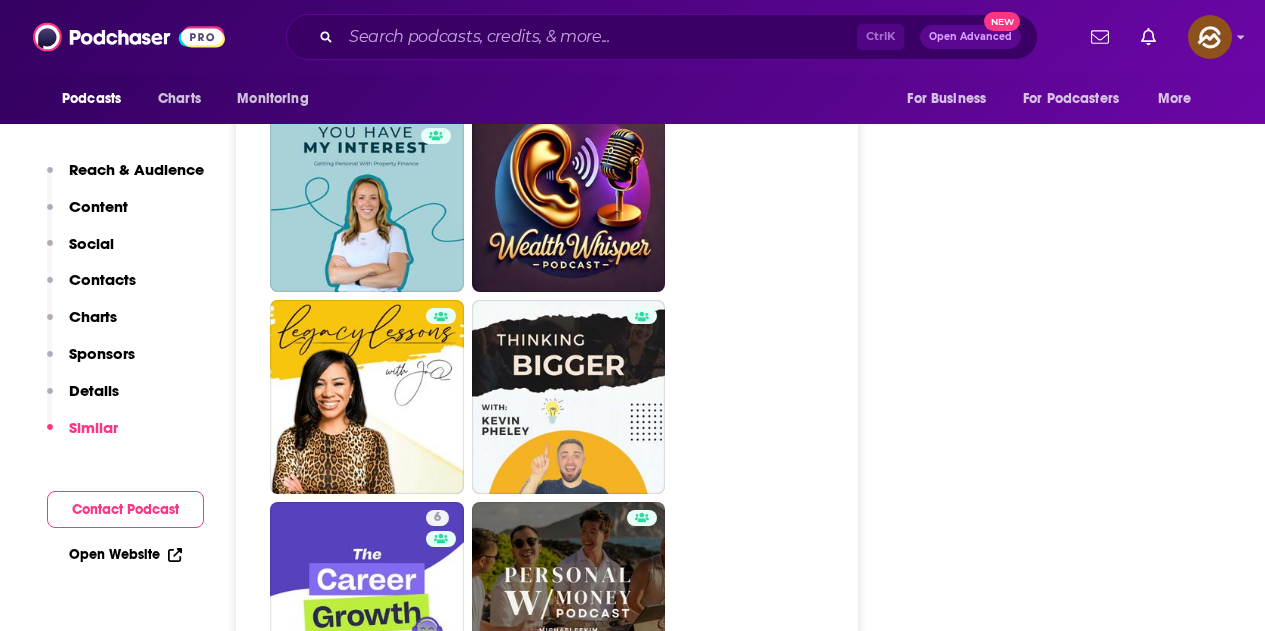 scroll, scrollTop: 4500, scrollLeft: 0, axis: vertical 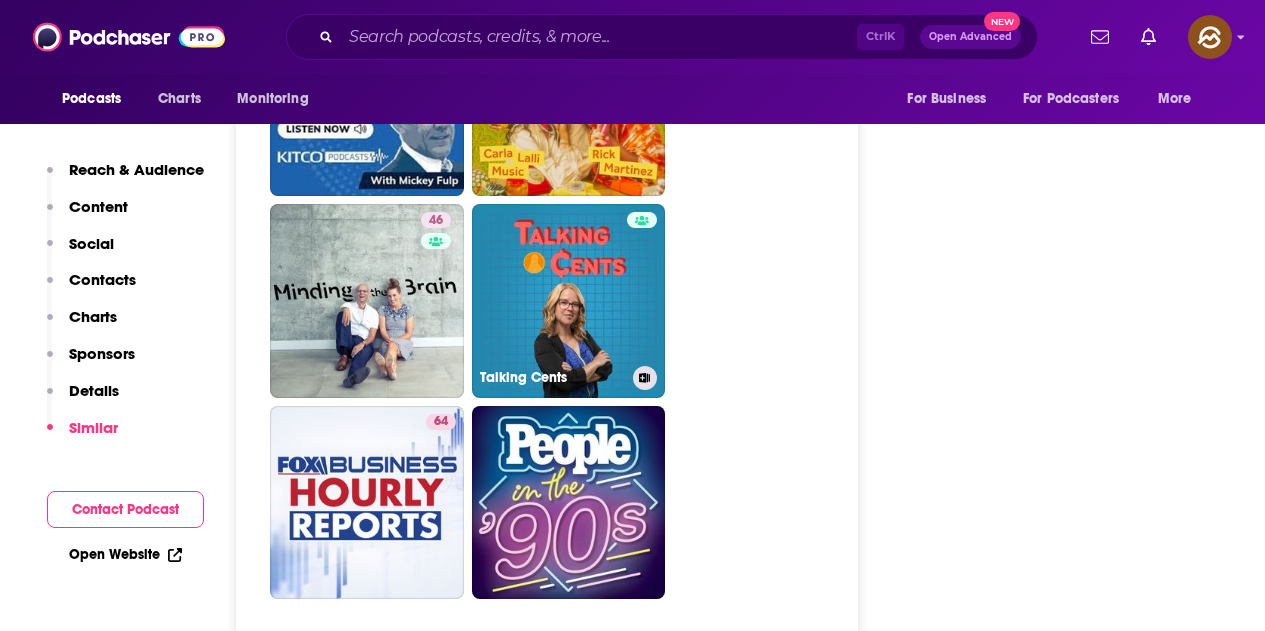 click on "Talking Cents" at bounding box center [569, 301] 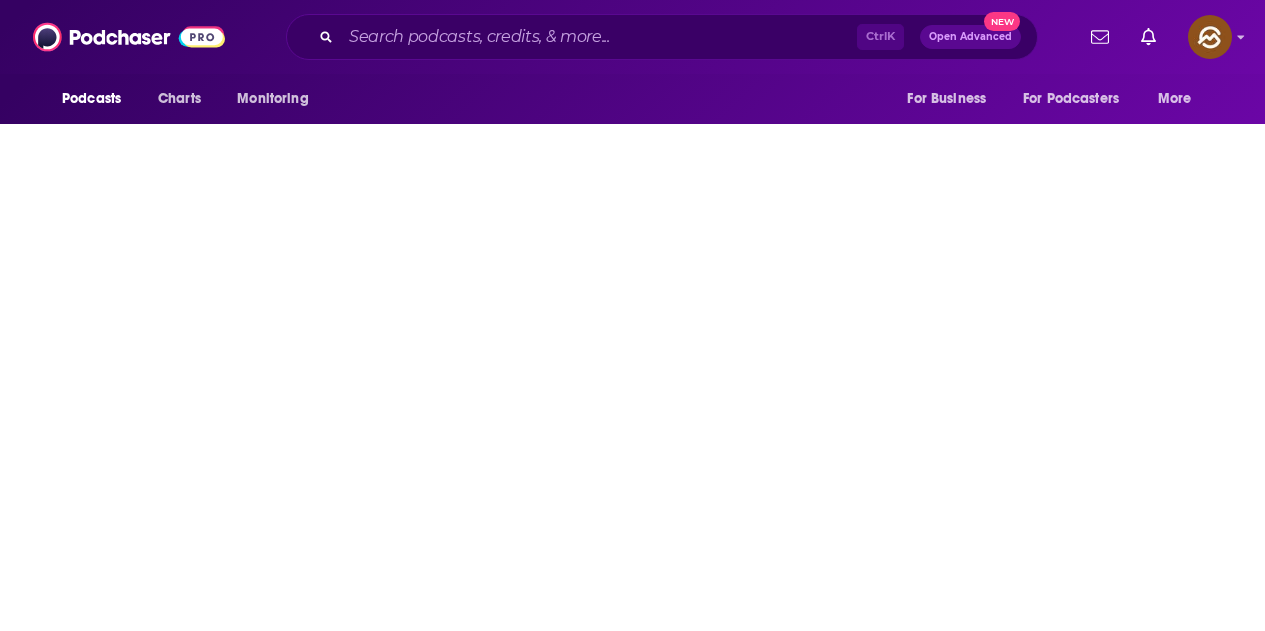 type on "https://www.podchaser.com/podcasts/talking-cents-1911541" 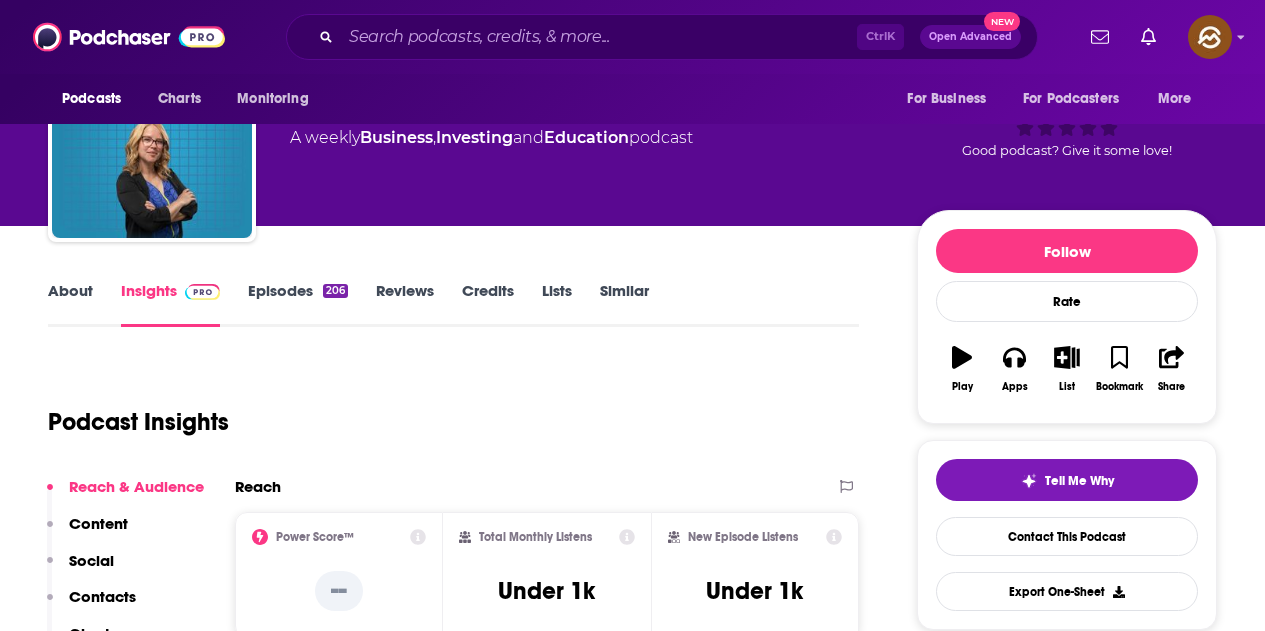 scroll, scrollTop: 0, scrollLeft: 0, axis: both 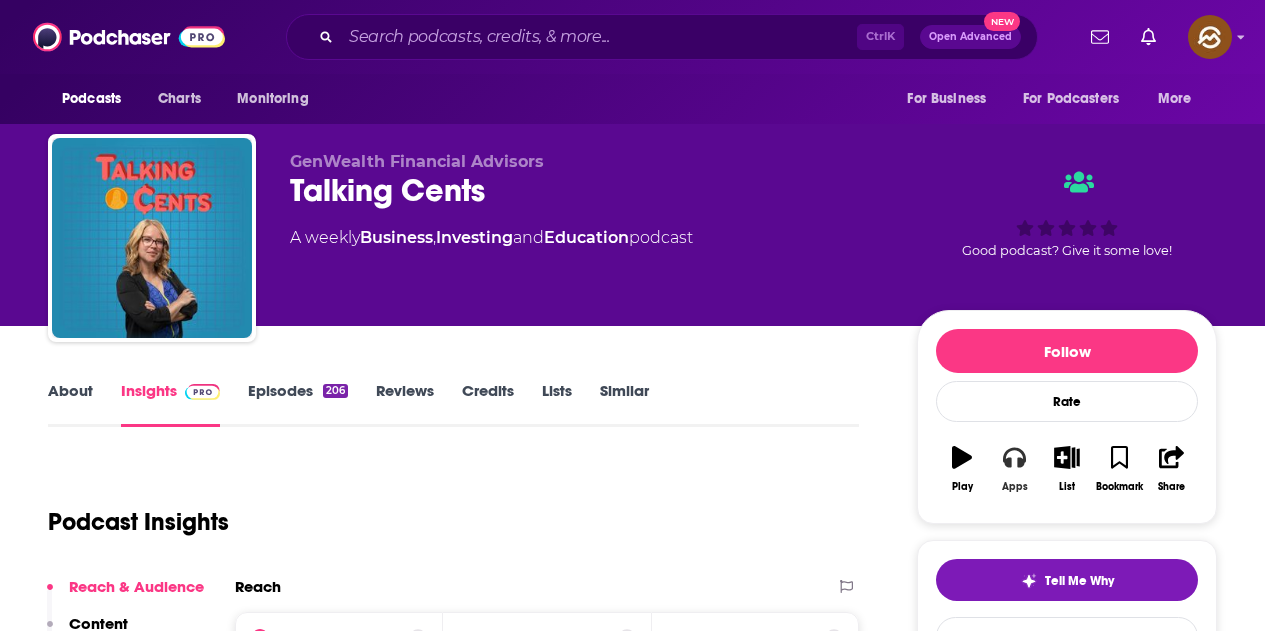 click 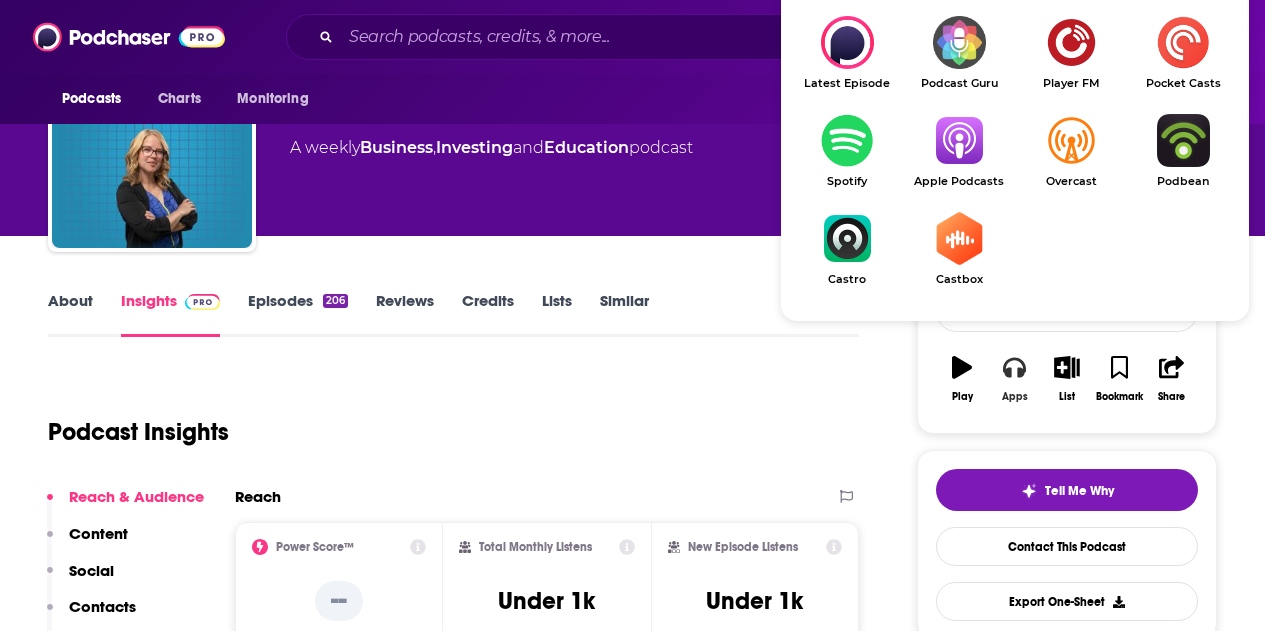 scroll, scrollTop: 100, scrollLeft: 0, axis: vertical 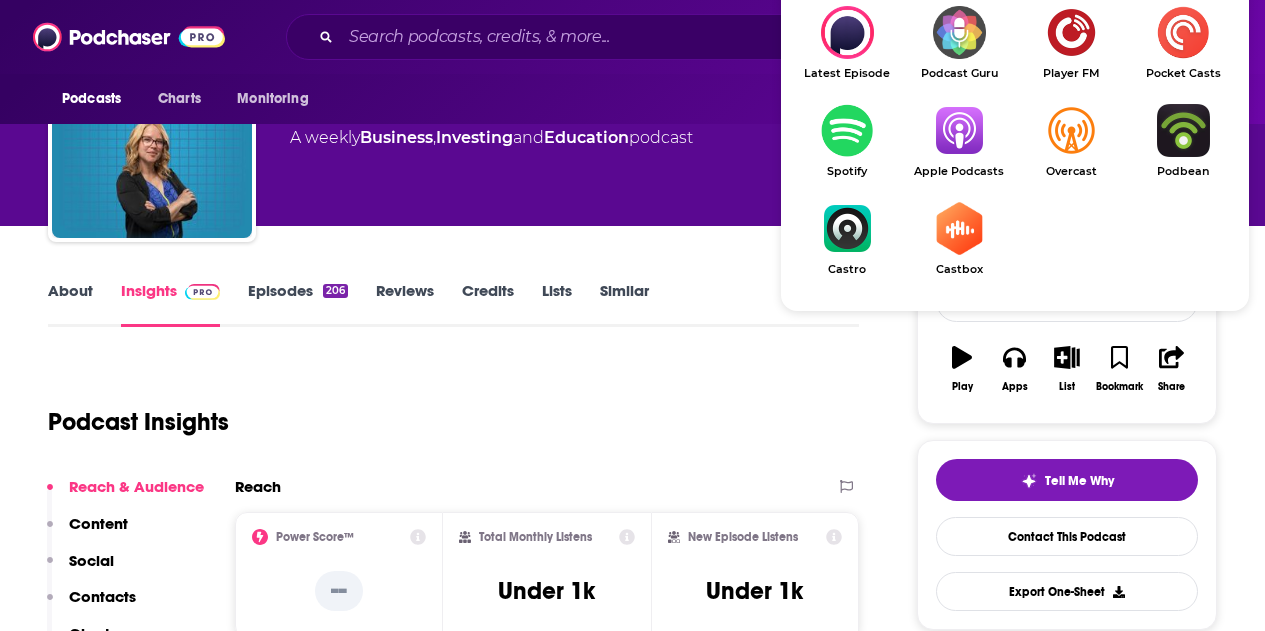 click on "Apple Podcasts" at bounding box center [959, 141] 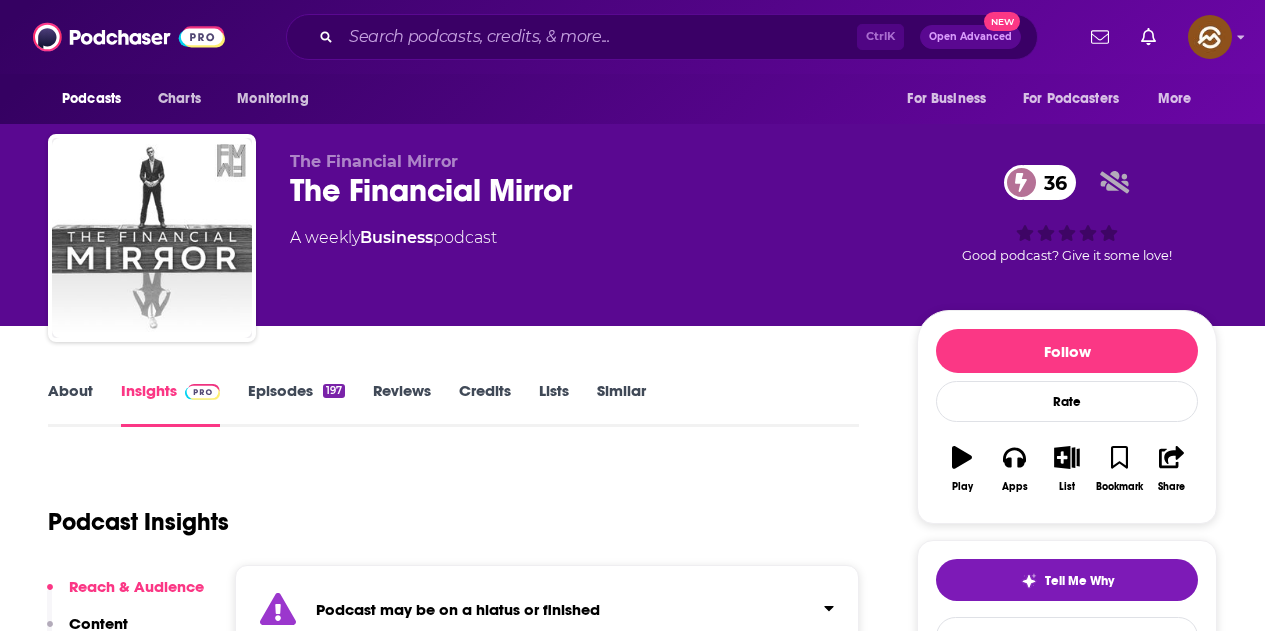 scroll, scrollTop: 0, scrollLeft: 0, axis: both 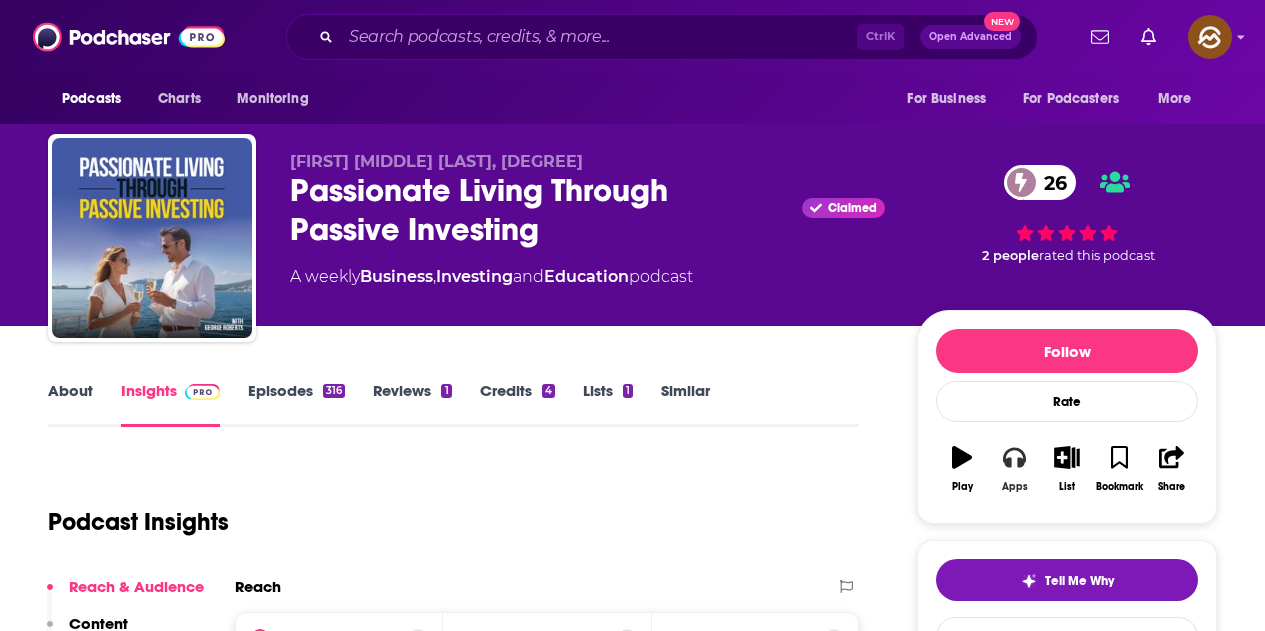 click on "Apps" at bounding box center (1014, 469) 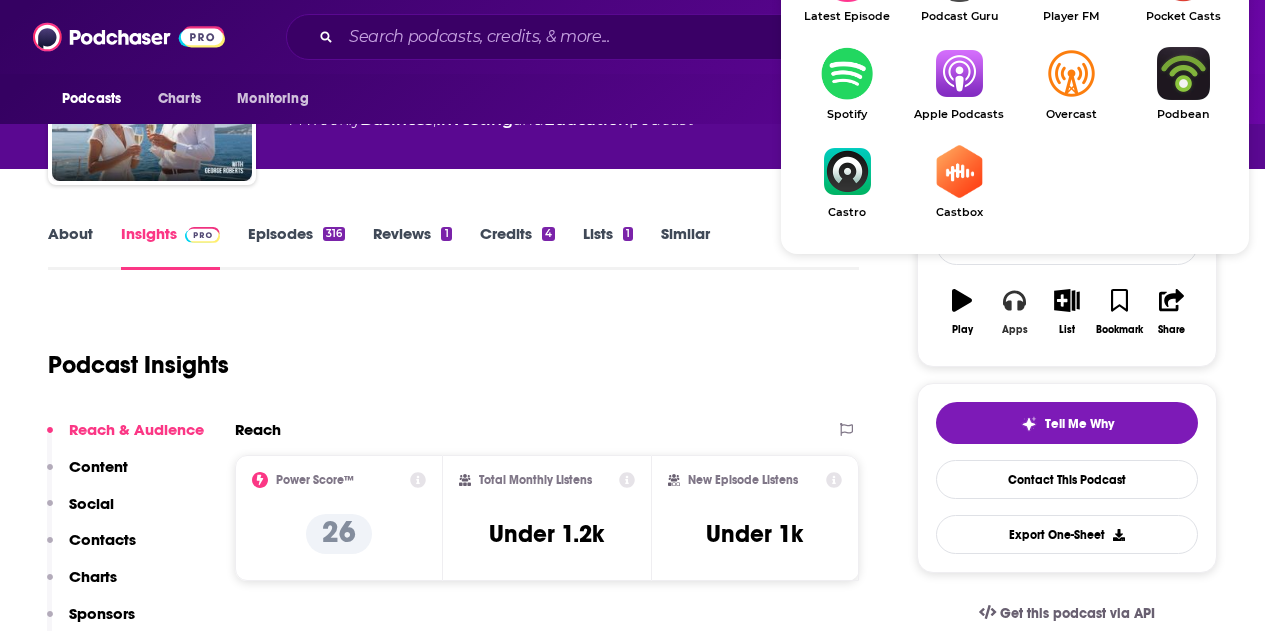 scroll, scrollTop: 200, scrollLeft: 0, axis: vertical 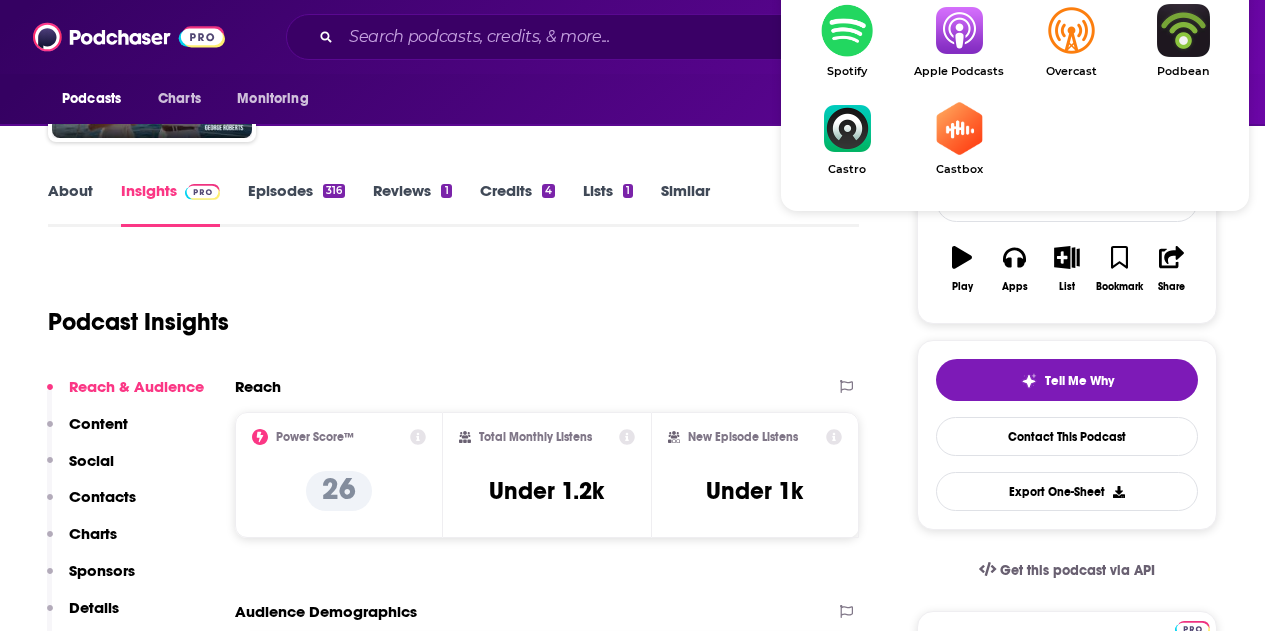 click at bounding box center (959, 30) 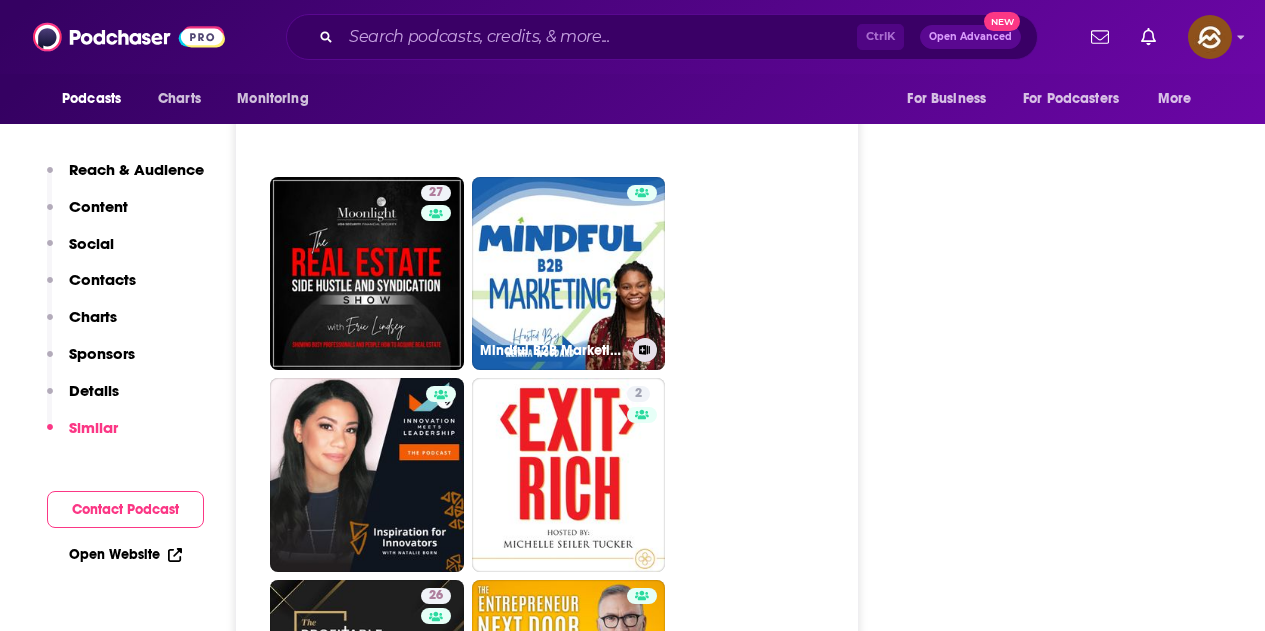 scroll, scrollTop: 3960, scrollLeft: 0, axis: vertical 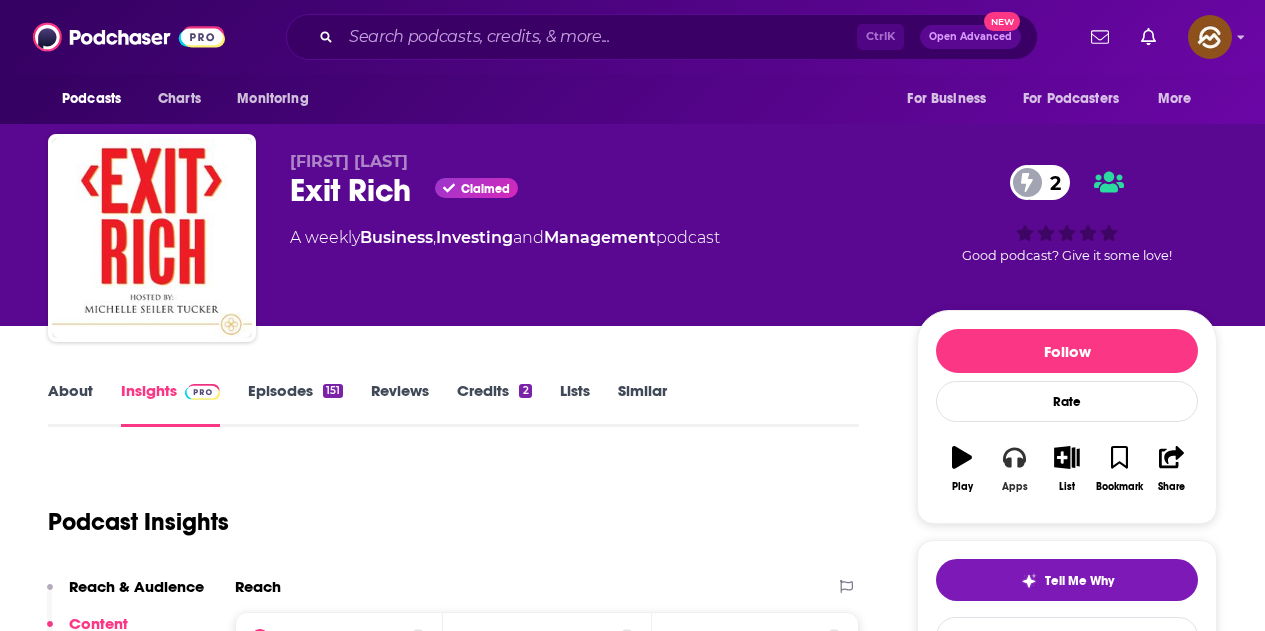 click on "Apps" at bounding box center [1015, 487] 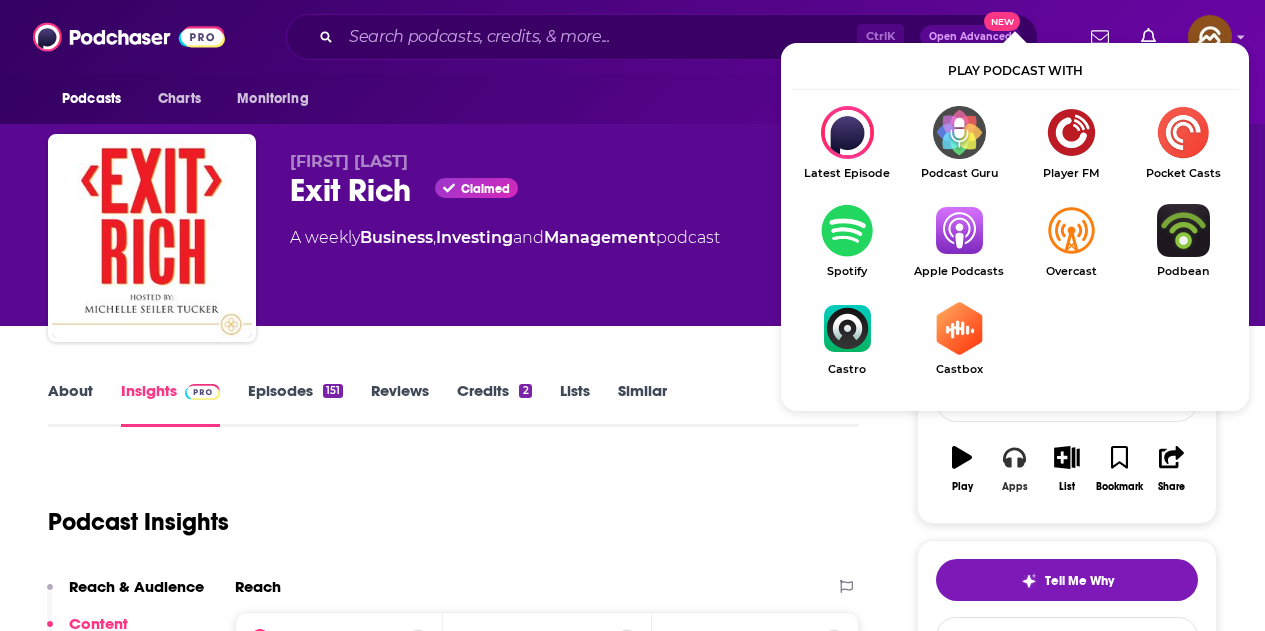 scroll, scrollTop: 200, scrollLeft: 0, axis: vertical 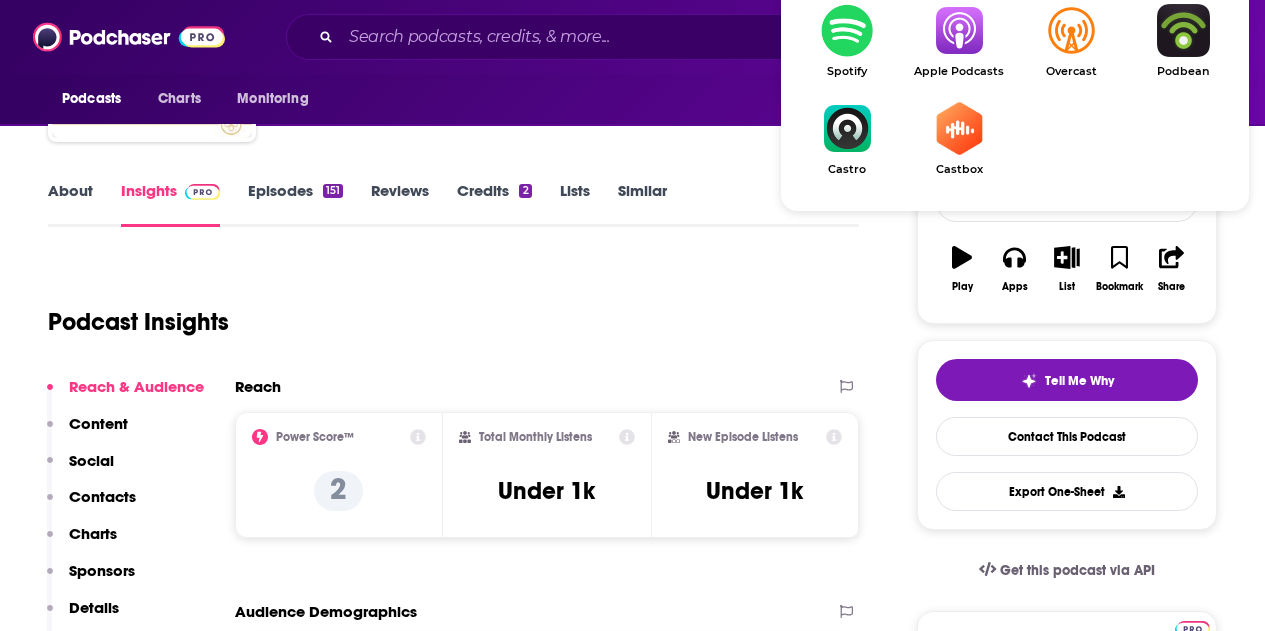 click at bounding box center [959, 30] 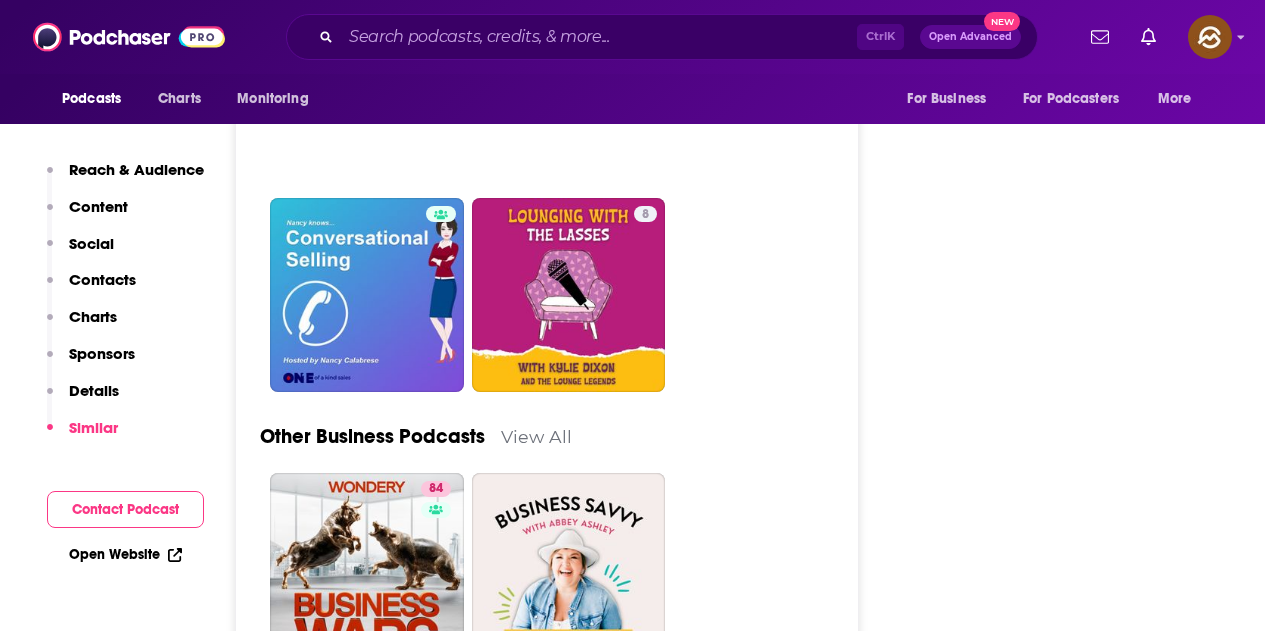 scroll, scrollTop: 5200, scrollLeft: 0, axis: vertical 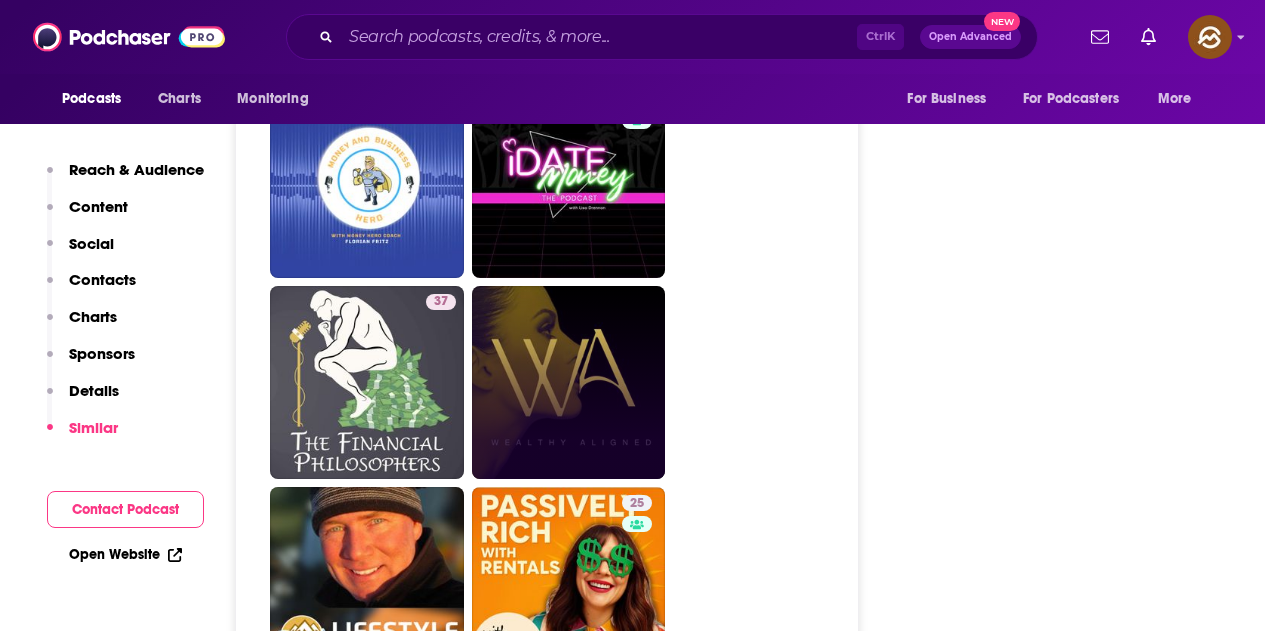 drag, startPoint x: 692, startPoint y: 311, endPoint x: 513, endPoint y: 374, distance: 189.76302 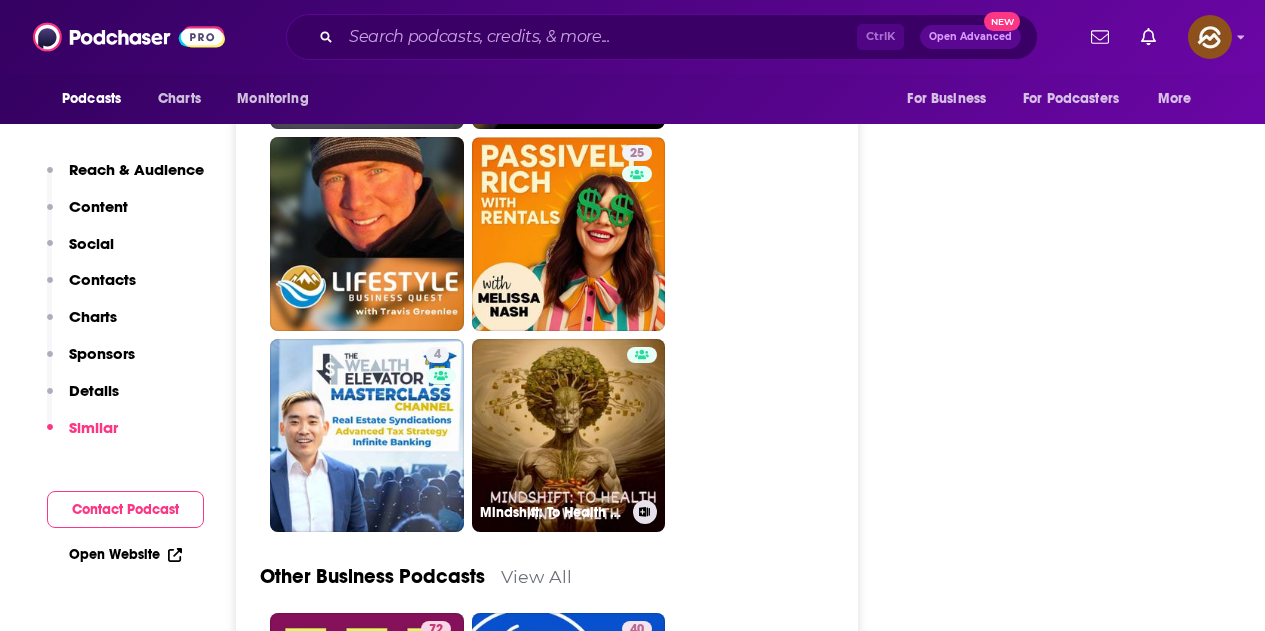 scroll, scrollTop: 5000, scrollLeft: 0, axis: vertical 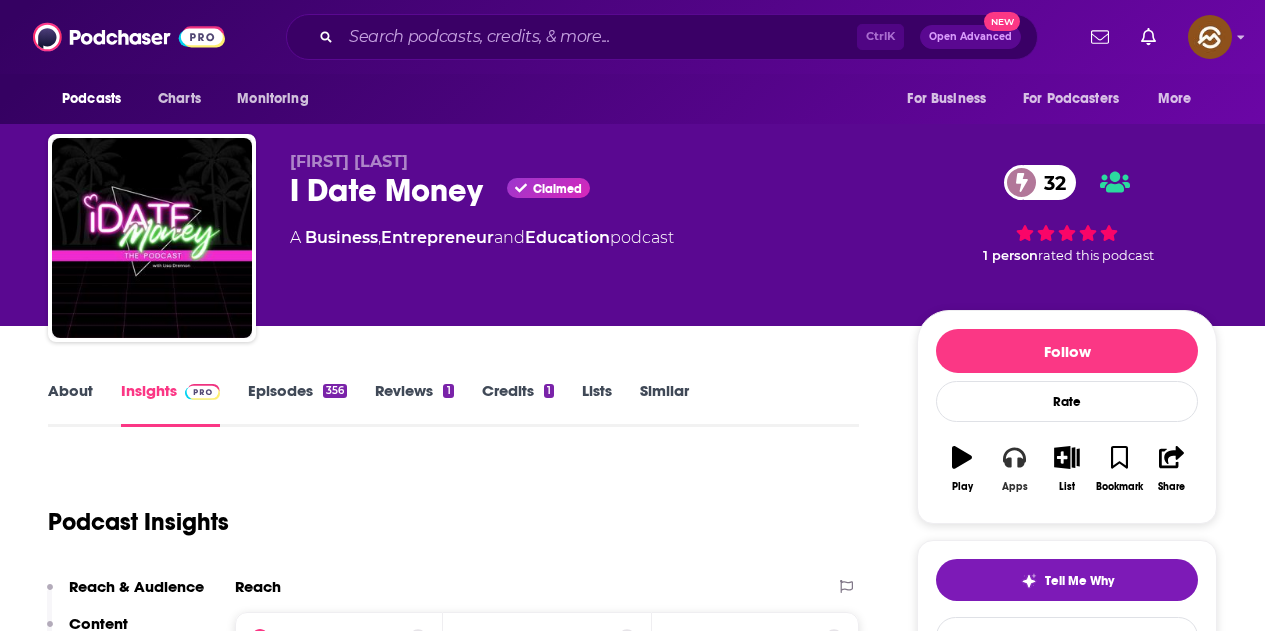 click on "Apps" at bounding box center (1014, 469) 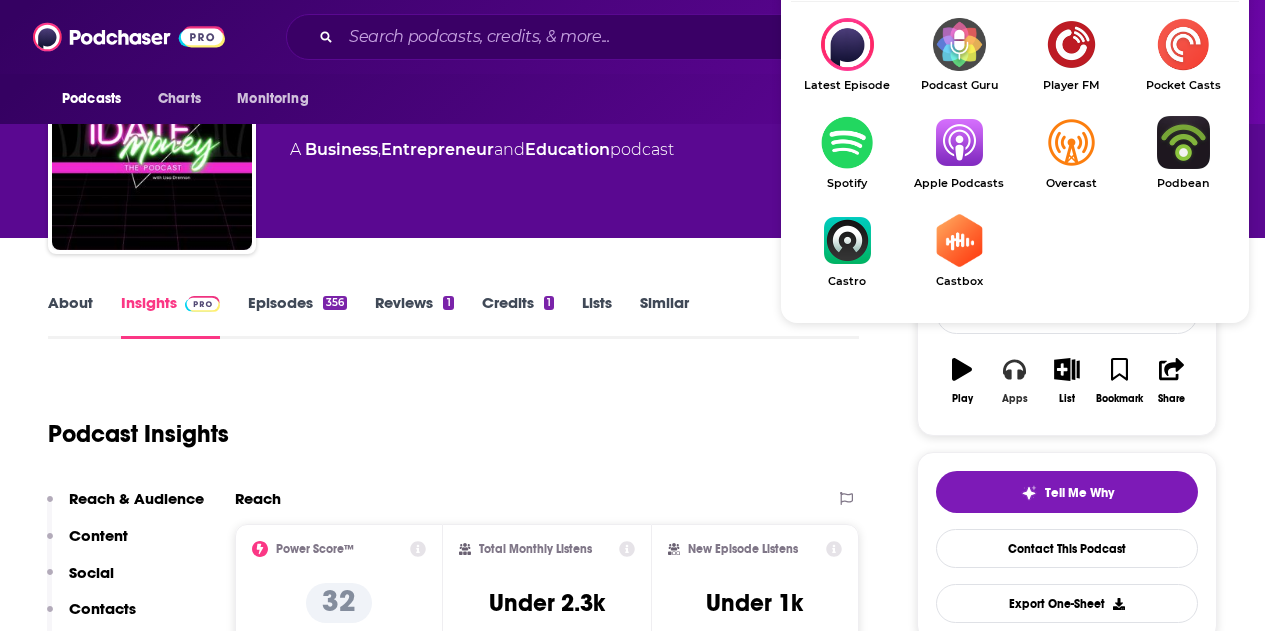 scroll, scrollTop: 100, scrollLeft: 0, axis: vertical 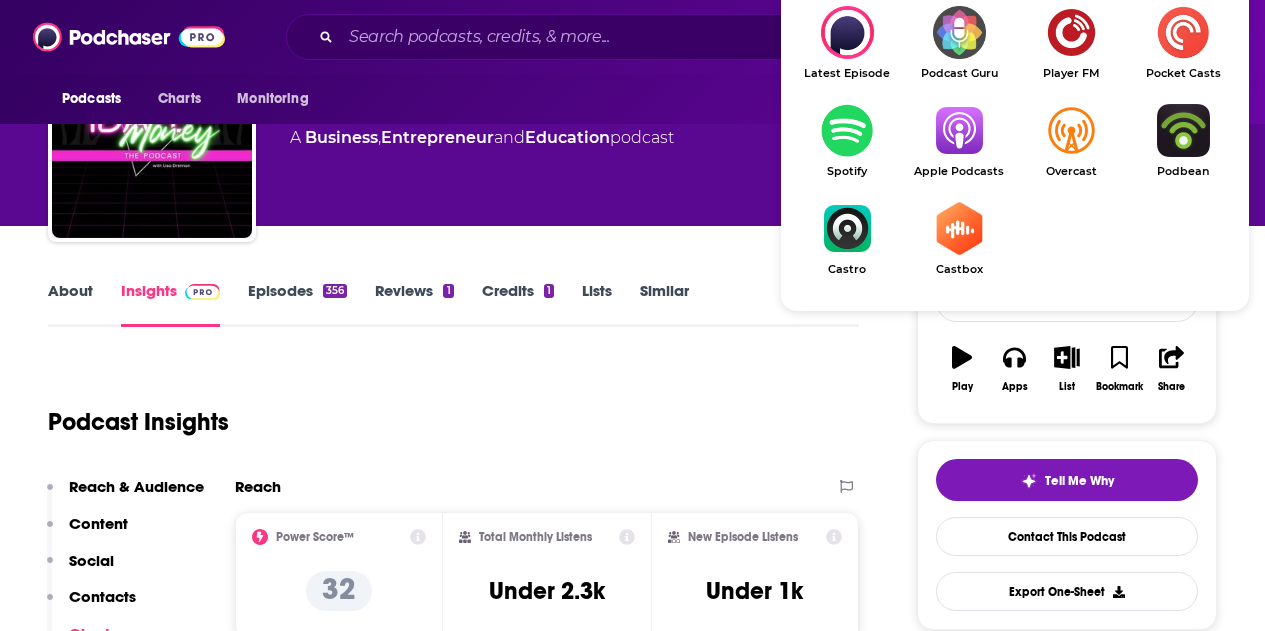 click at bounding box center (959, 130) 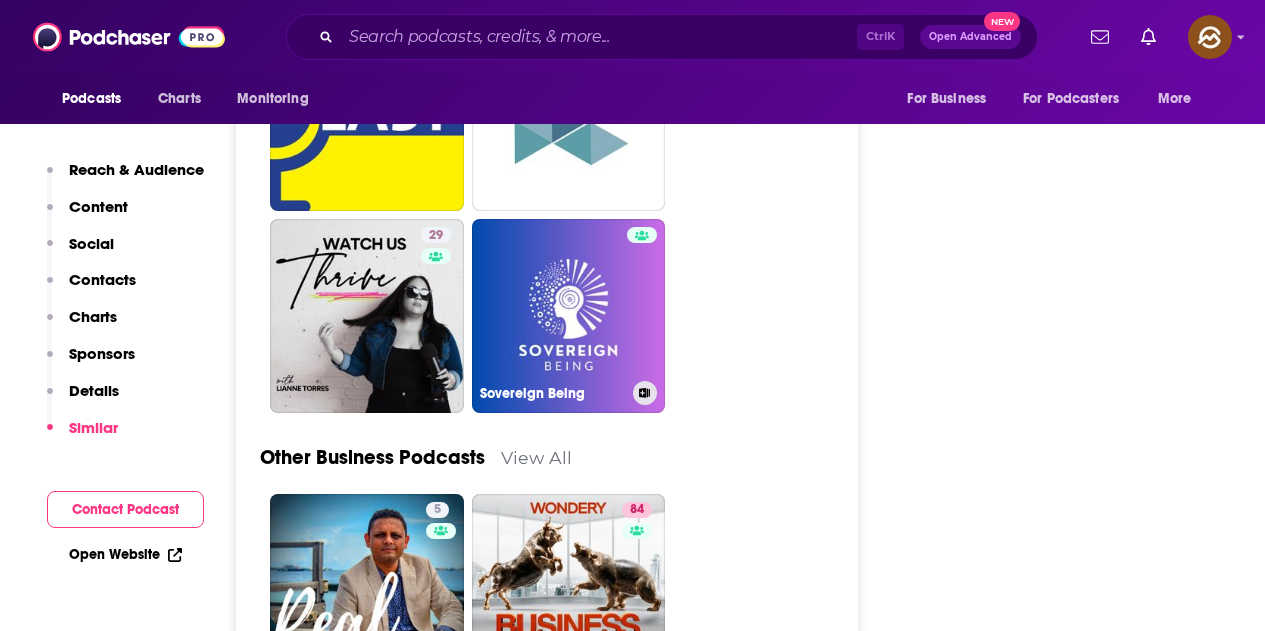 scroll, scrollTop: 5000, scrollLeft: 0, axis: vertical 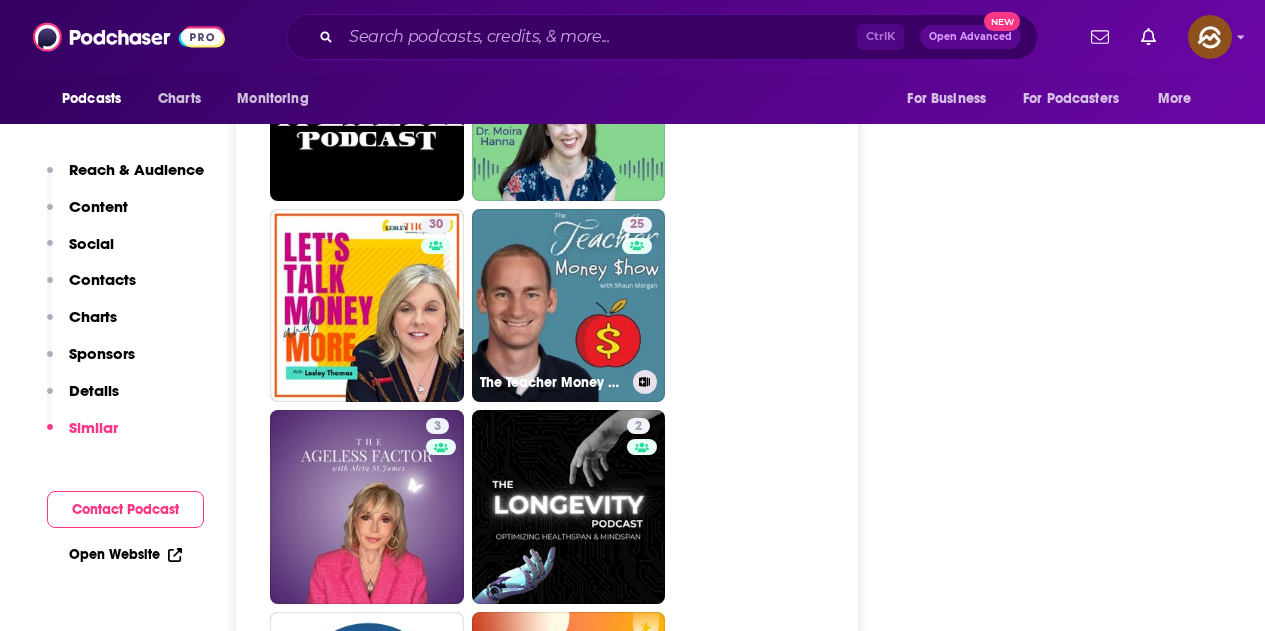 drag, startPoint x: 554, startPoint y: 292, endPoint x: 809, endPoint y: 247, distance: 258.94016 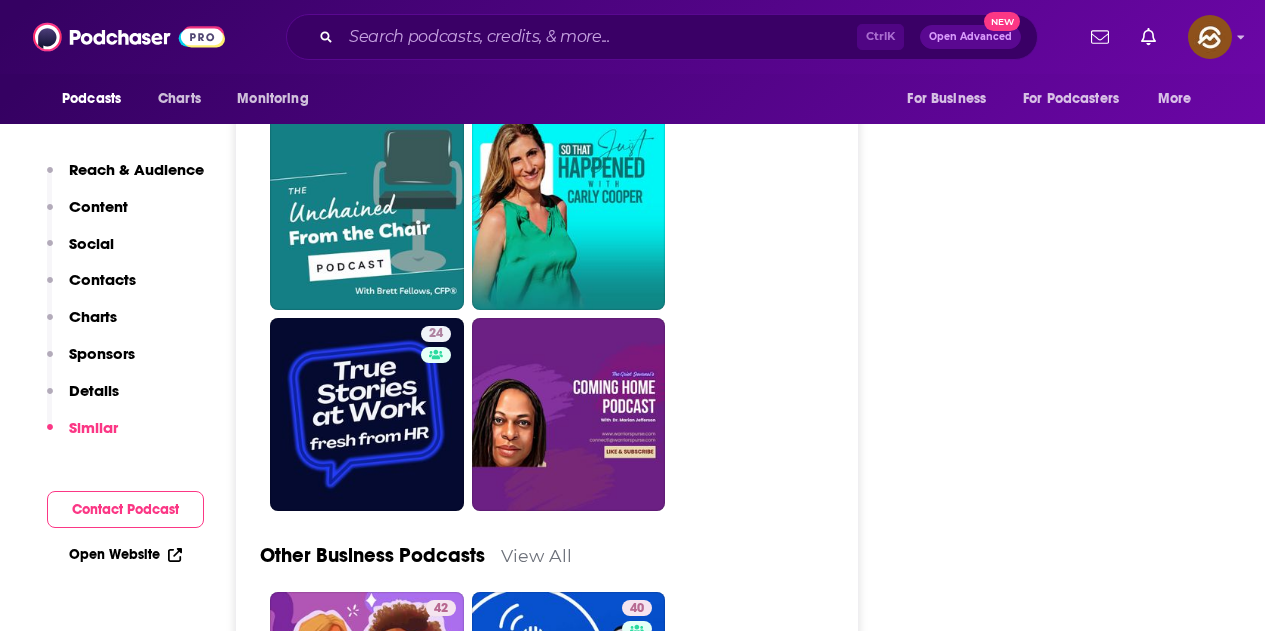 scroll, scrollTop: 4900, scrollLeft: 0, axis: vertical 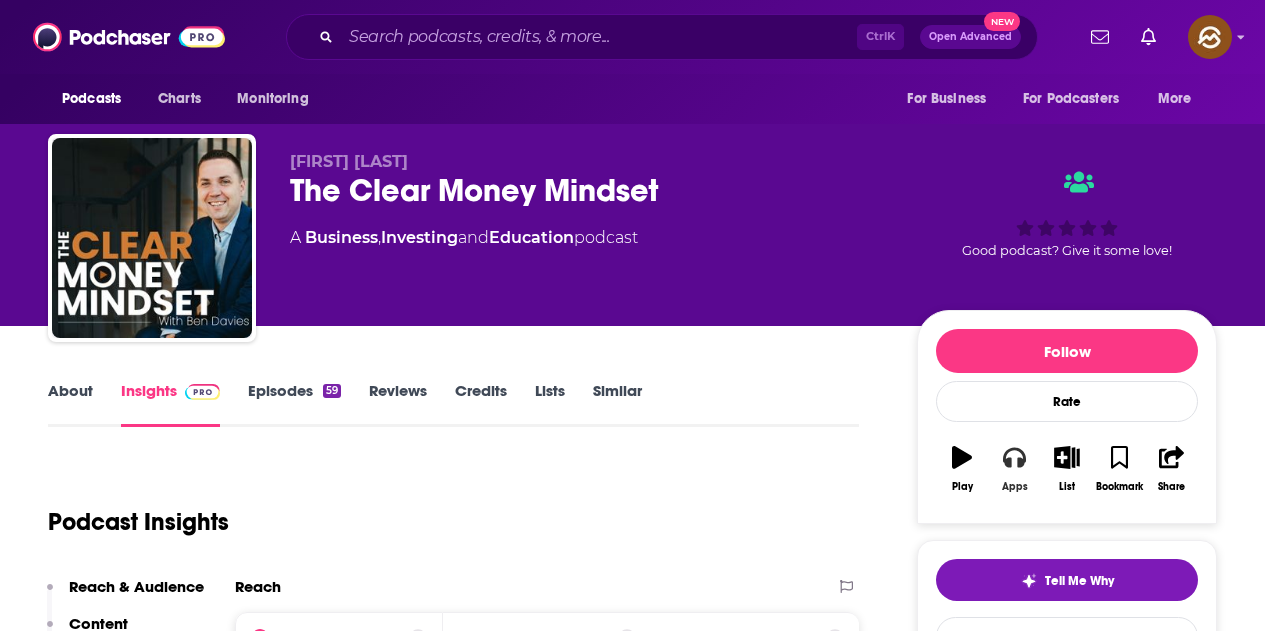 click on "Apps" at bounding box center [1014, 469] 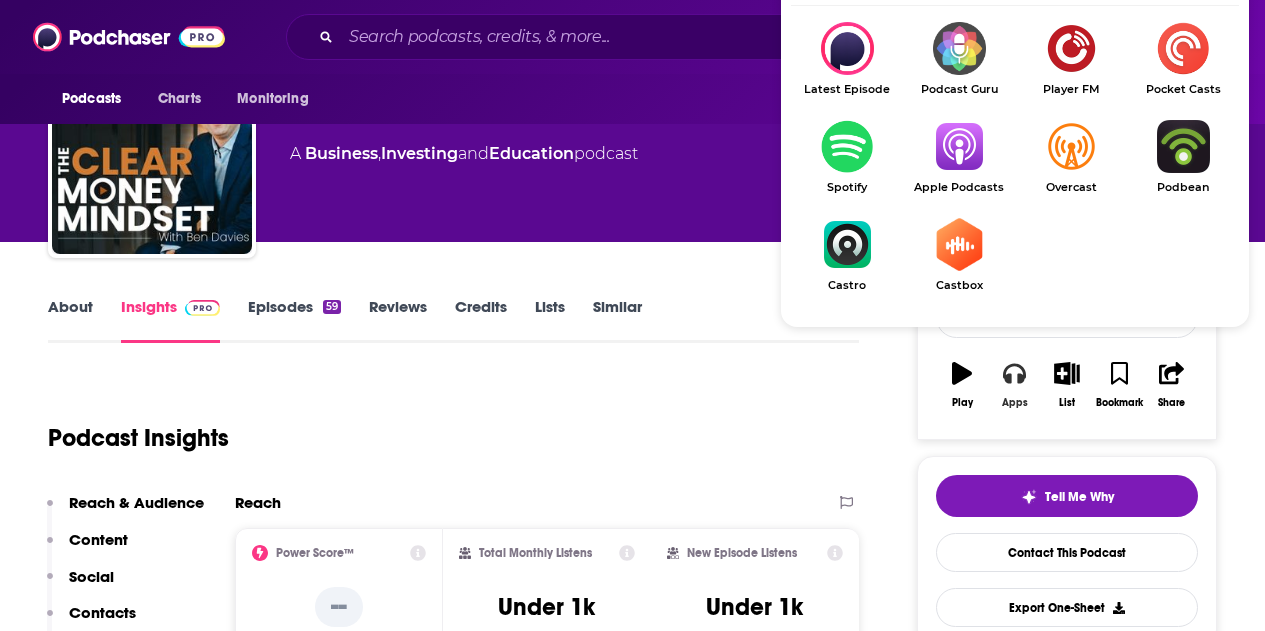 scroll, scrollTop: 100, scrollLeft: 0, axis: vertical 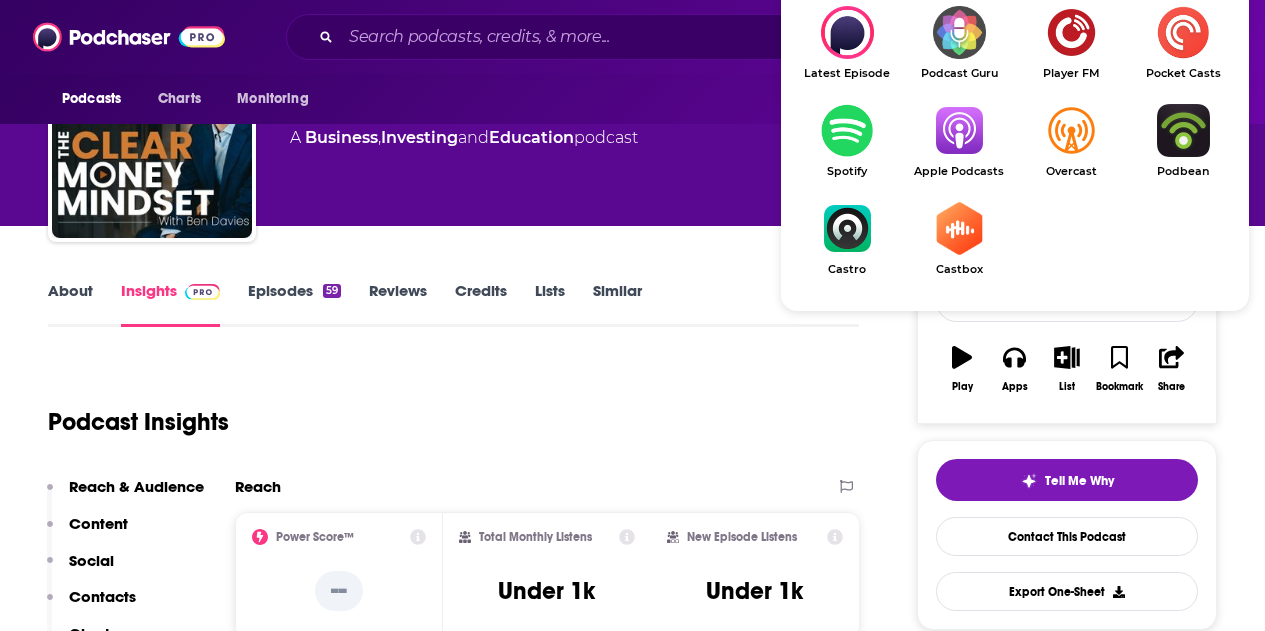 click on "Apple Podcasts" at bounding box center (959, 171) 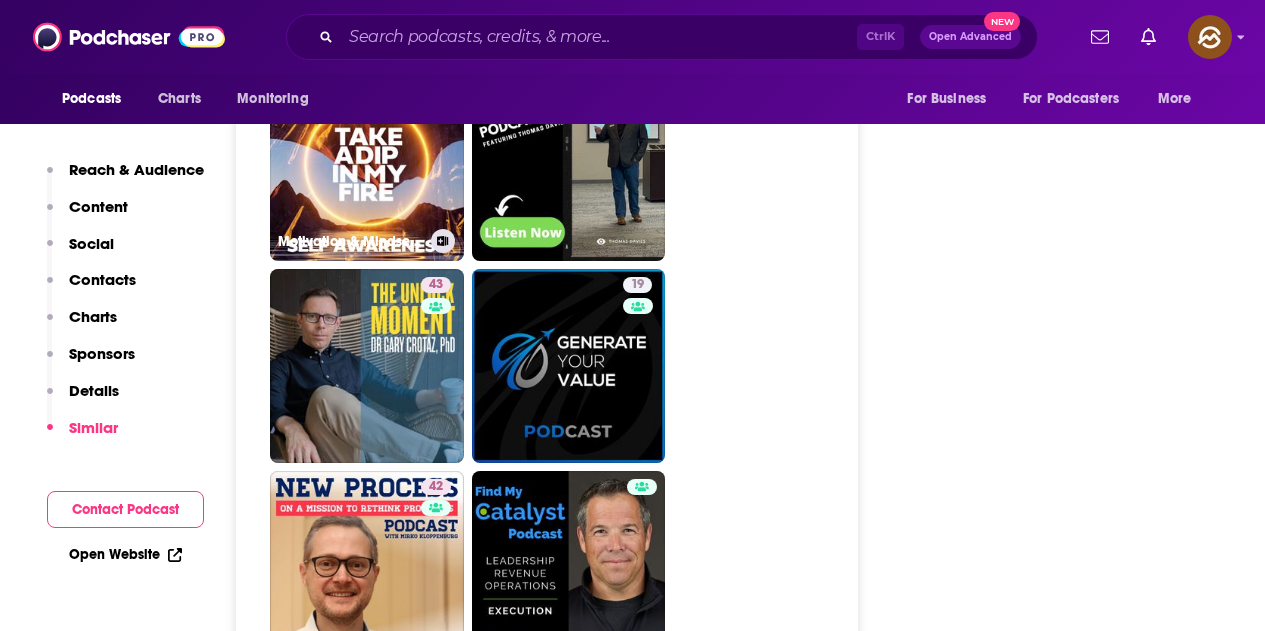 scroll, scrollTop: 2900, scrollLeft: 0, axis: vertical 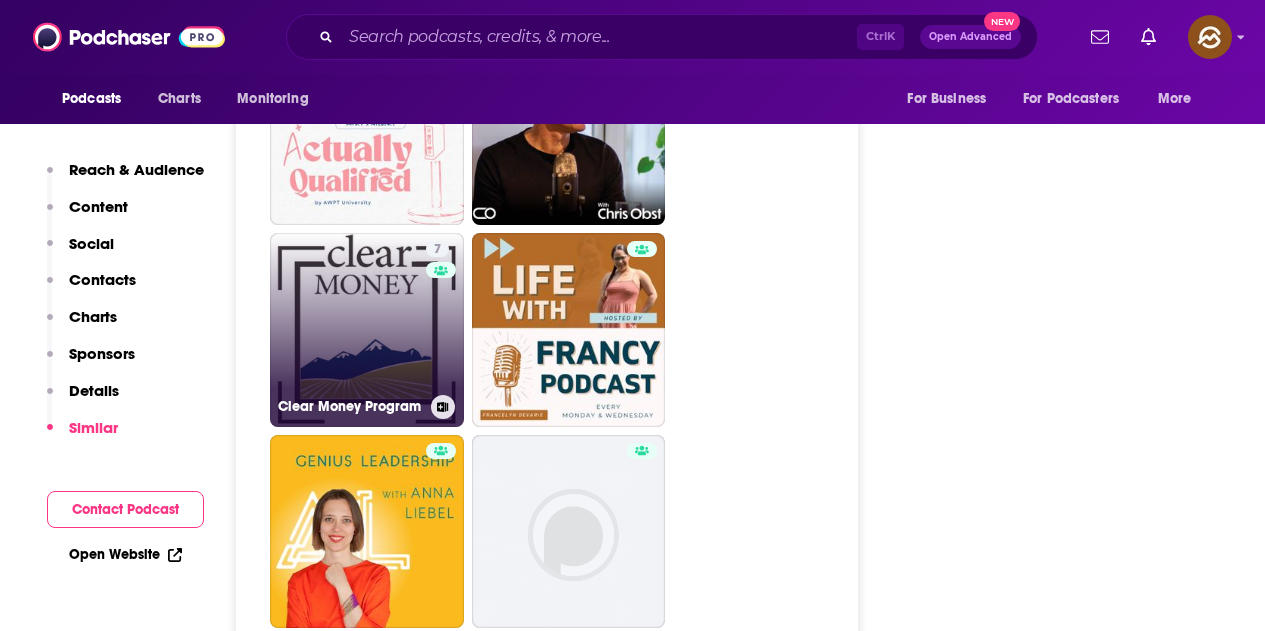 click on "7 Clear Money Program" at bounding box center (367, 330) 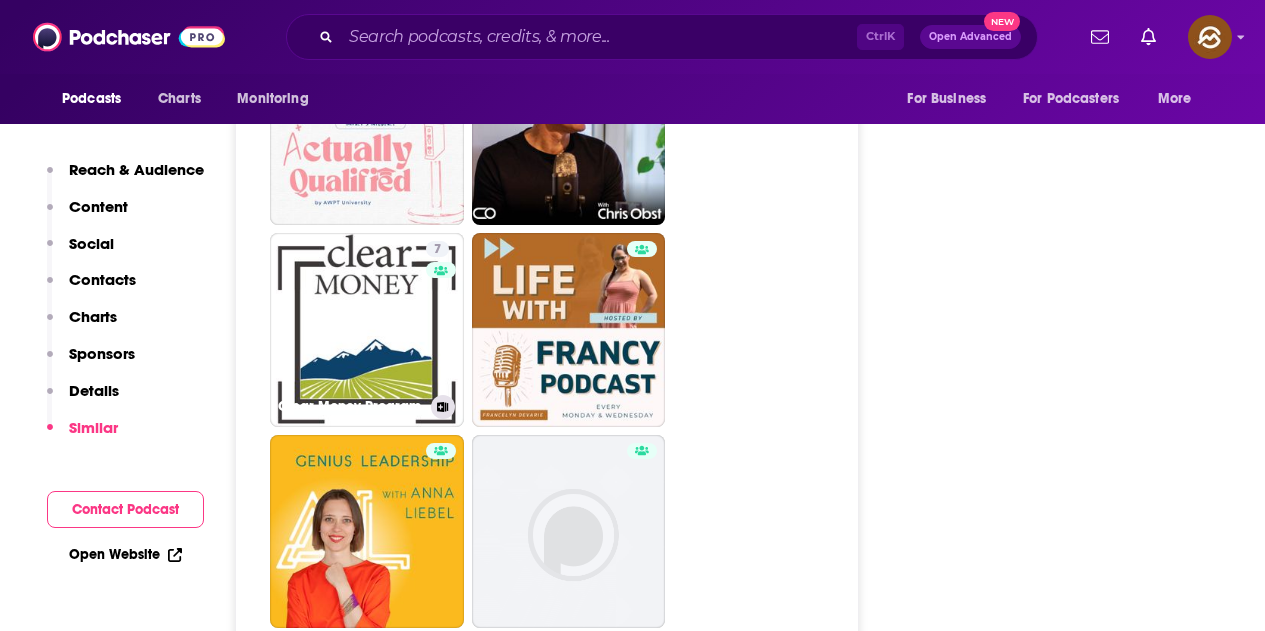 type on "https://www.podchaser.com/podcasts/clear-money-program-47613" 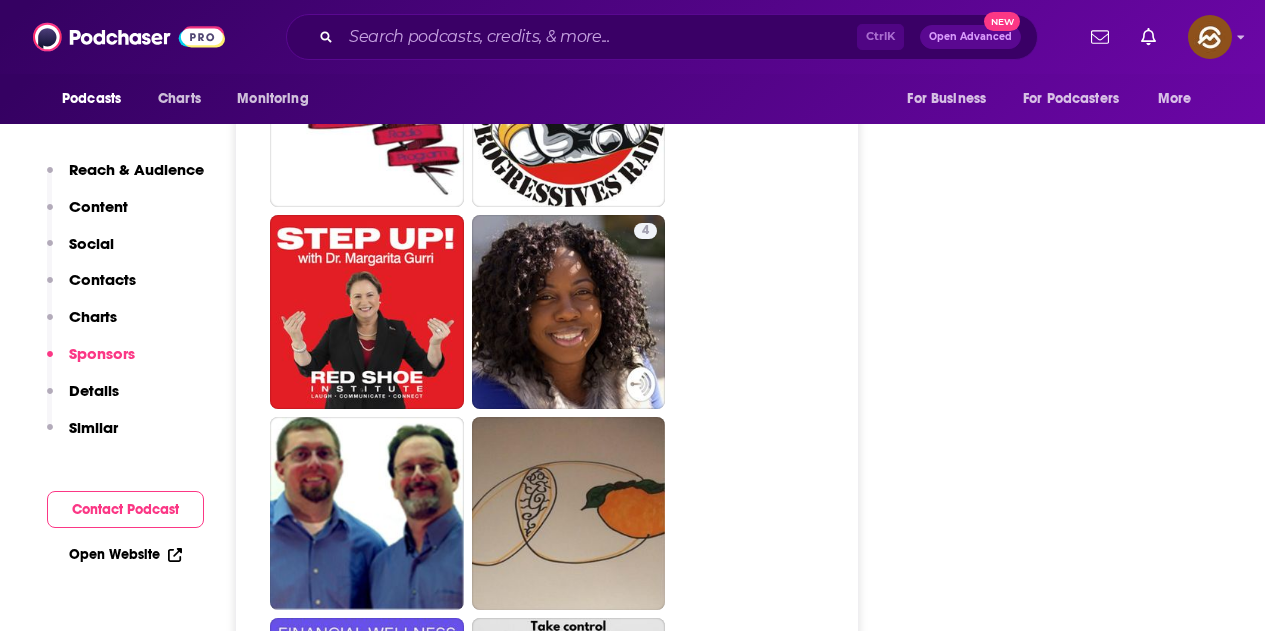 scroll, scrollTop: 4600, scrollLeft: 0, axis: vertical 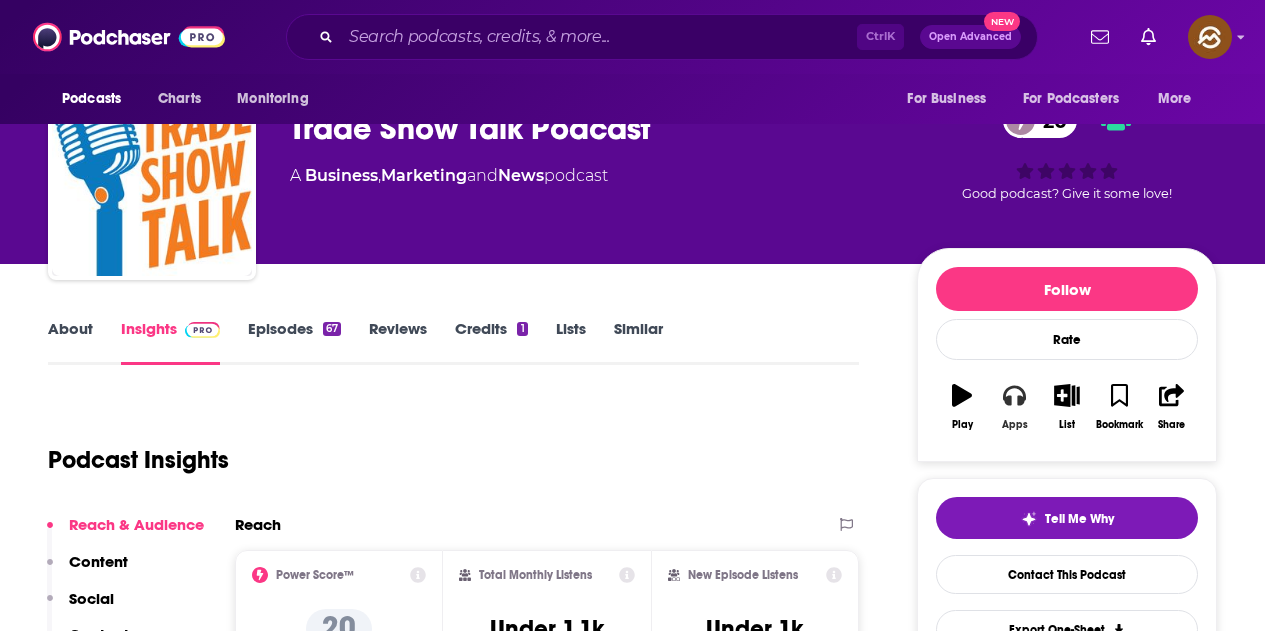 click 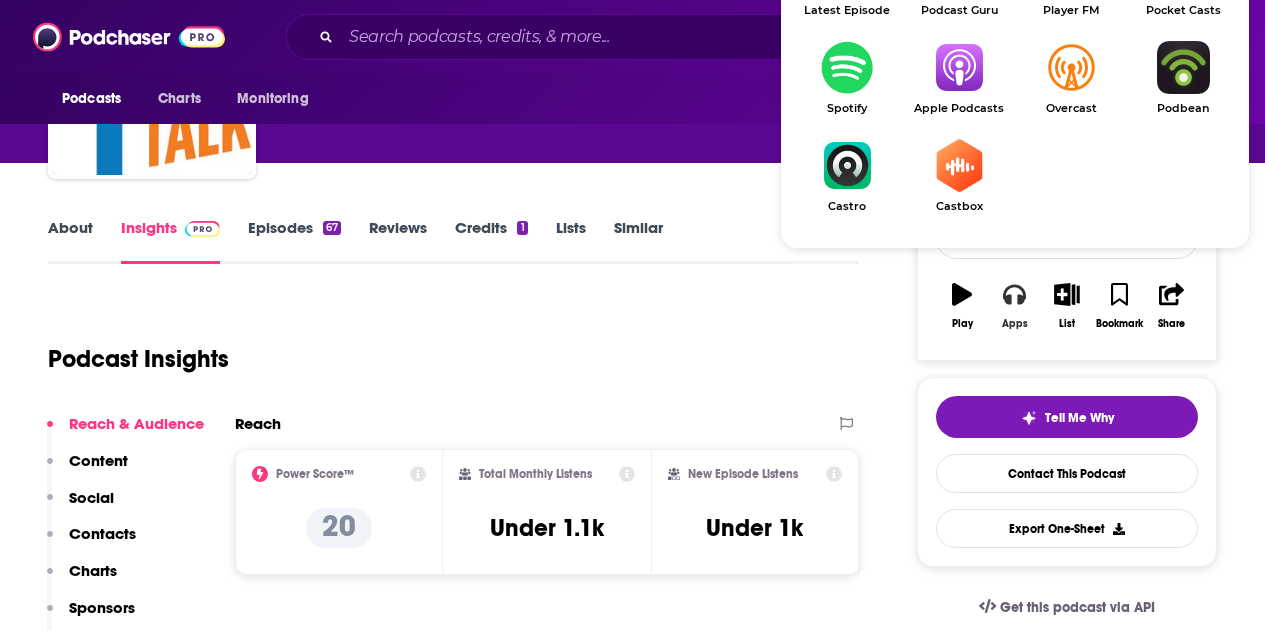 scroll, scrollTop: 162, scrollLeft: 0, axis: vertical 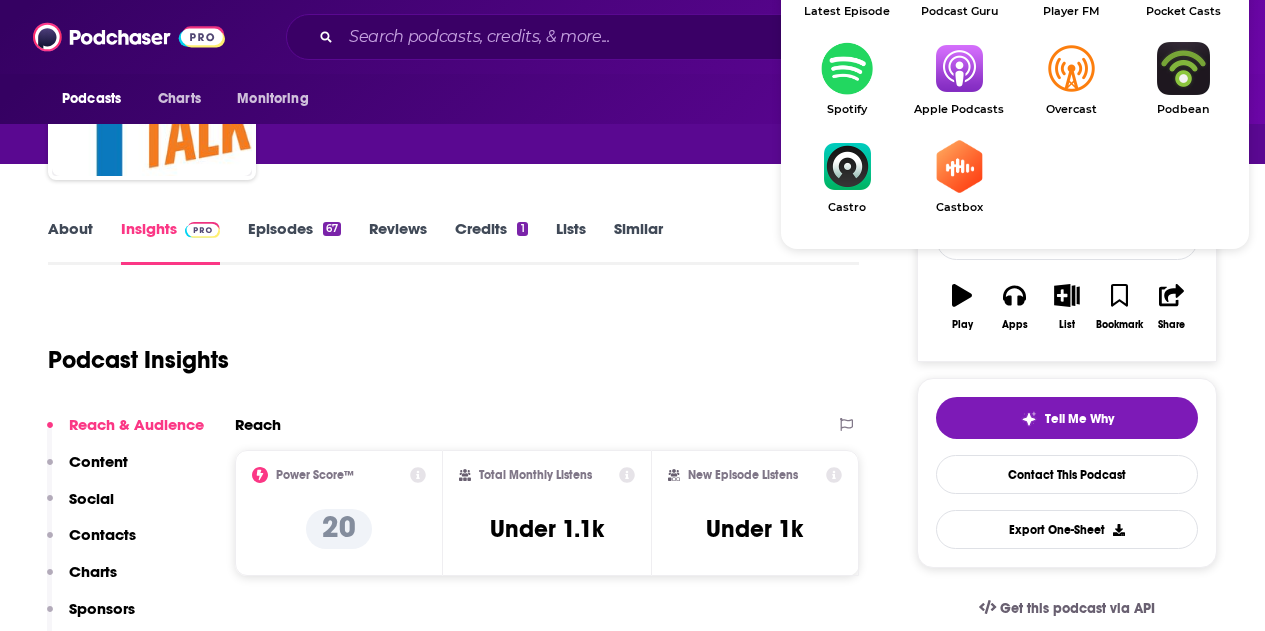 click on "Apple Podcasts" at bounding box center (959, 79) 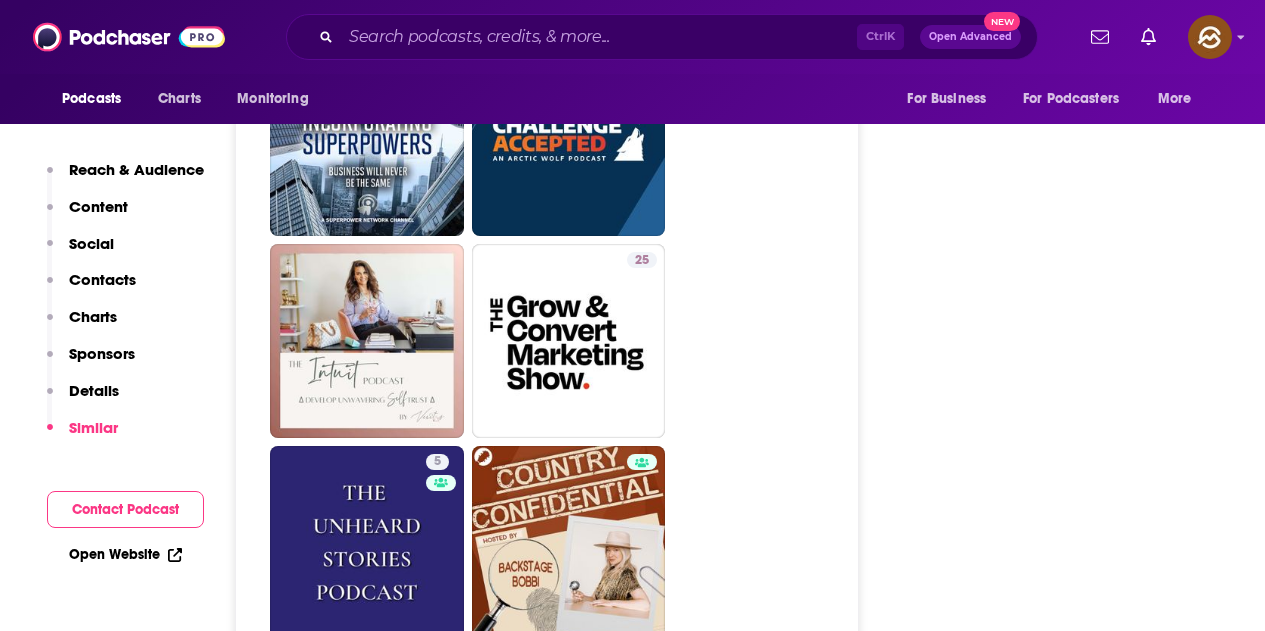 scroll, scrollTop: 3662, scrollLeft: 0, axis: vertical 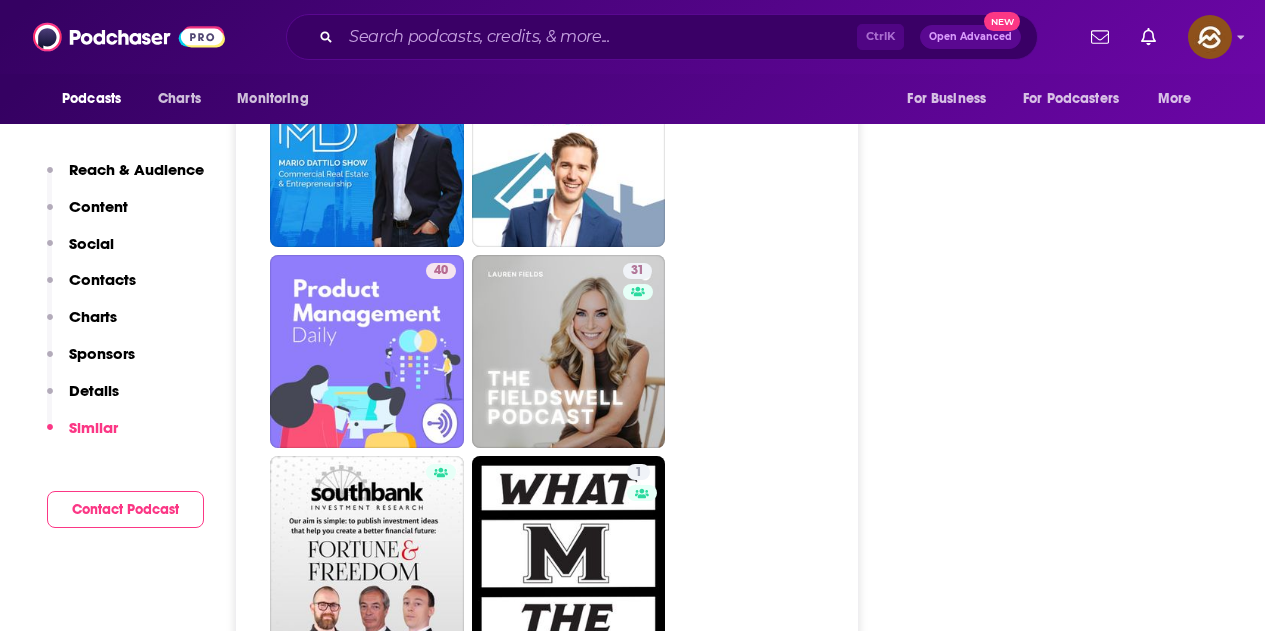 click on "42 46 48 6 31 40 31 1 45 38 5 27 37 2 41 24 2 2" at bounding box center (558, 855) 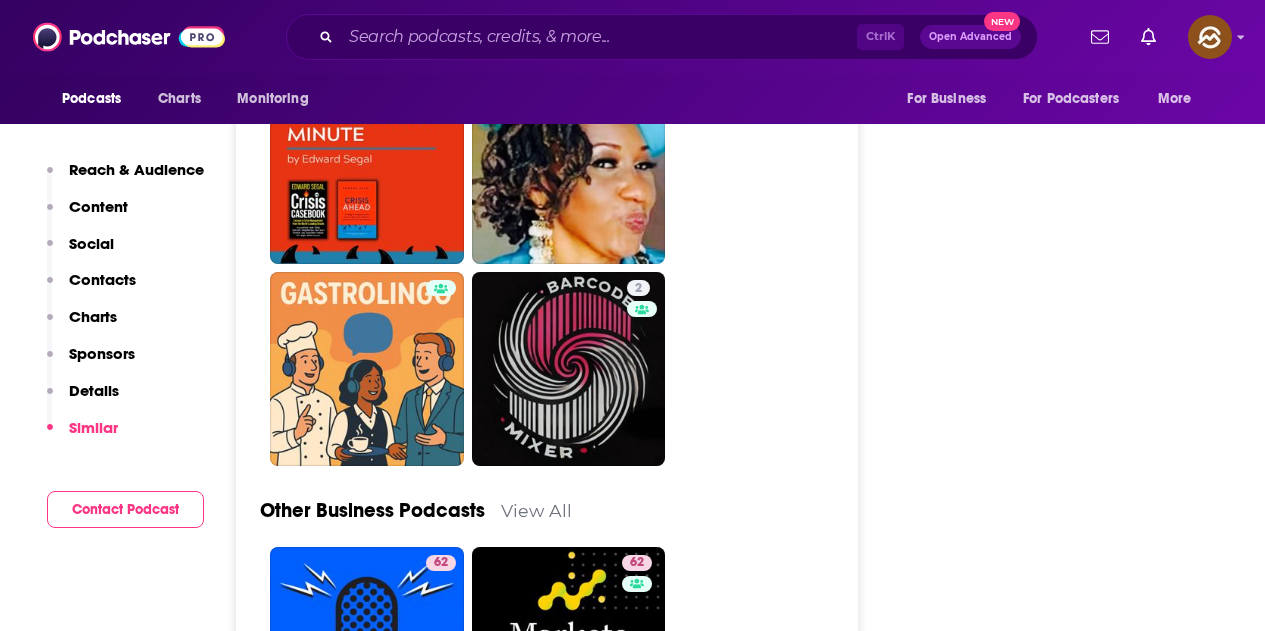 scroll, scrollTop: 5418, scrollLeft: 0, axis: vertical 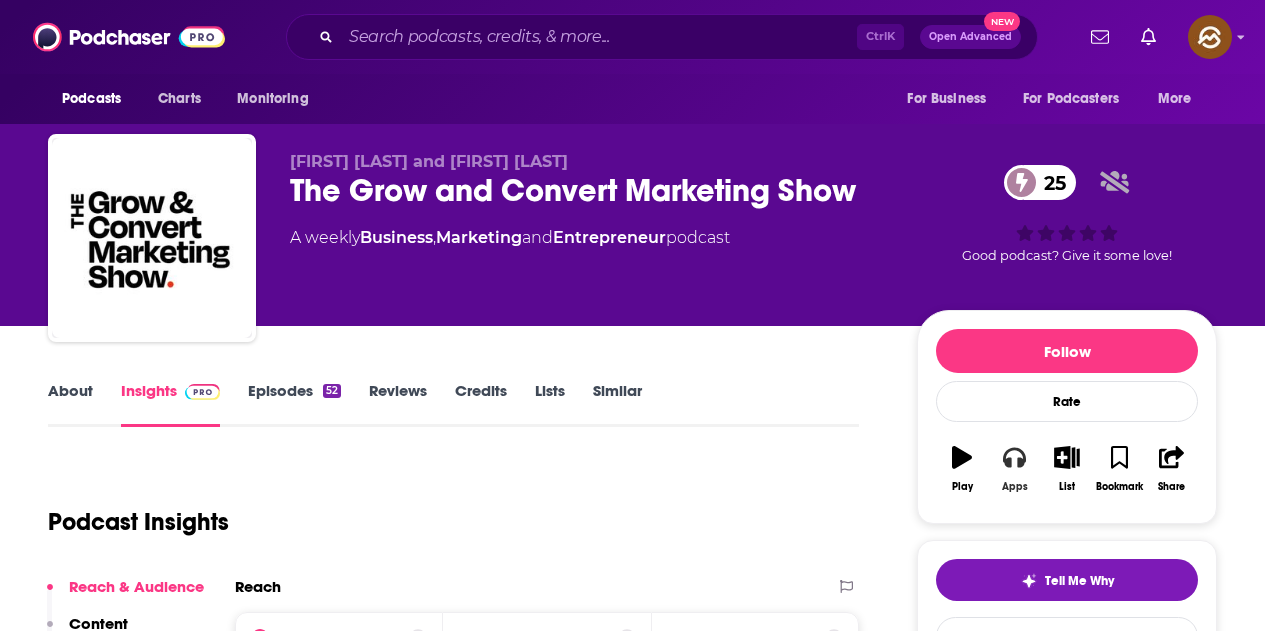 click 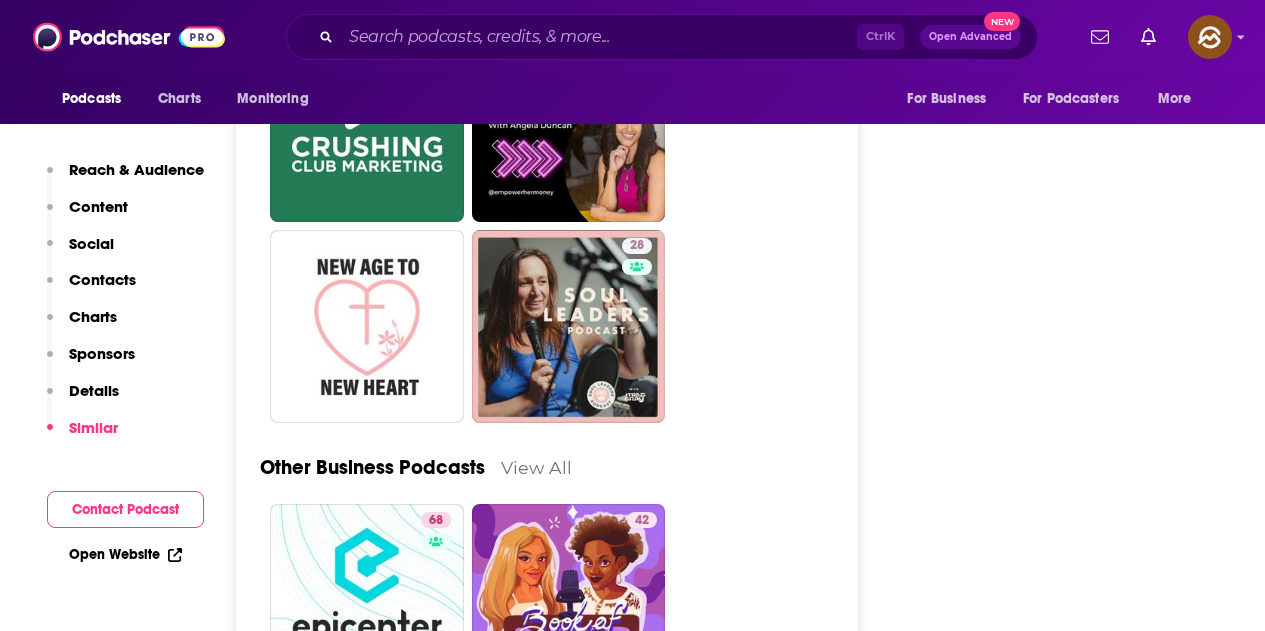 scroll, scrollTop: 4900, scrollLeft: 0, axis: vertical 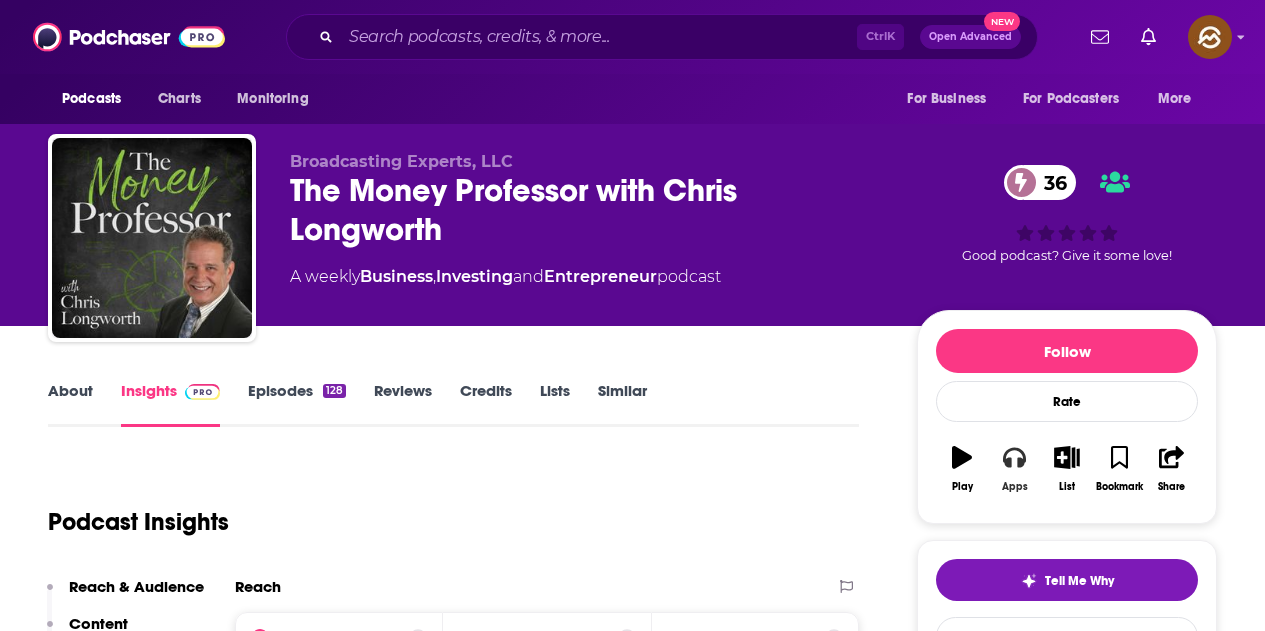 click 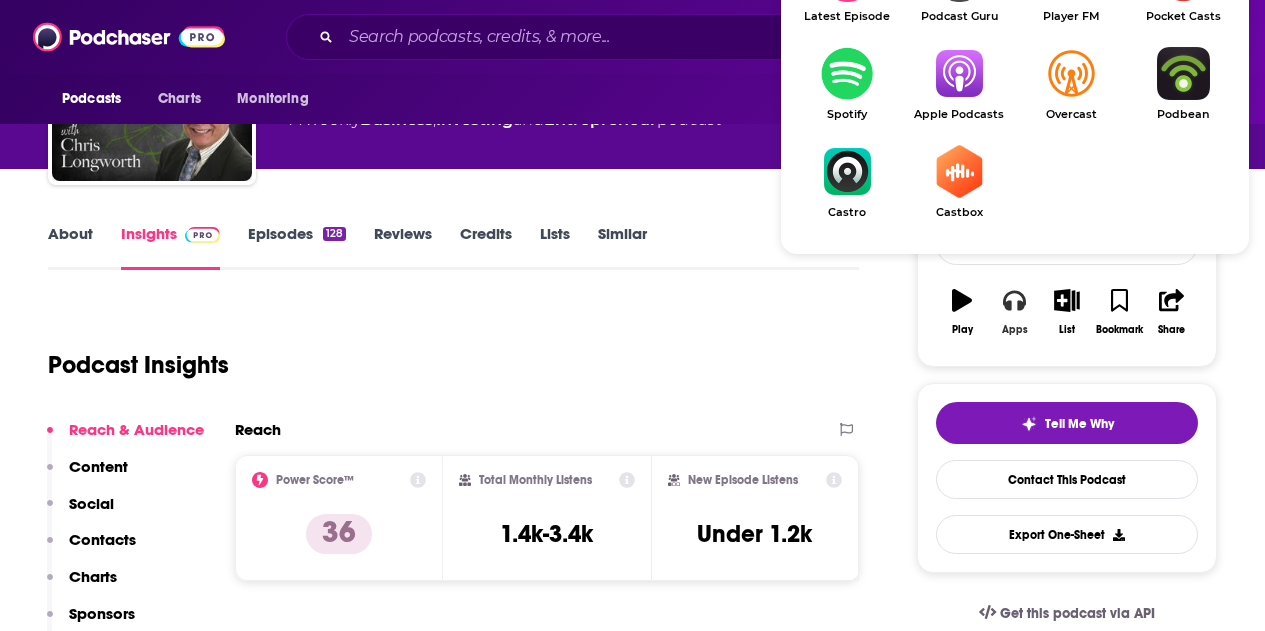 scroll, scrollTop: 200, scrollLeft: 0, axis: vertical 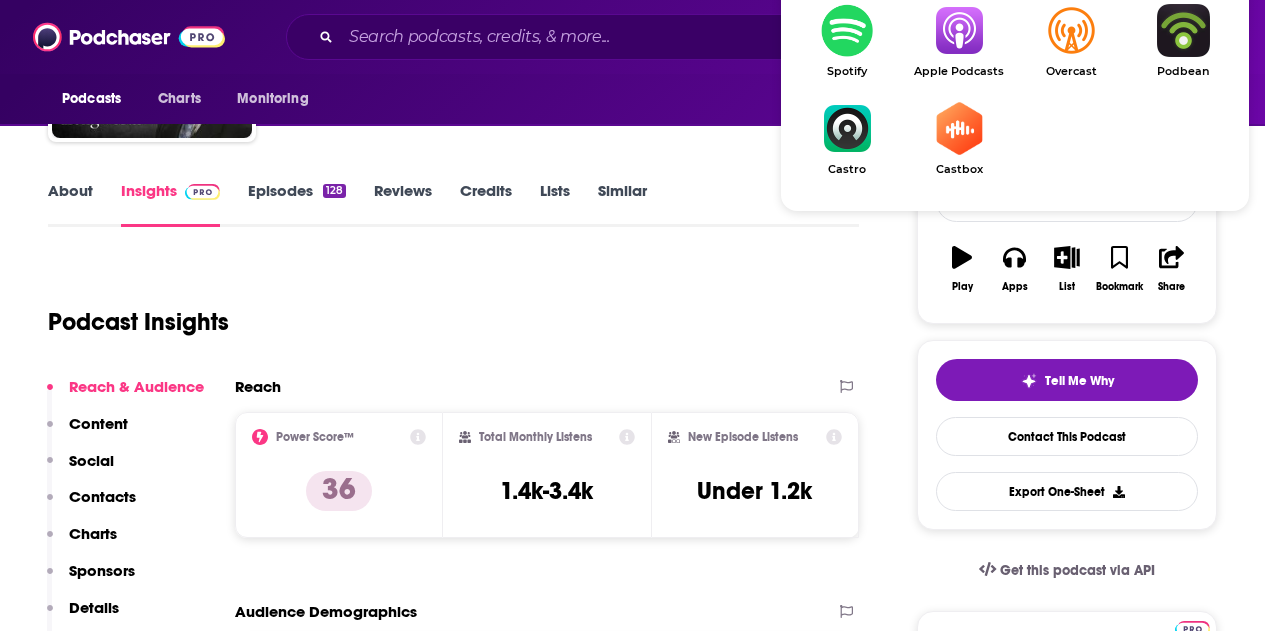 click at bounding box center [959, 30] 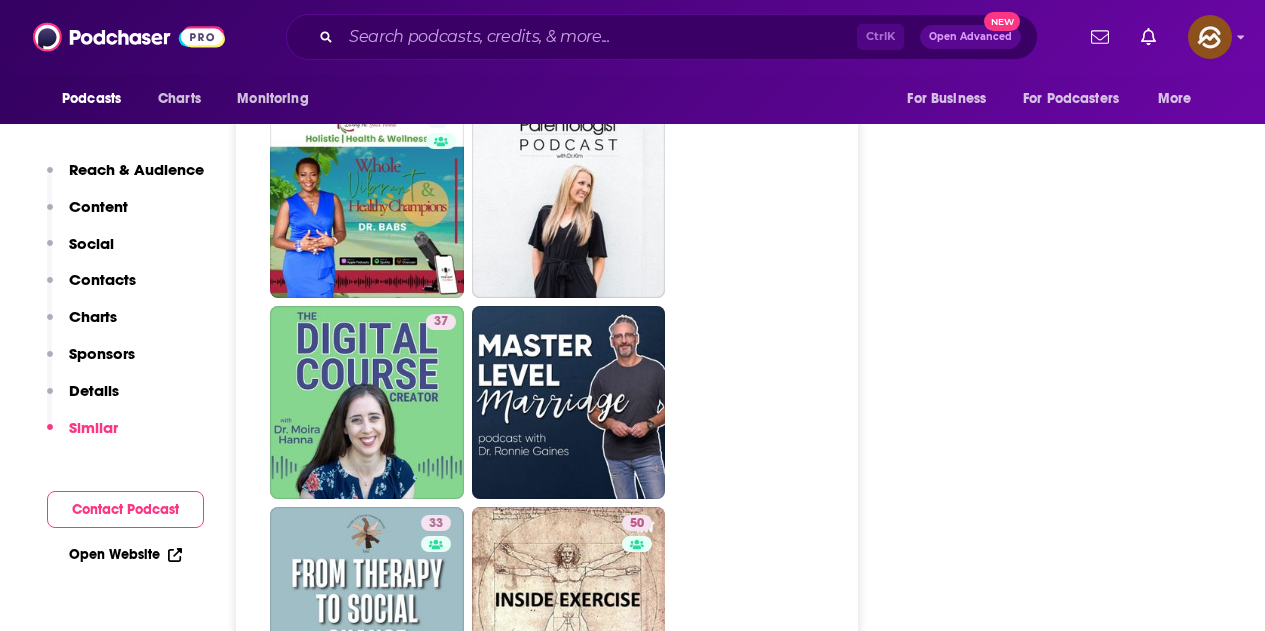 scroll, scrollTop: 3000, scrollLeft: 0, axis: vertical 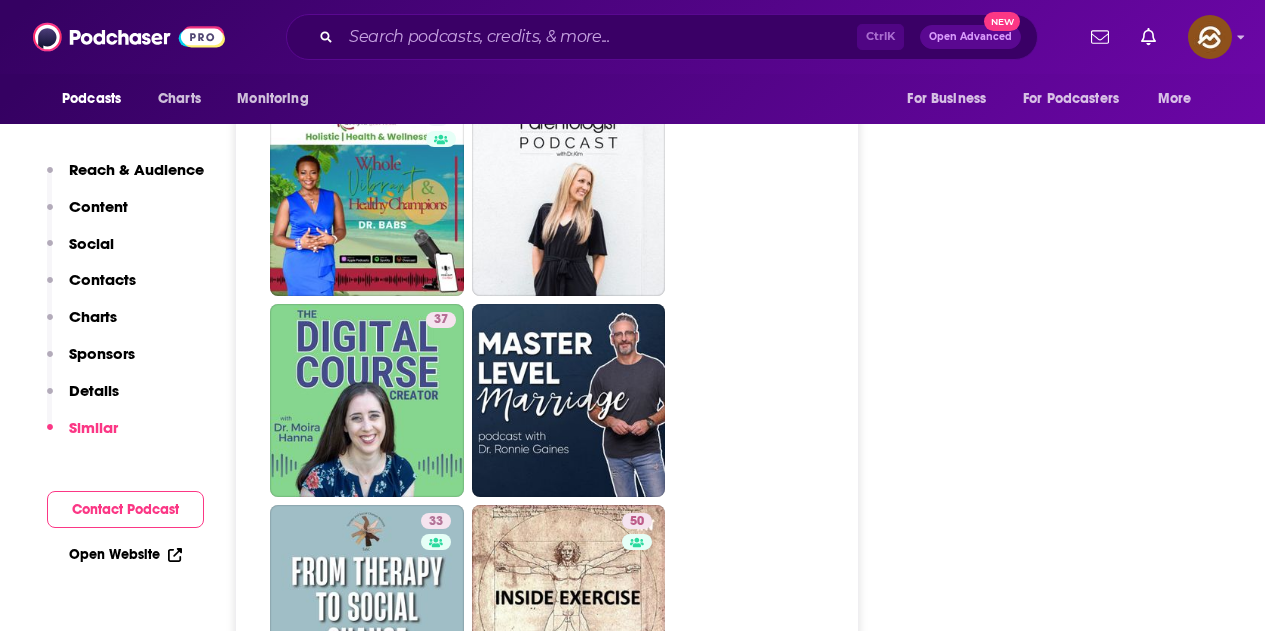 click on "56 40 3 32 37 33 50 2 34 45 19 16 59 40 42 2 3 52" at bounding box center [558, 1106] 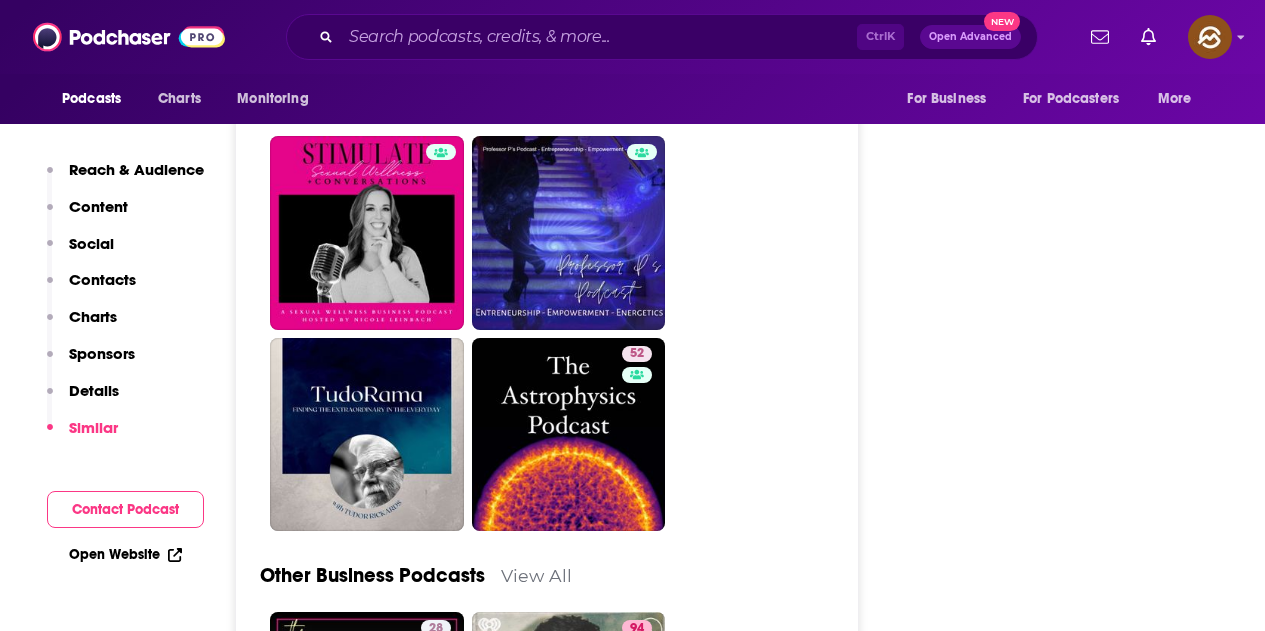 scroll, scrollTop: 4900, scrollLeft: 0, axis: vertical 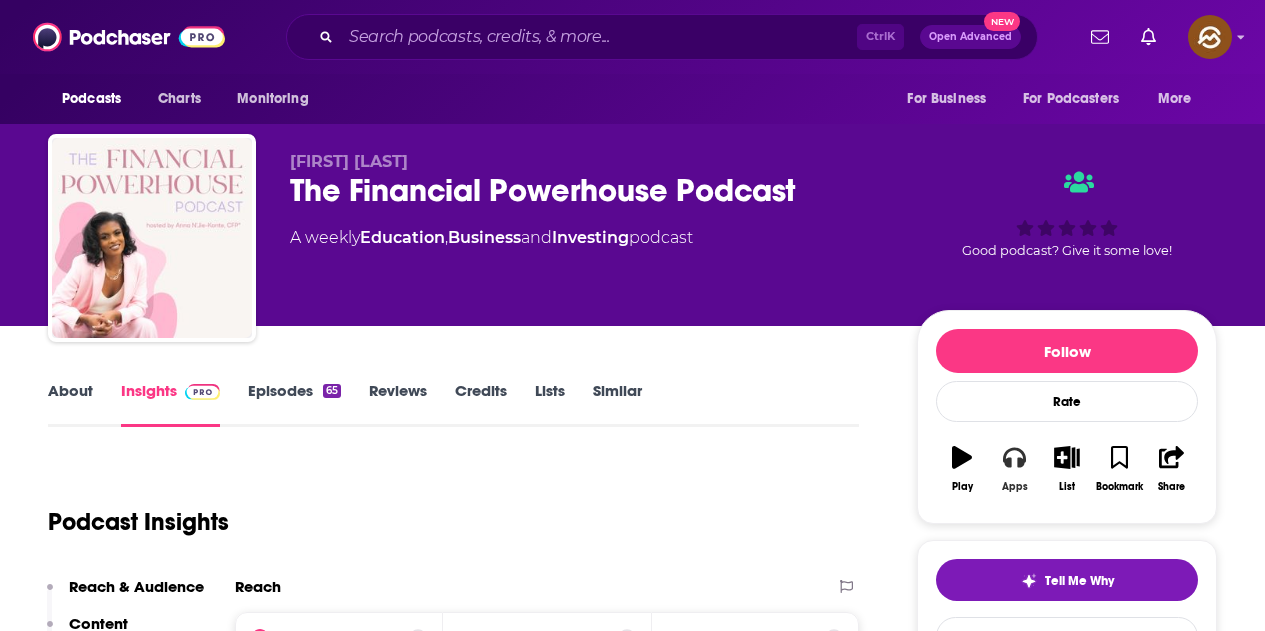 click on "Apps" at bounding box center [1014, 469] 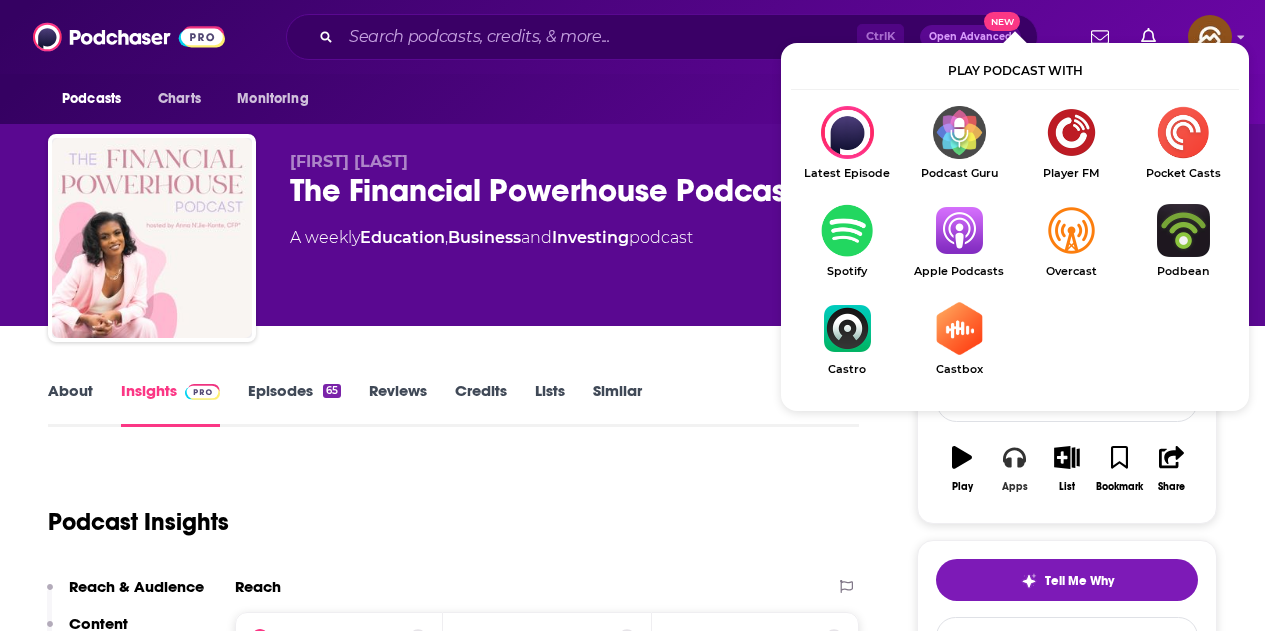 scroll, scrollTop: 200, scrollLeft: 0, axis: vertical 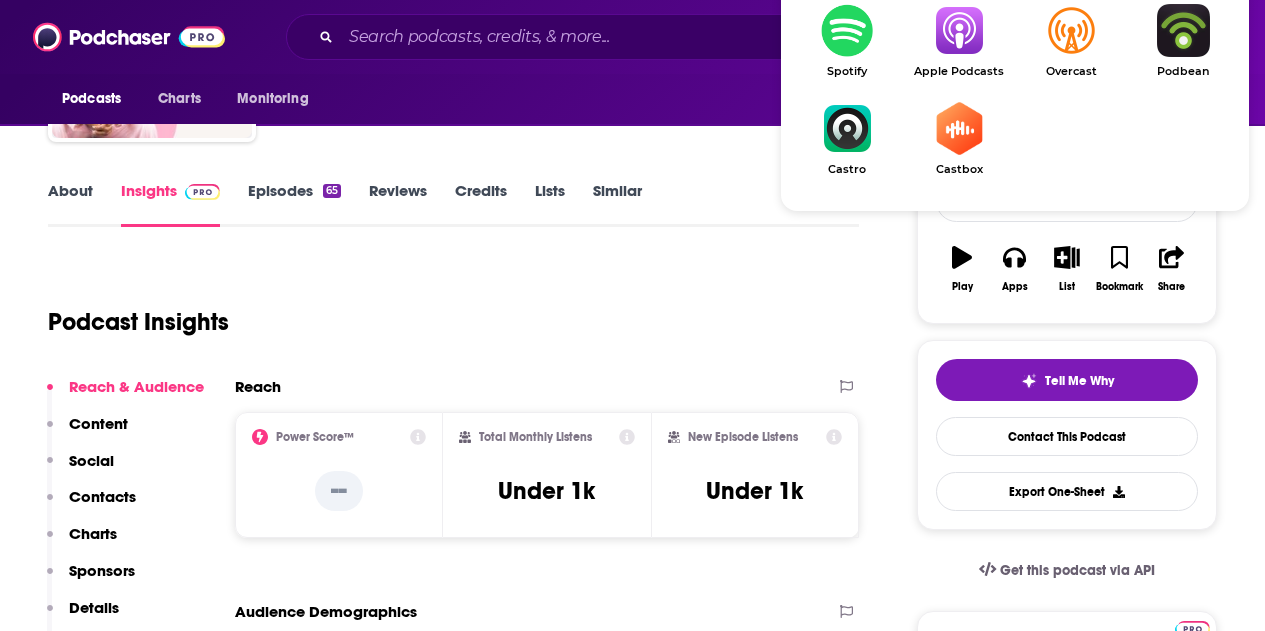 click at bounding box center (959, 30) 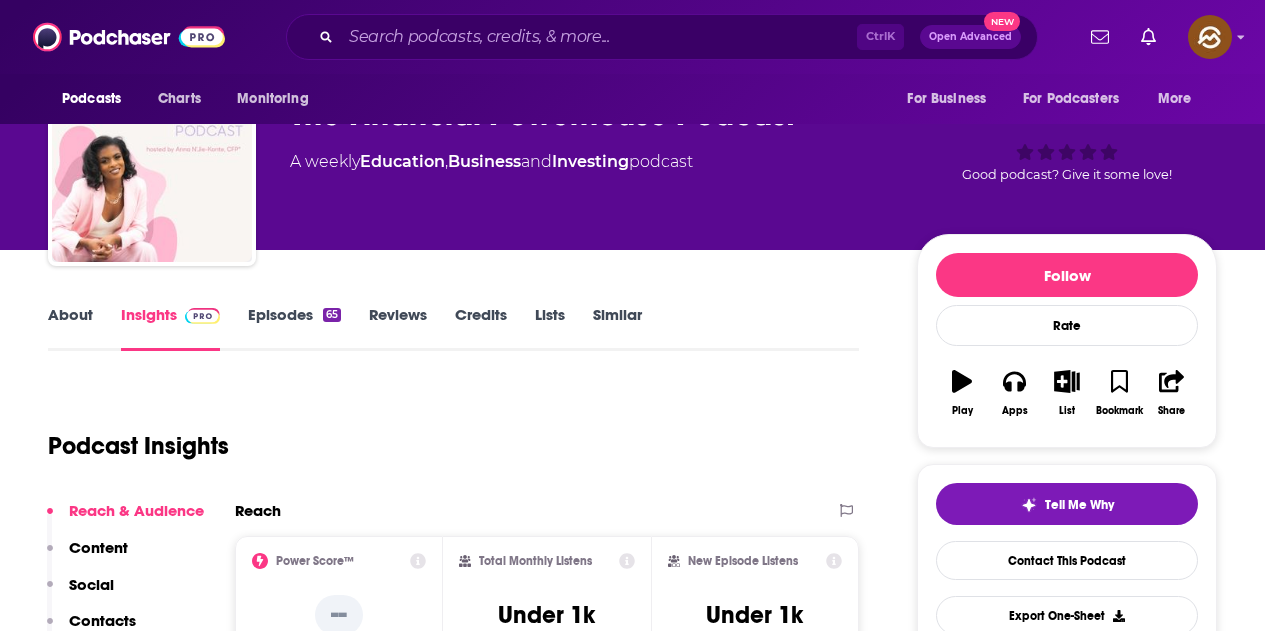 scroll, scrollTop: 0, scrollLeft: 0, axis: both 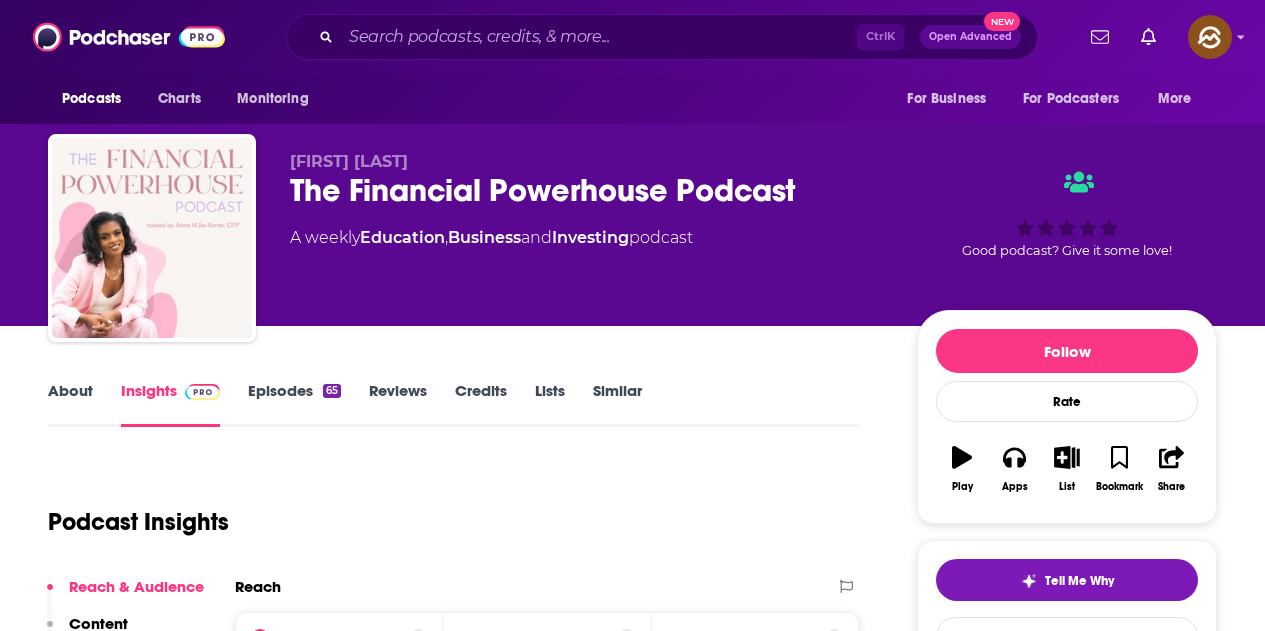 drag, startPoint x: 383, startPoint y: 153, endPoint x: 294, endPoint y: 155, distance: 89.02247 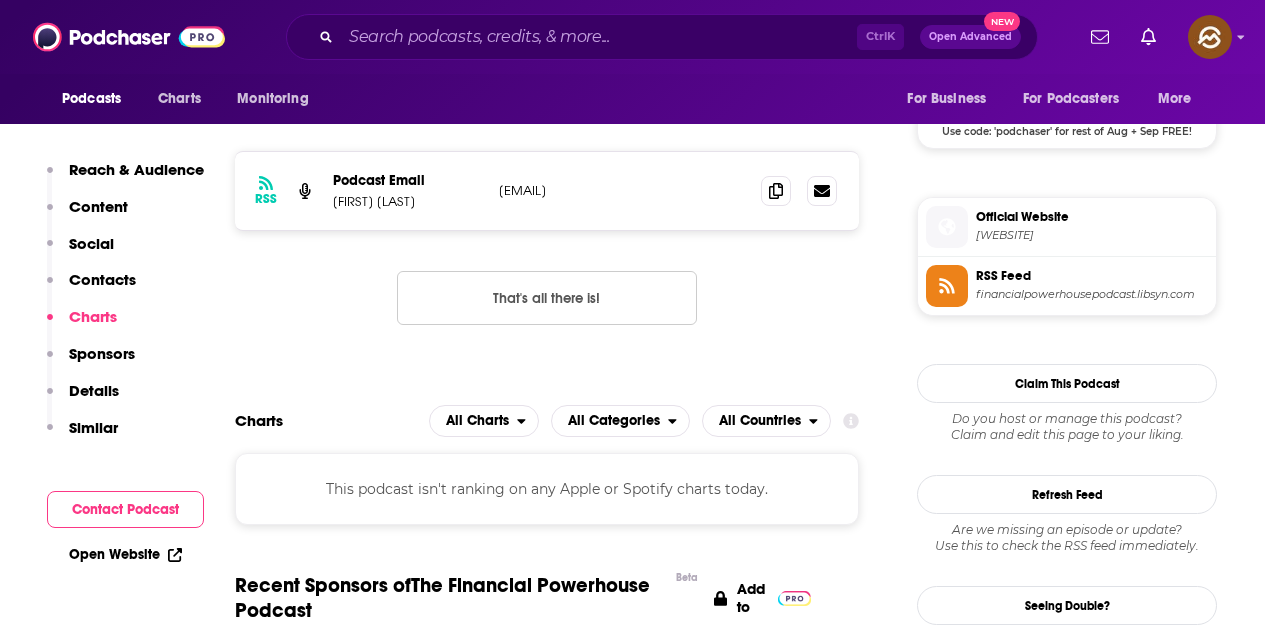 scroll, scrollTop: 1500, scrollLeft: 0, axis: vertical 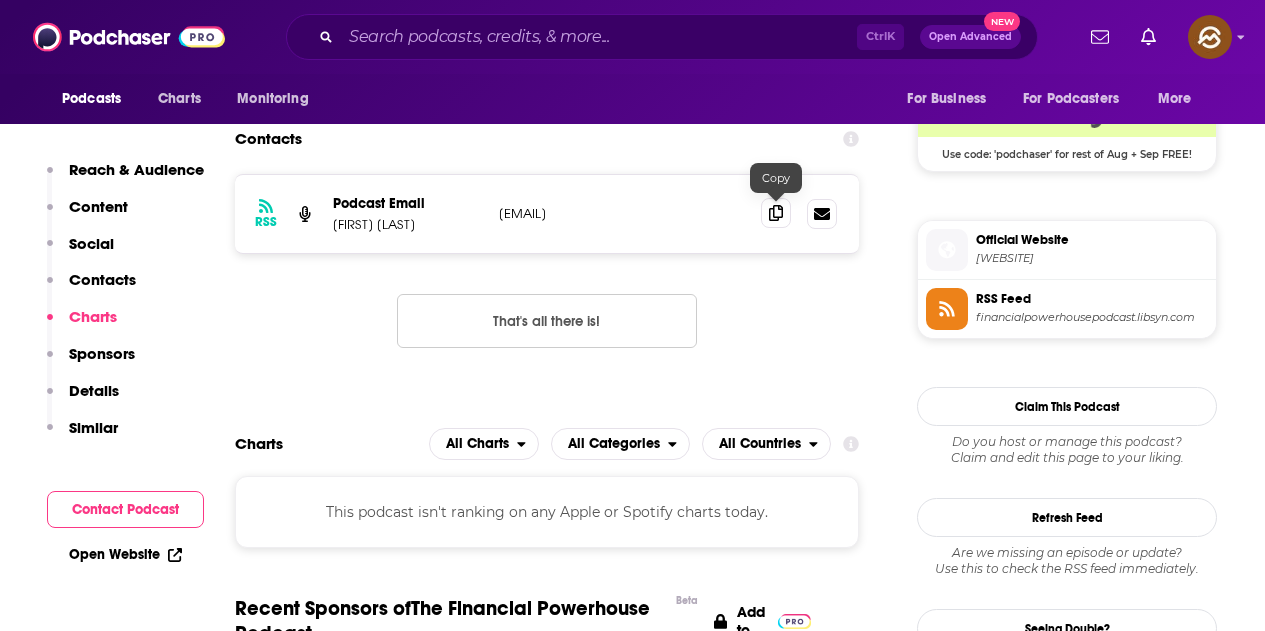click 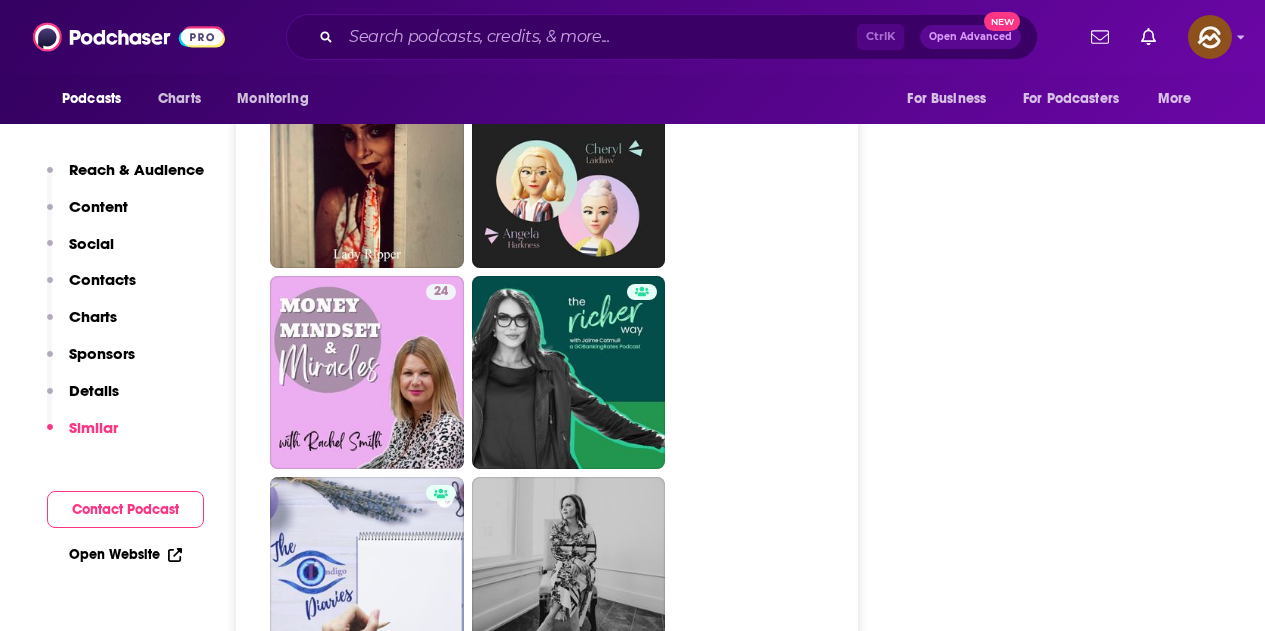 scroll, scrollTop: 4100, scrollLeft: 0, axis: vertical 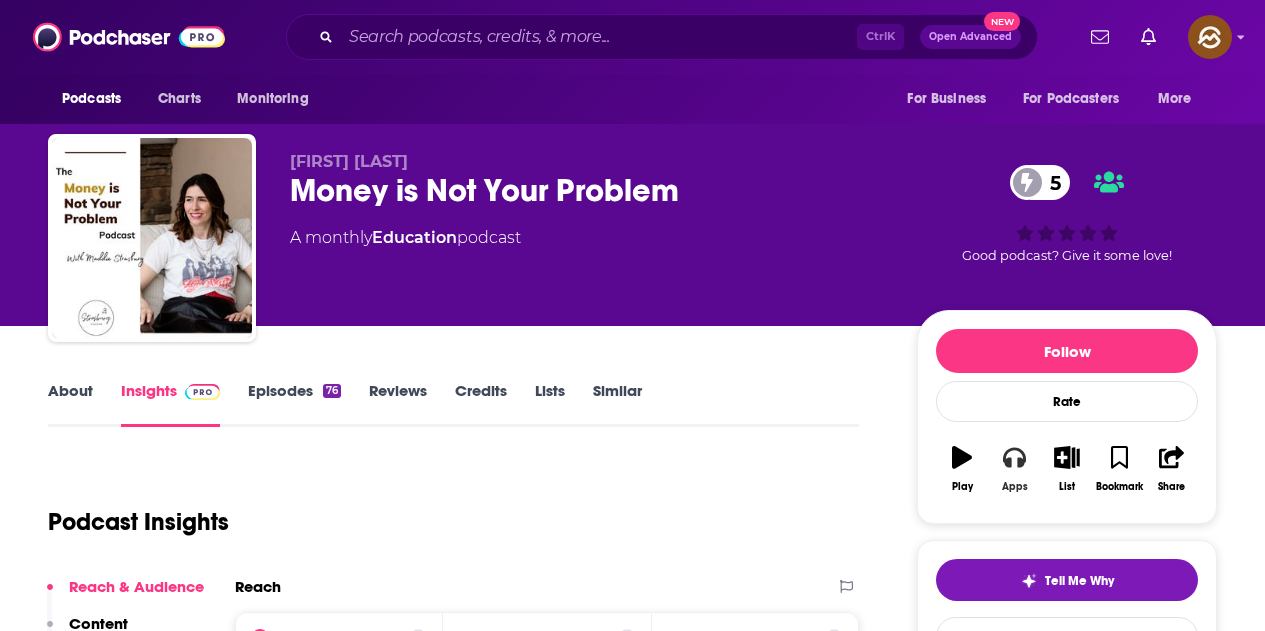click on "Apps" at bounding box center (1015, 487) 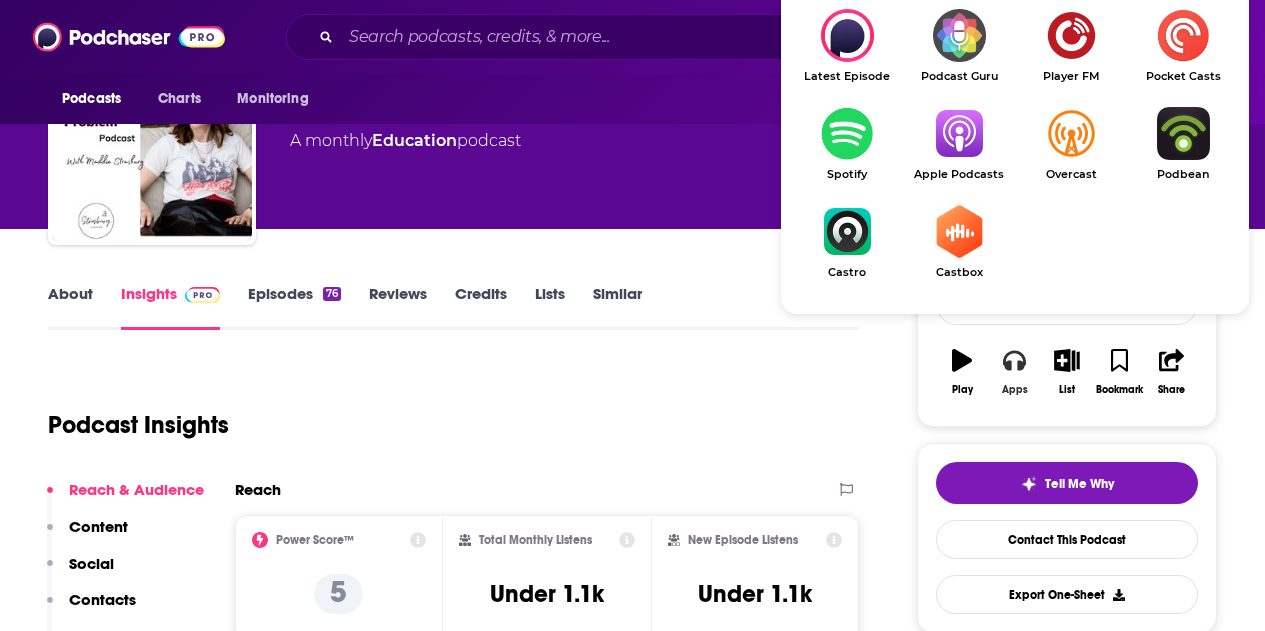scroll, scrollTop: 100, scrollLeft: 0, axis: vertical 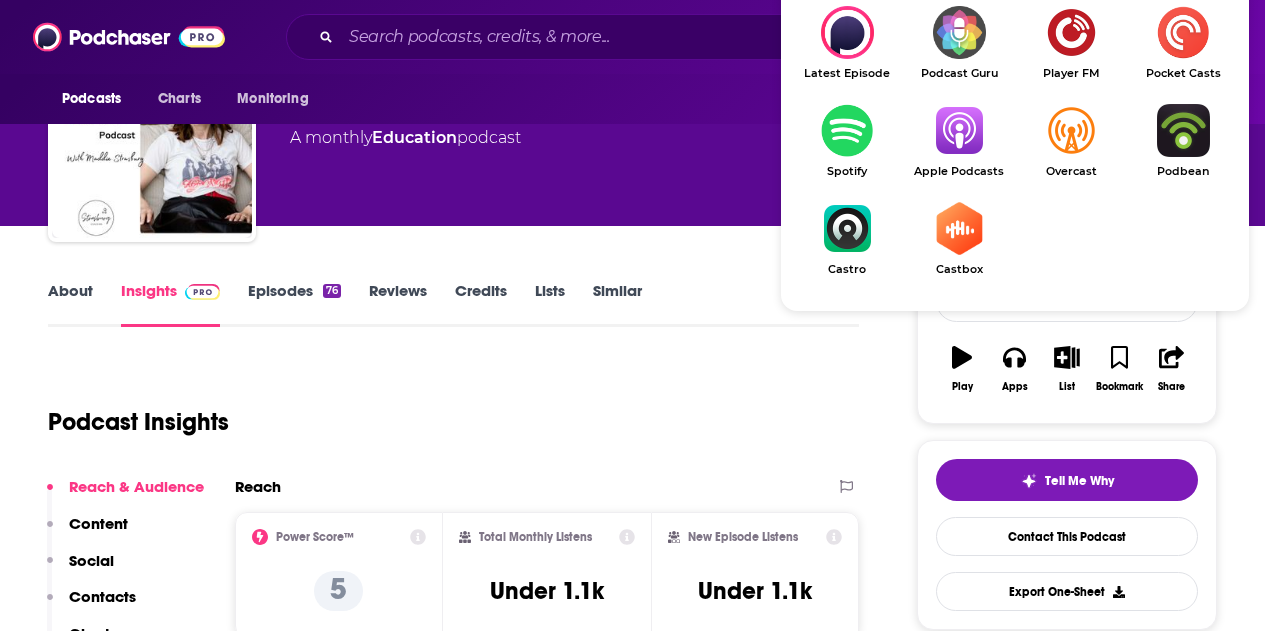 click at bounding box center (959, 130) 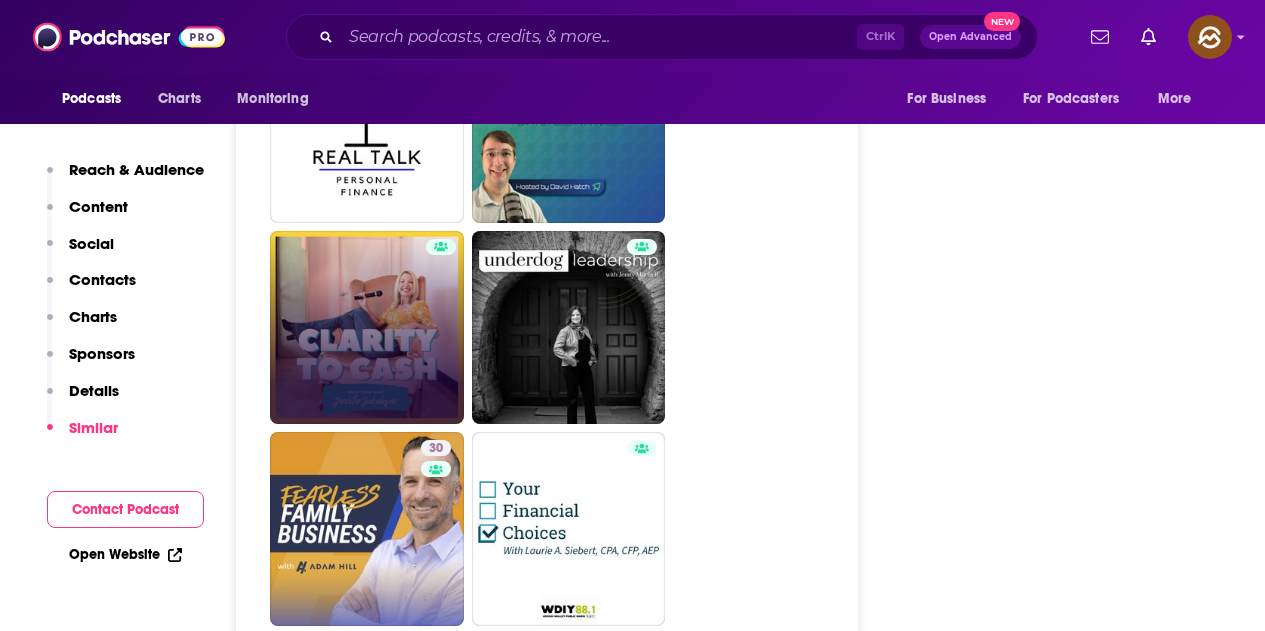 scroll, scrollTop: 4500, scrollLeft: 0, axis: vertical 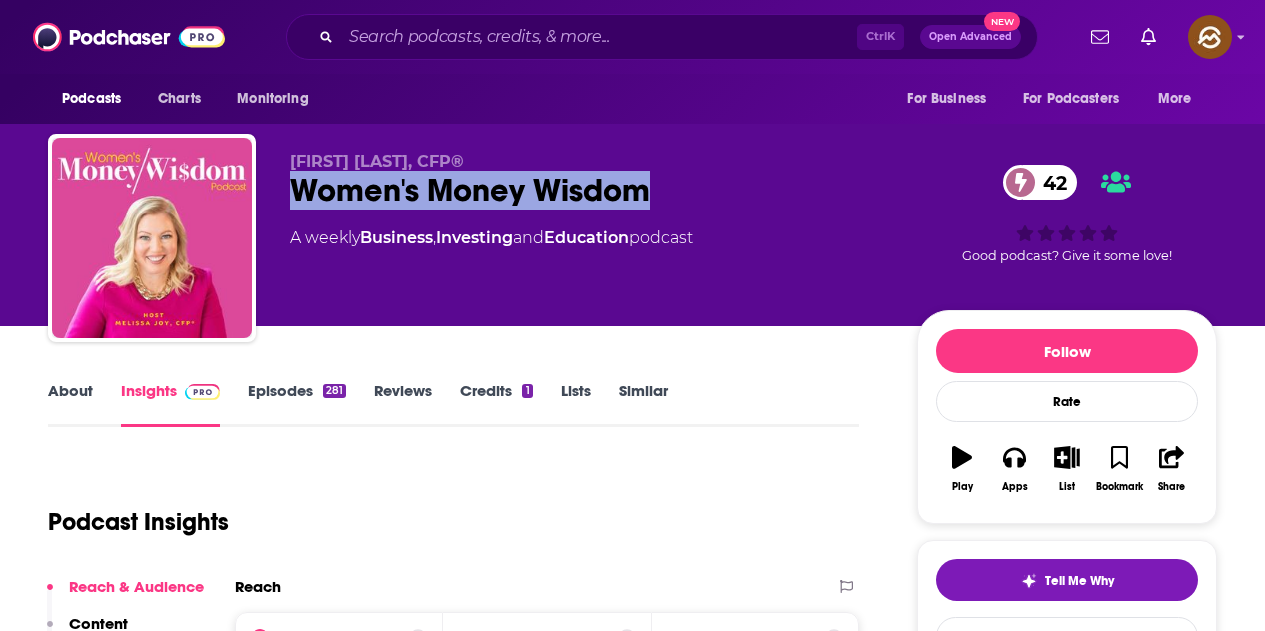 drag, startPoint x: 293, startPoint y: 192, endPoint x: 648, endPoint y: 188, distance: 355.02252 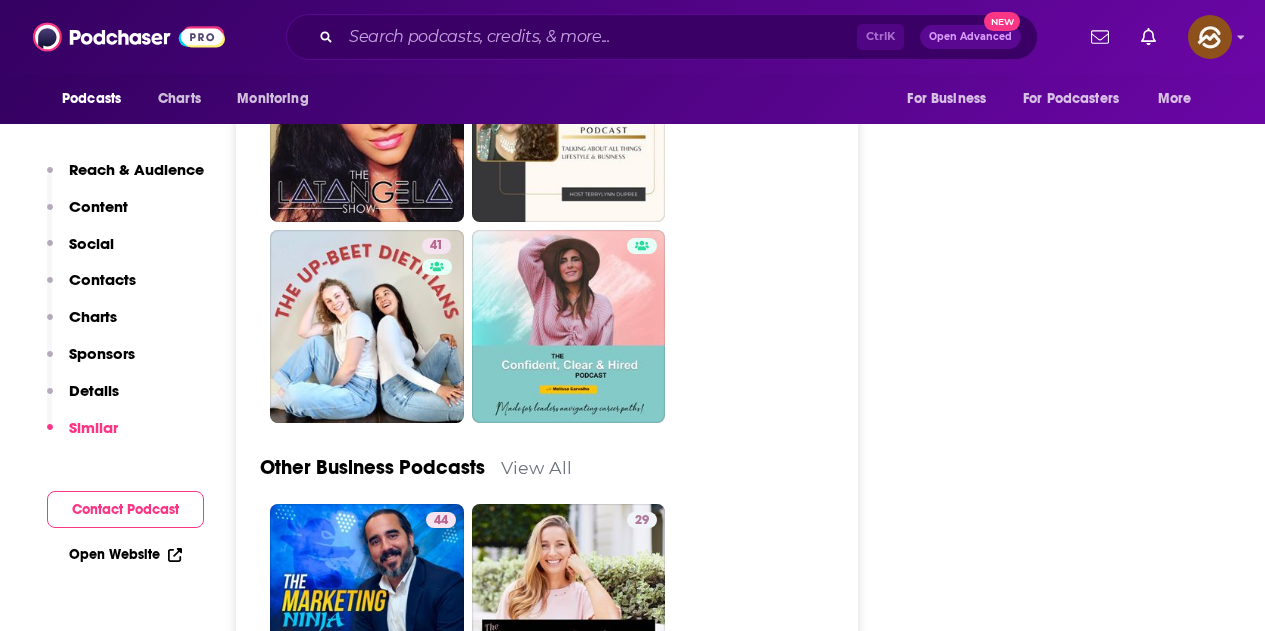 scroll, scrollTop: 4900, scrollLeft: 0, axis: vertical 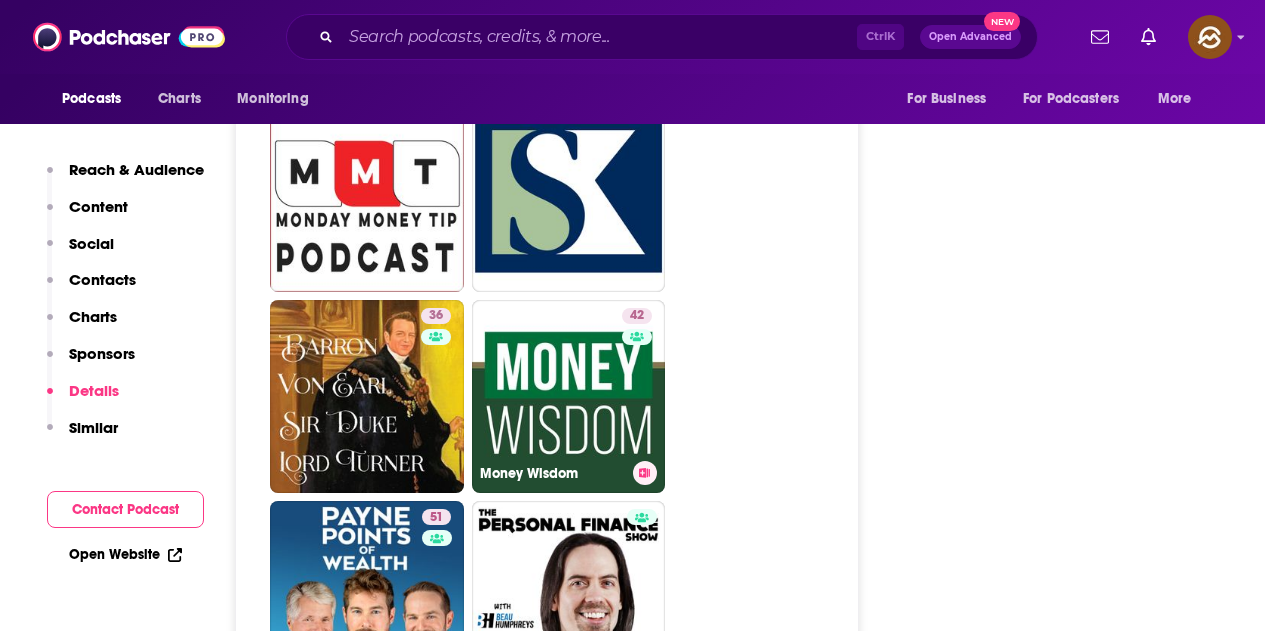 drag, startPoint x: 571, startPoint y: 479, endPoint x: 911, endPoint y: 509, distance: 341.32095 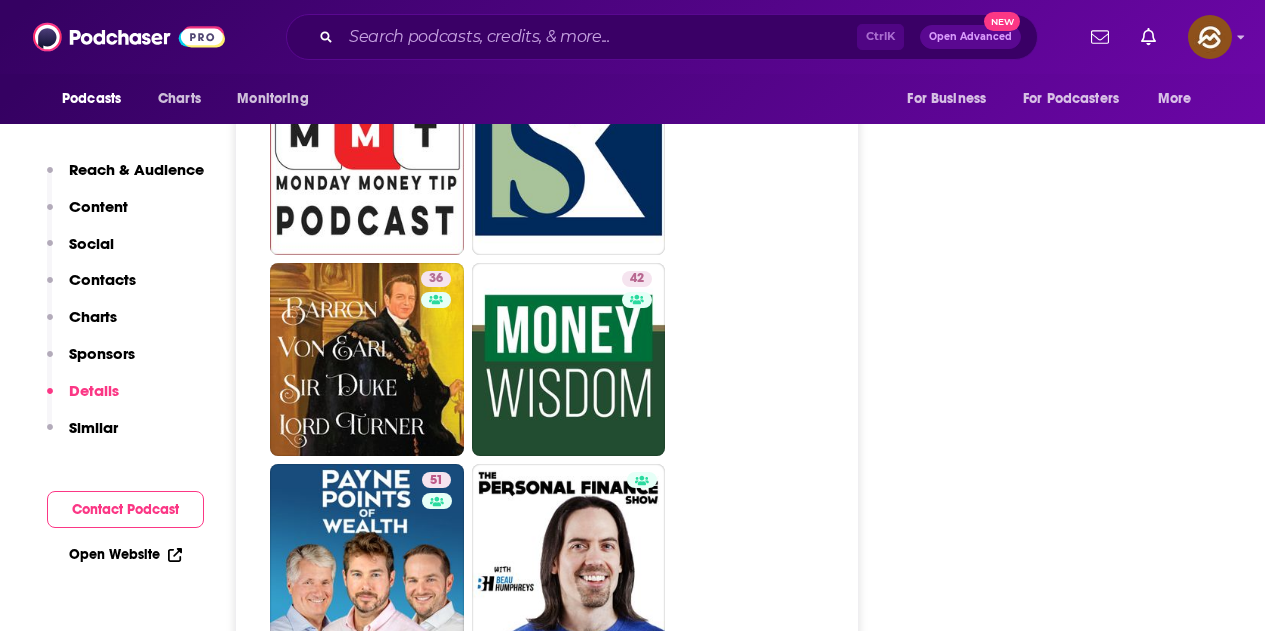 scroll, scrollTop: 5500, scrollLeft: 0, axis: vertical 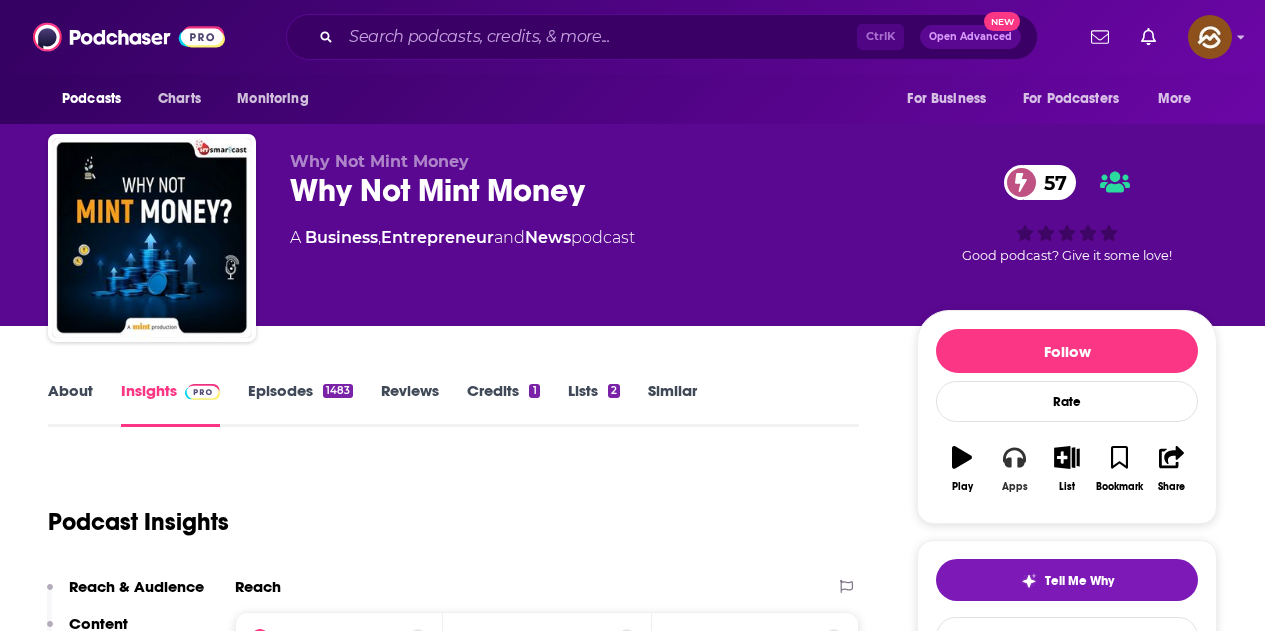 click on "Apps" at bounding box center (1014, 469) 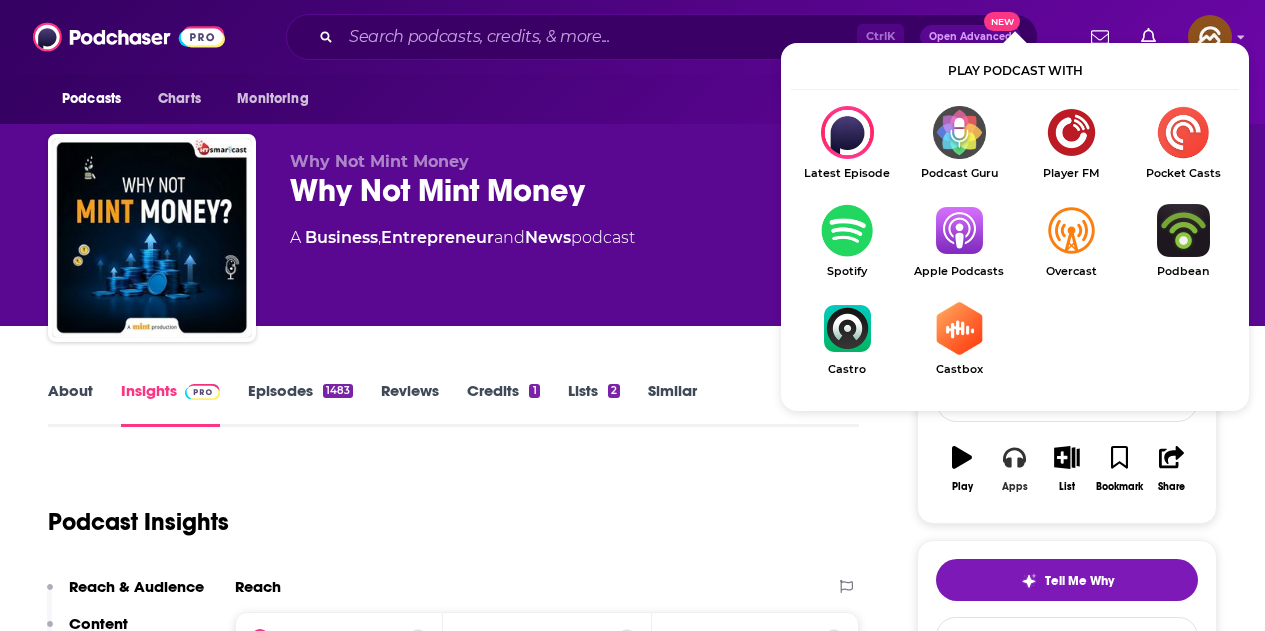 scroll, scrollTop: 100, scrollLeft: 0, axis: vertical 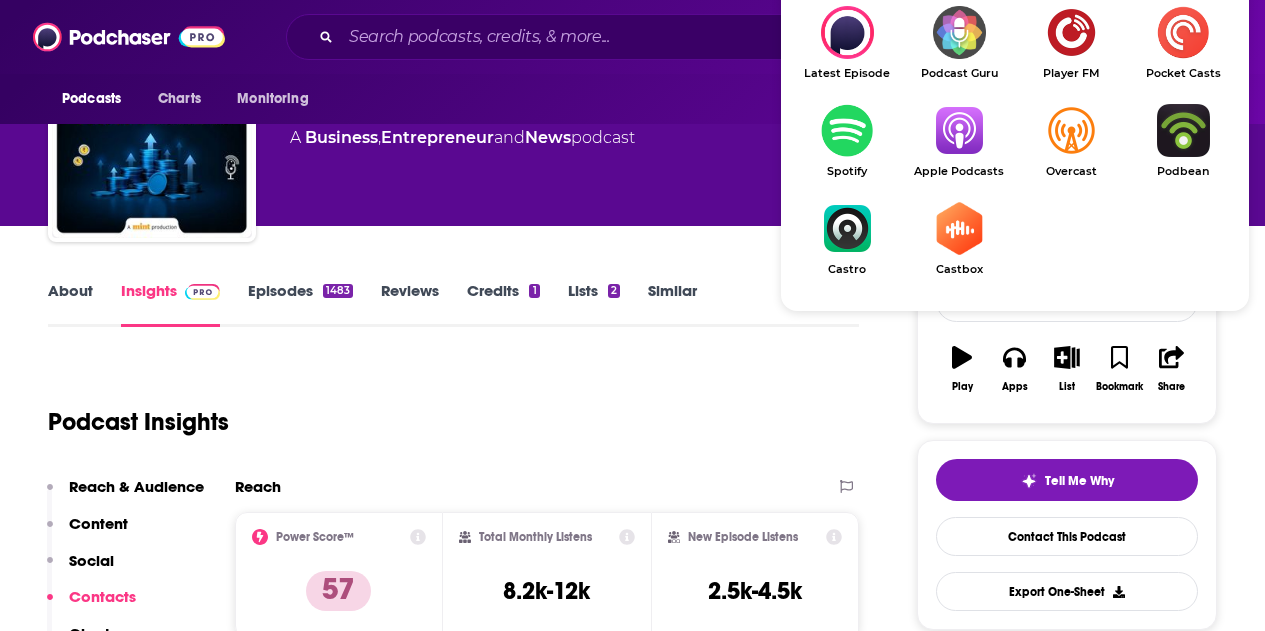click at bounding box center [959, 130] 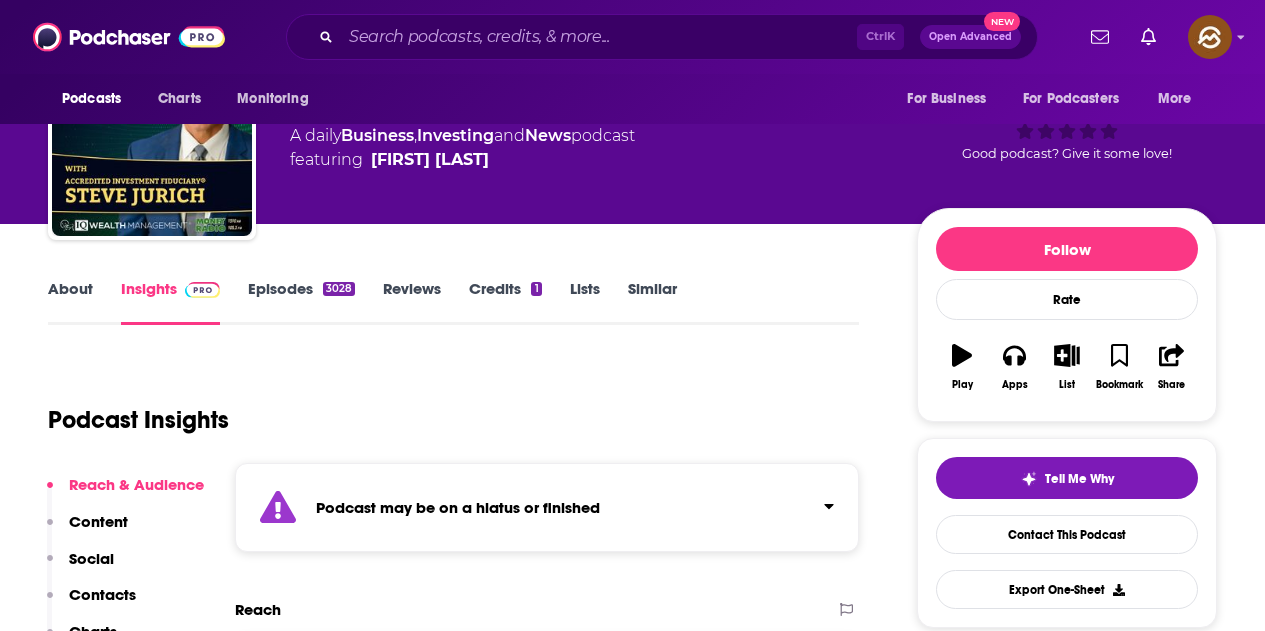 scroll, scrollTop: 700, scrollLeft: 0, axis: vertical 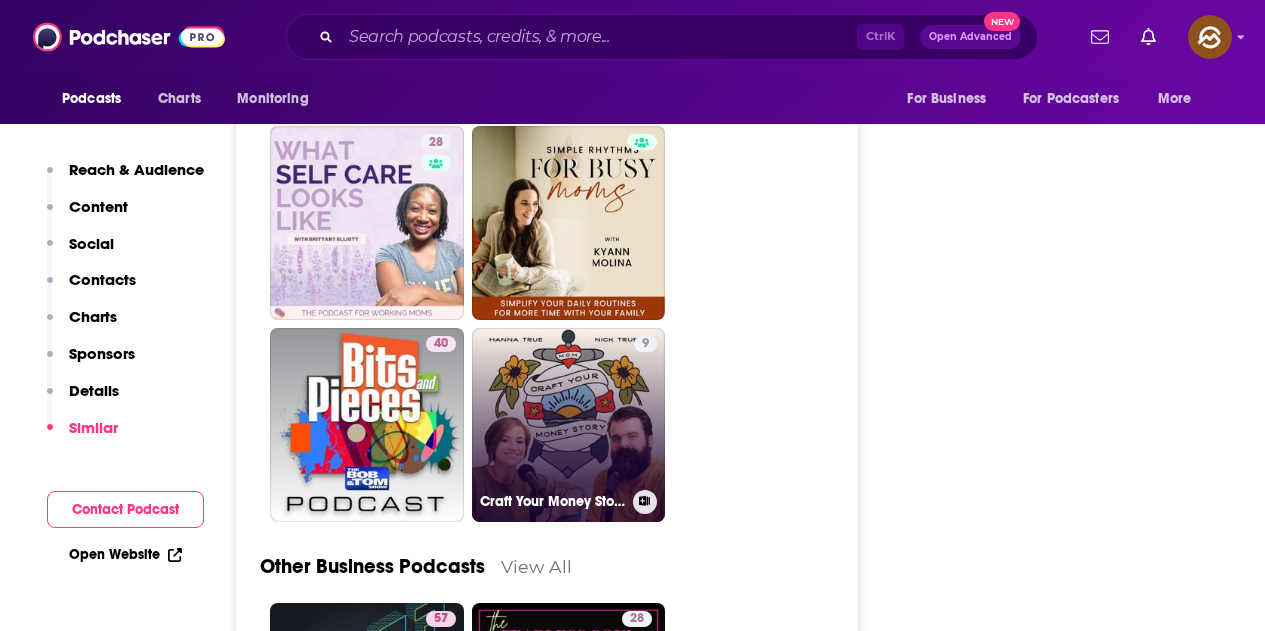 click on "9 Craft Your Money Story" at bounding box center (569, 425) 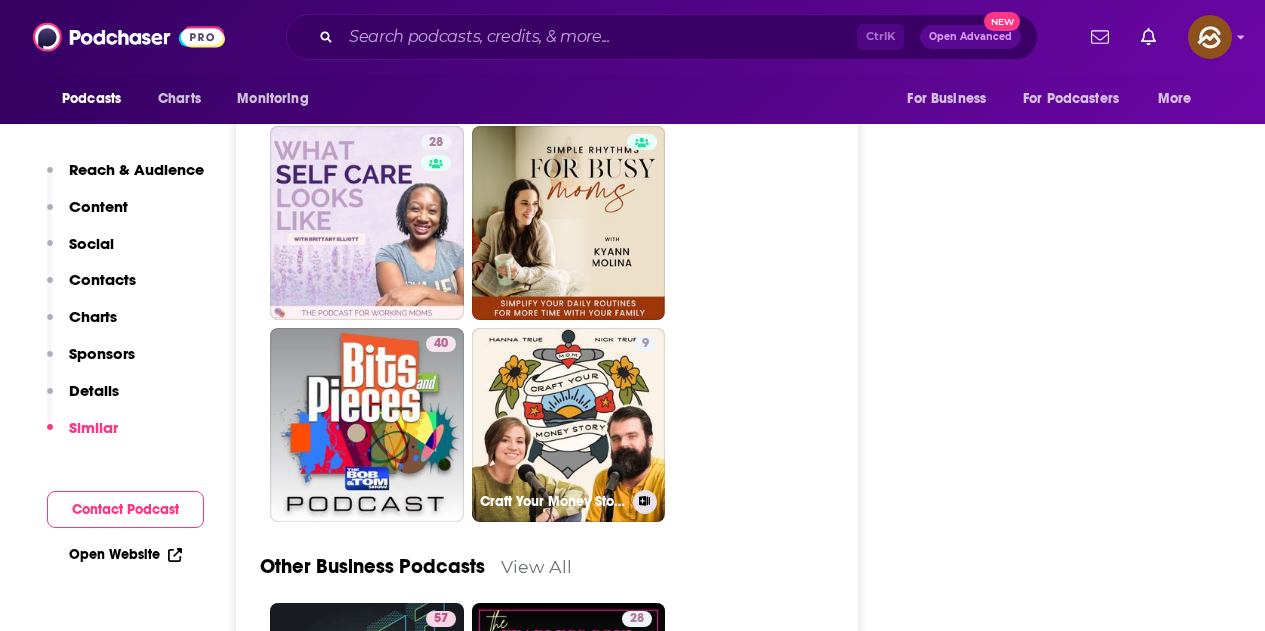 type on "https://www.podchaser.com/podcasts/craft-your-money-story-1046947" 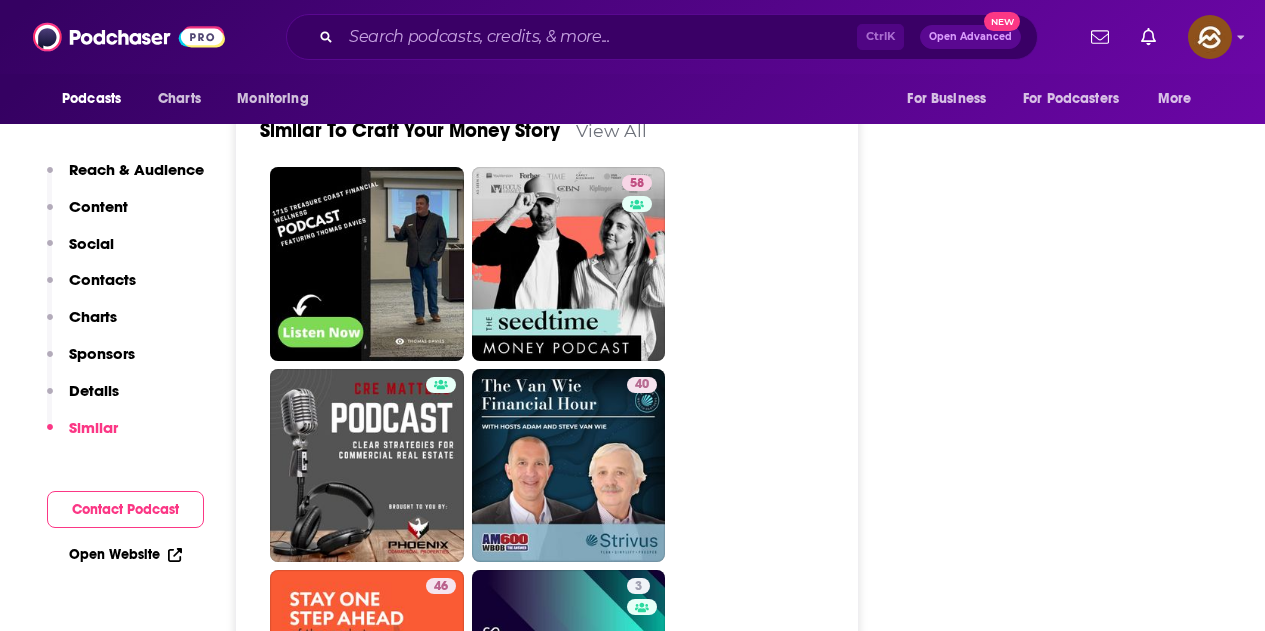 scroll, scrollTop: 3100, scrollLeft: 0, axis: vertical 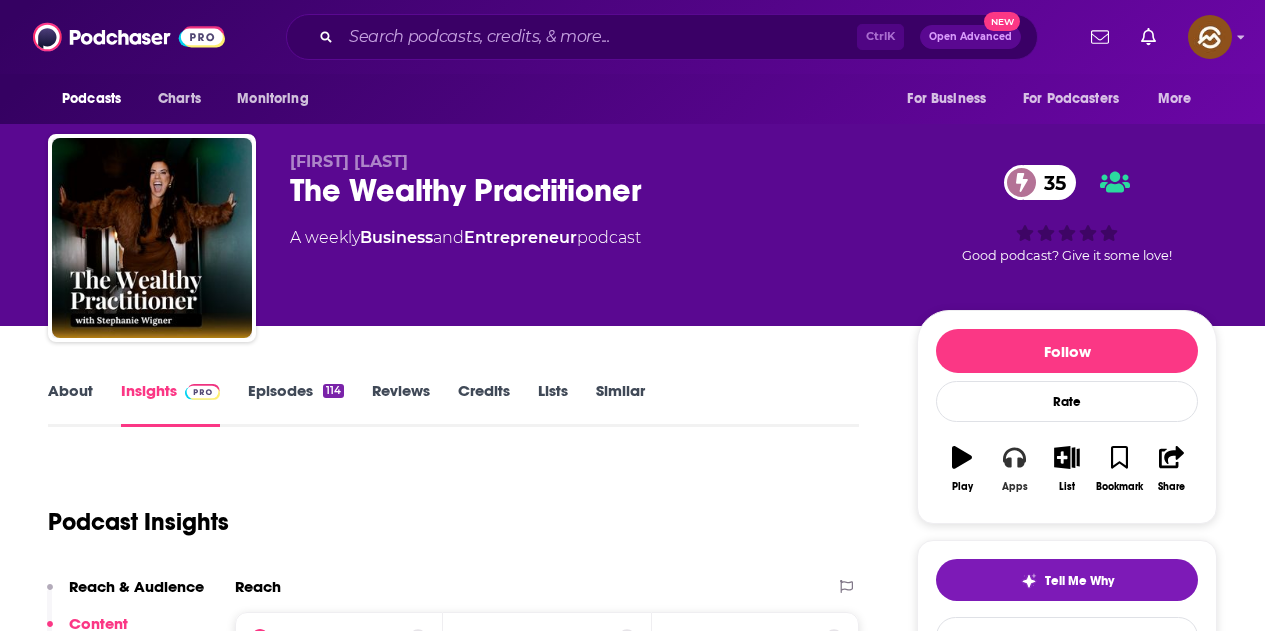 click on "Apps" at bounding box center [1015, 487] 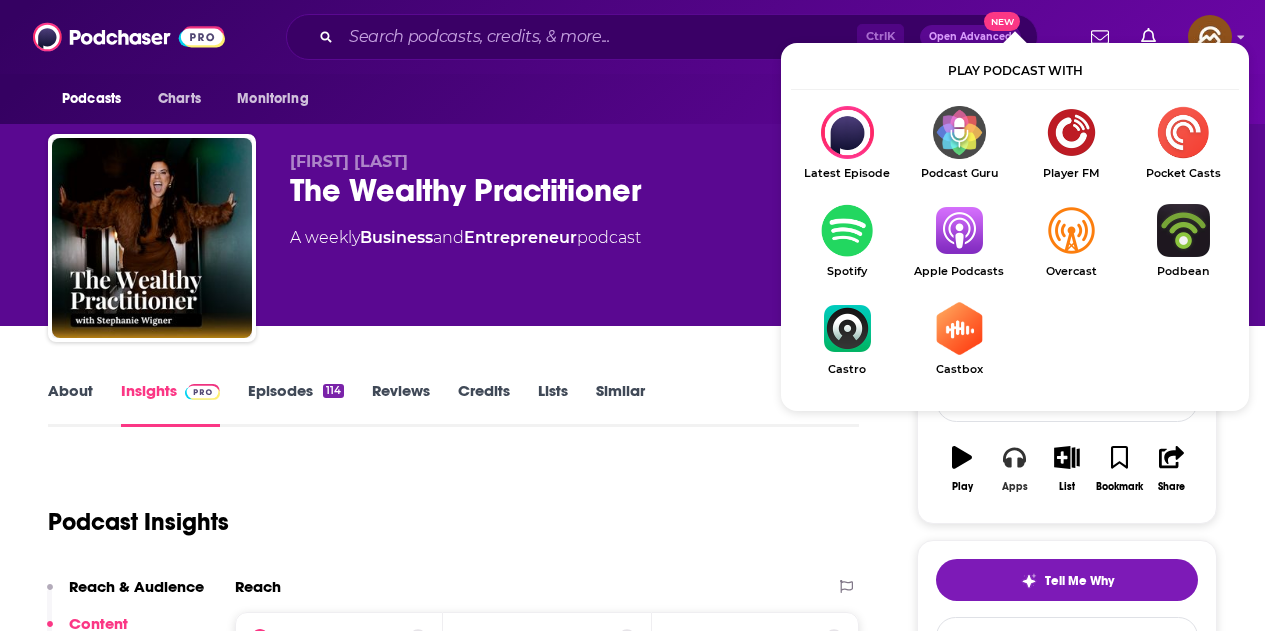 scroll, scrollTop: 200, scrollLeft: 0, axis: vertical 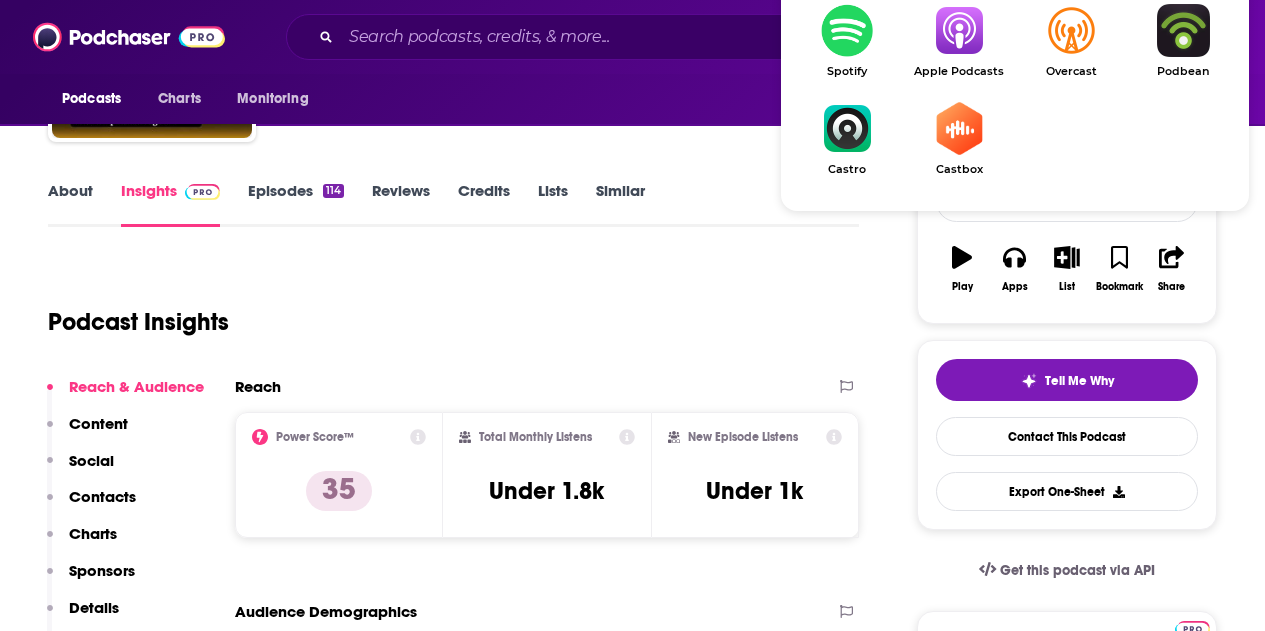 click at bounding box center (959, 30) 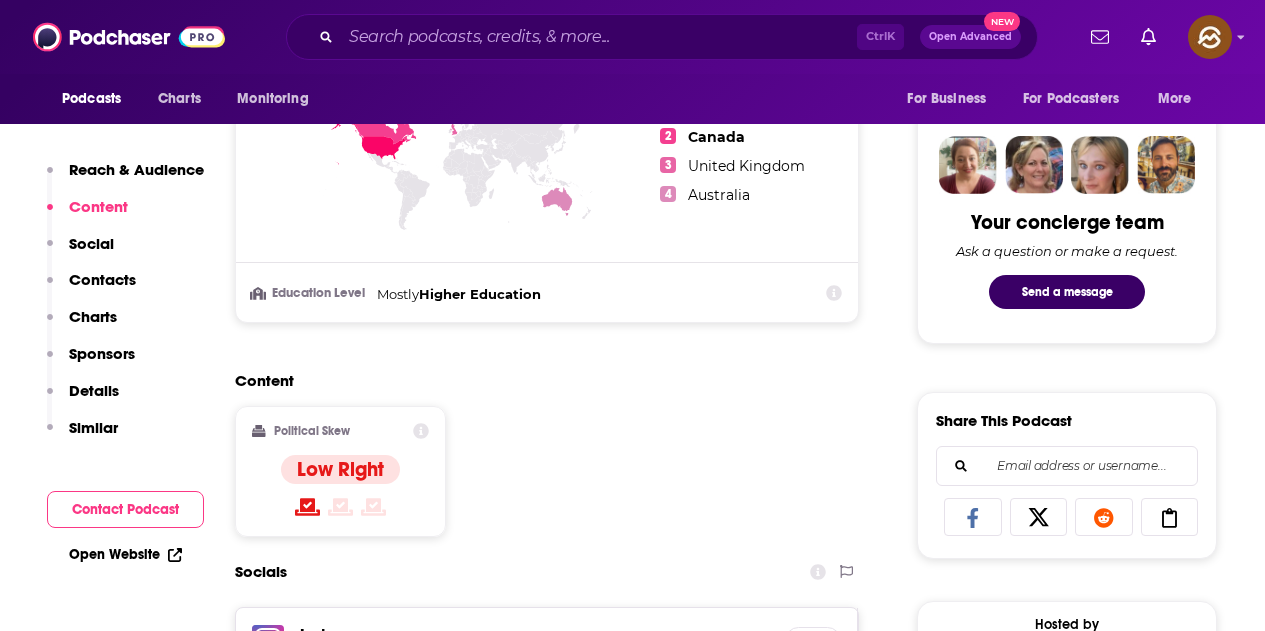 scroll, scrollTop: 1000, scrollLeft: 0, axis: vertical 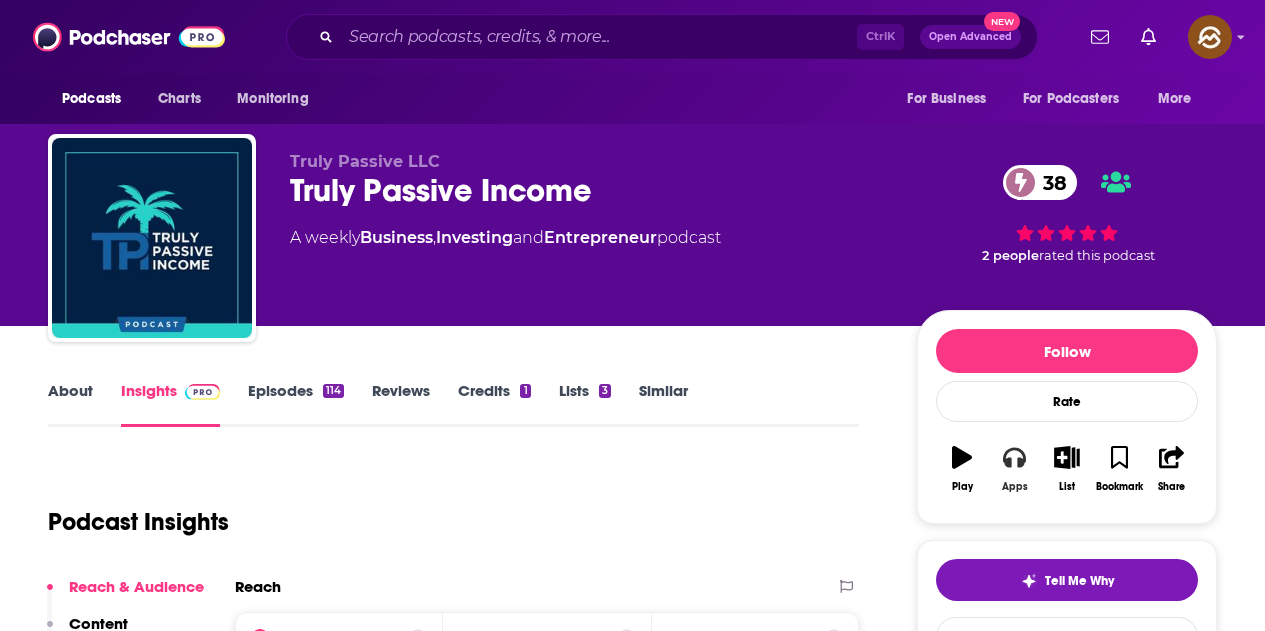 click on "Apps" at bounding box center [1014, 469] 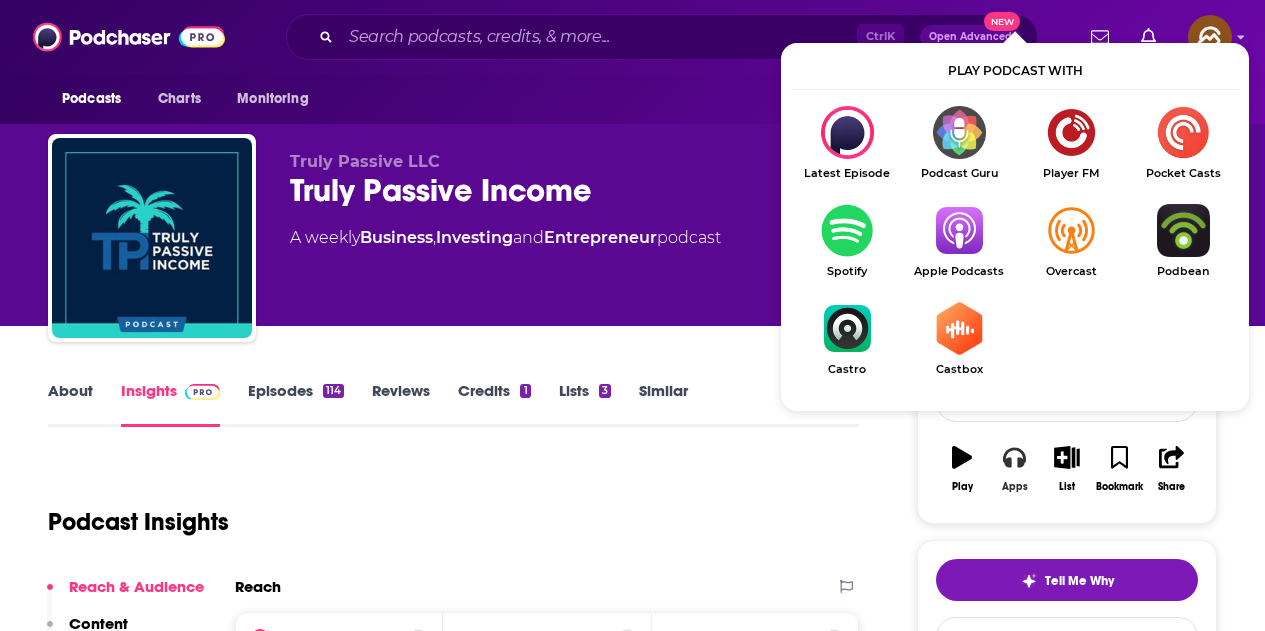scroll, scrollTop: 200, scrollLeft: 0, axis: vertical 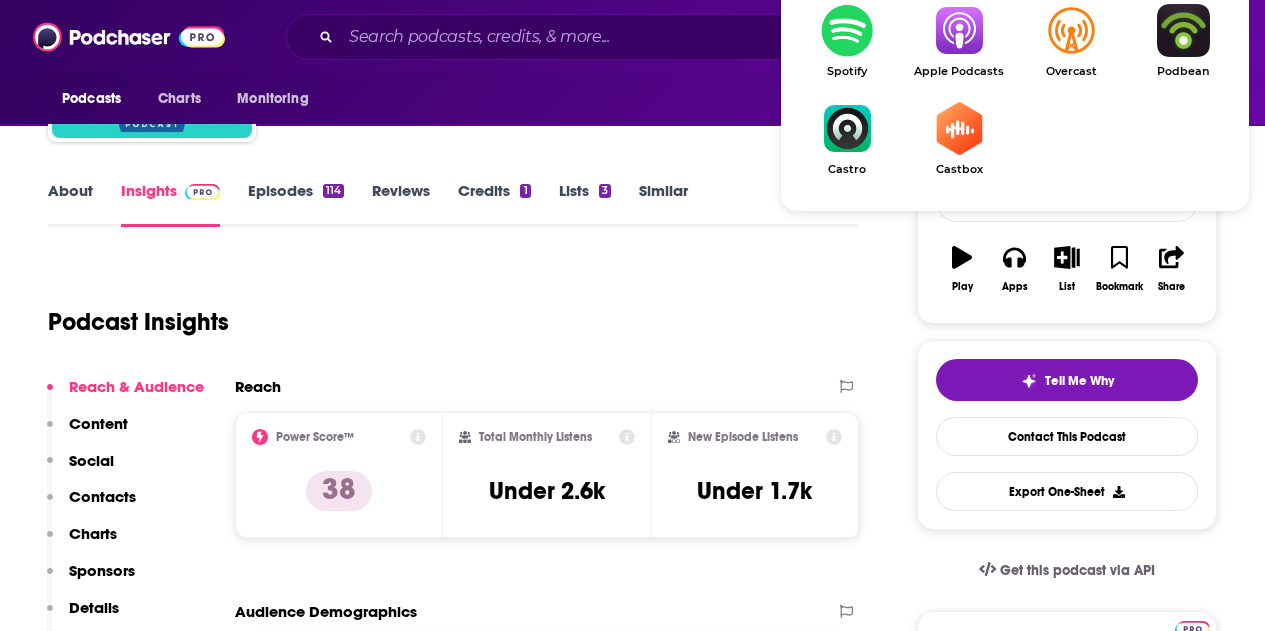click at bounding box center [959, 30] 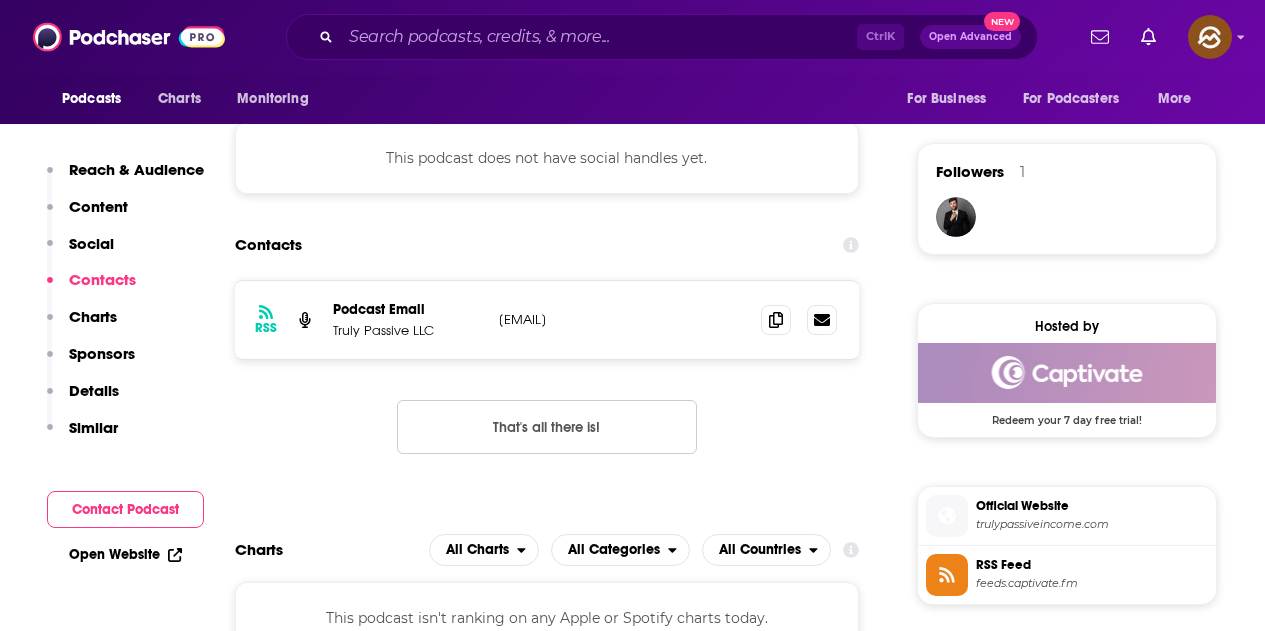 scroll, scrollTop: 1500, scrollLeft: 0, axis: vertical 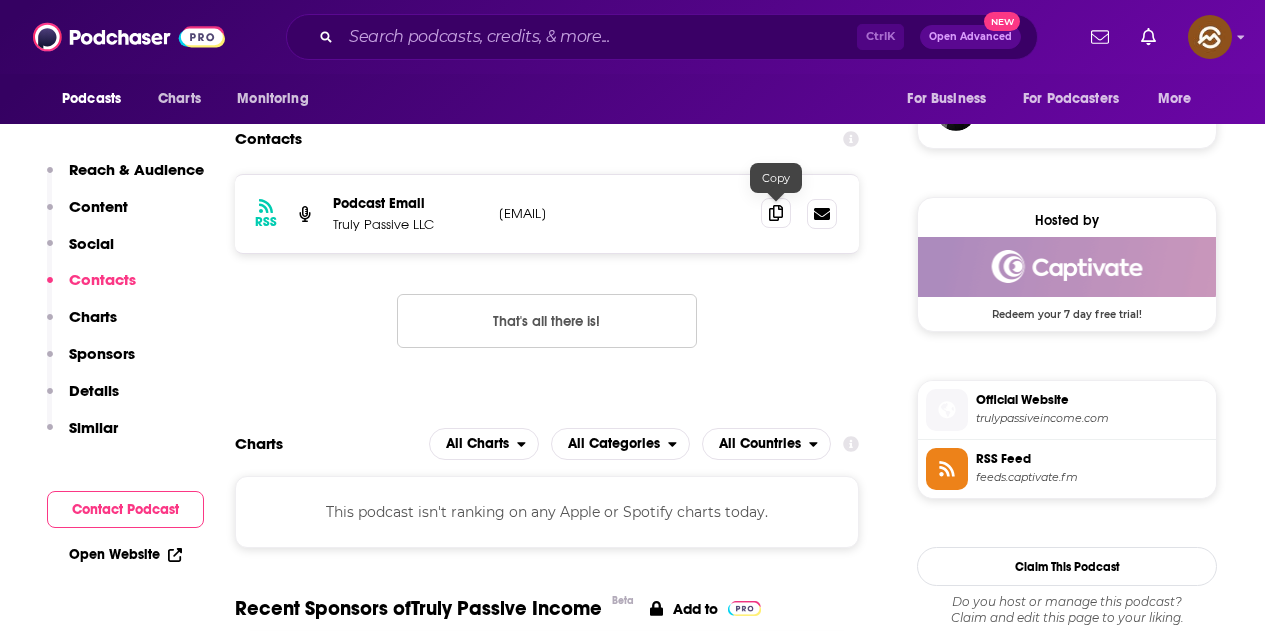 click 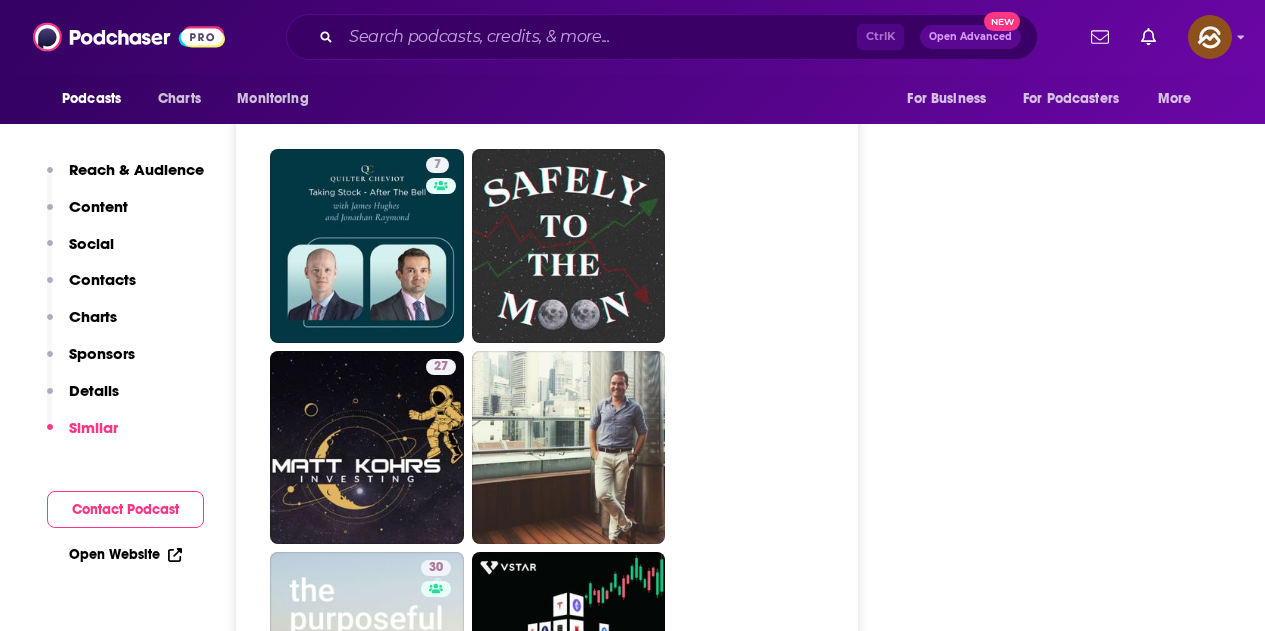 scroll, scrollTop: 3800, scrollLeft: 0, axis: vertical 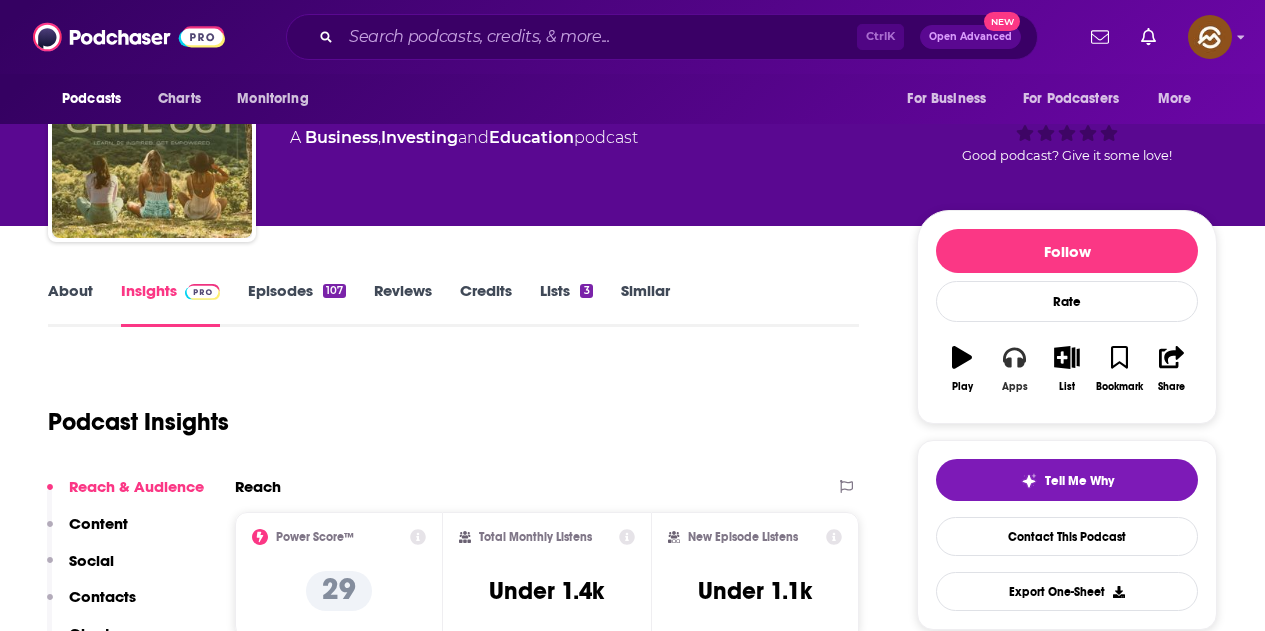 click 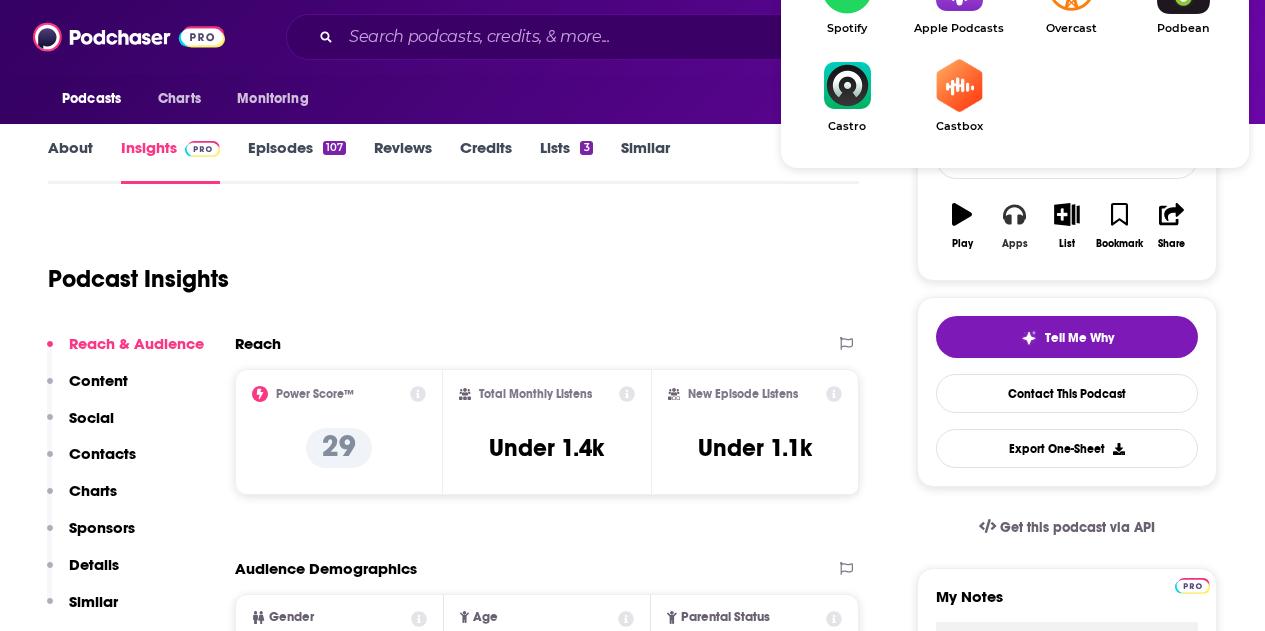 scroll, scrollTop: 100, scrollLeft: 0, axis: vertical 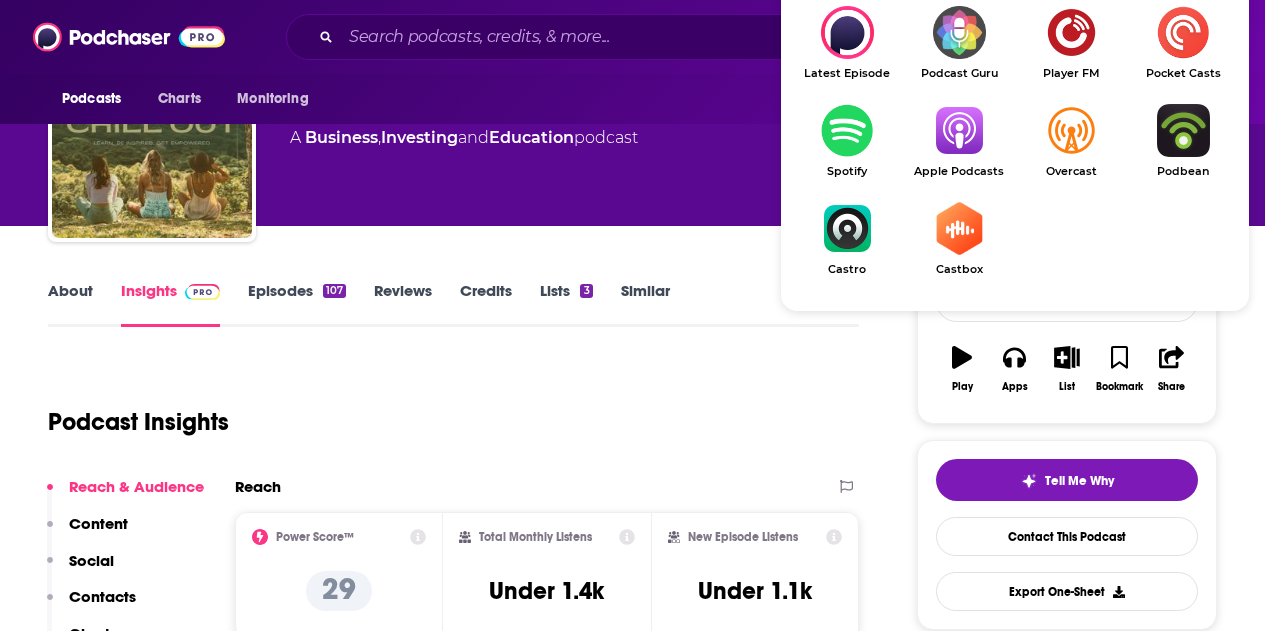 click at bounding box center [959, 130] 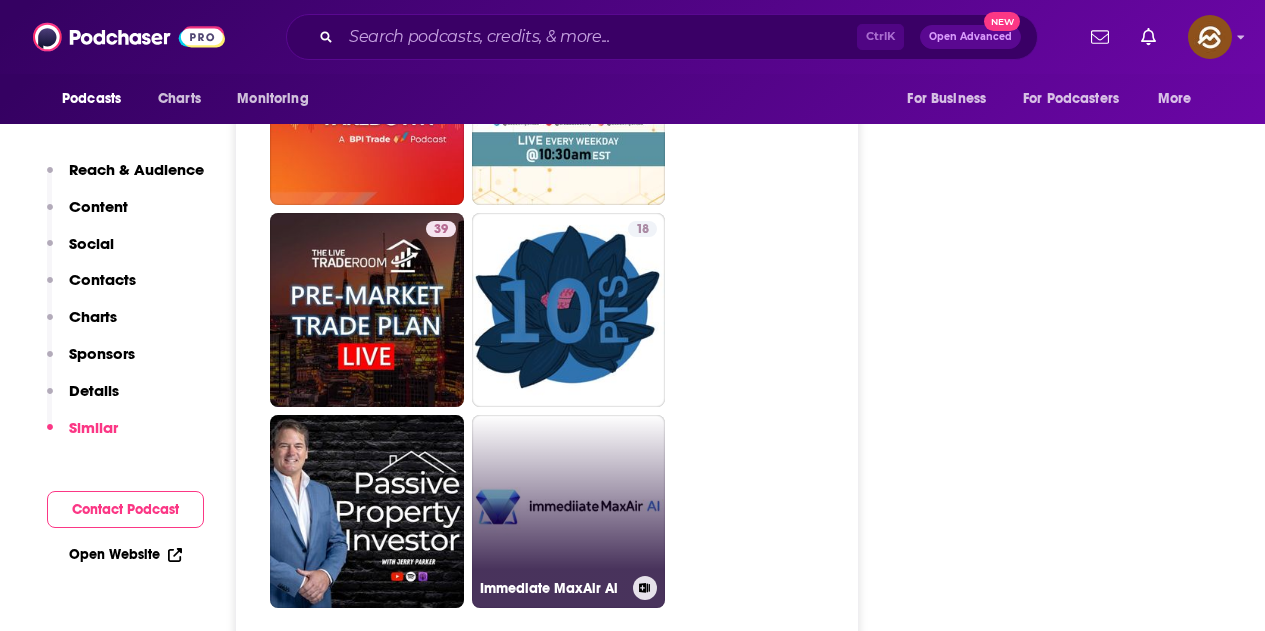scroll, scrollTop: 4800, scrollLeft: 0, axis: vertical 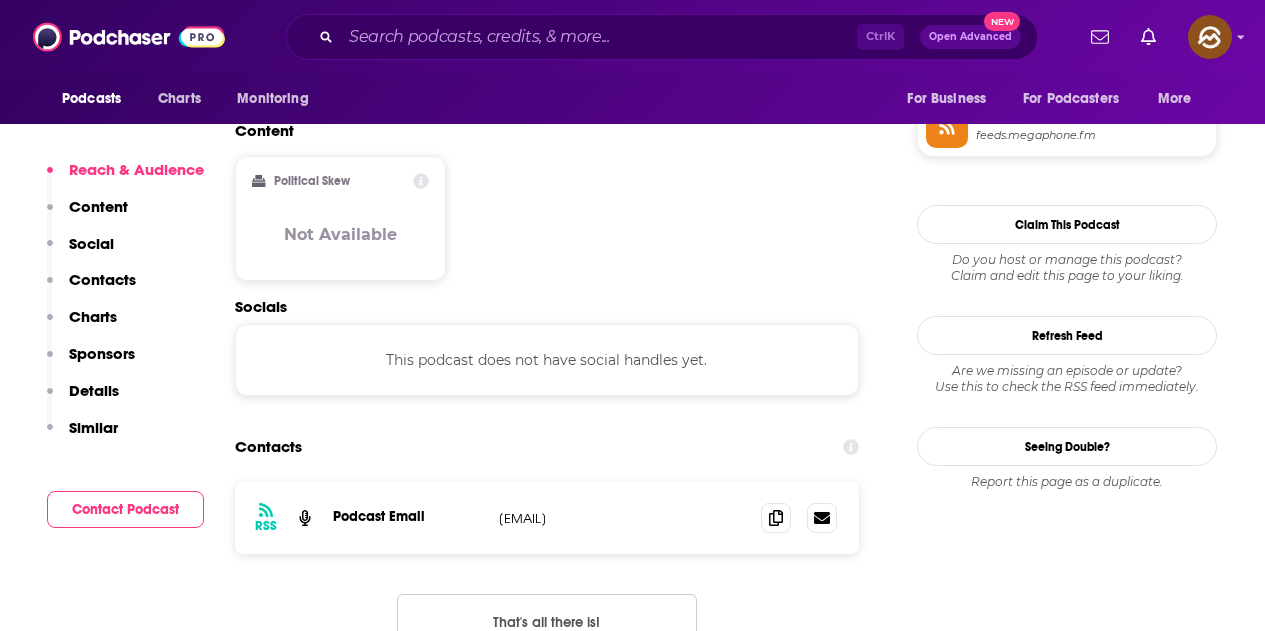click on "About Insights Episodes 276 Reviews Credits Lists 1 Similar Podcast Insights Reach & Audience Content Social Contacts Charts Sponsors Details Similar Contact Podcast Podcast may be on a hiatus or finished Reach Power Score™ 5 Total Monthly Listens Under 1.1k New Episode Listens Under 1k Export One-Sheet Audience Demographics Gender Male Age 36 yo Income $ $ $ $ $ Parental Status Not Parents Countries 1 United States 2 United Kingdom 3 Canada 4 Australia 5 Brazil Top Cities Los Angeles, CA , New York, NY , Austin, TX , Orlando, FL , Atlanta, GA , London Interests Electronics & Computers , Business & Careers , Friends, Family & Relationships , Travel, Tourism & Aviation , Sports , Restaurants, Food & Grocery Jobs Authors/Writers , Real Estate Agents , Entrepreneurs , CEOs/Managing Directors , Social Media Specialists , Principals/Owners Ethnicities White / Caucasian , African American , Hispanic , Asian Show More Content Political Skew Not Available Socials This podcast does not have social handles yet.   RSS" at bounding box center [632, 3783] 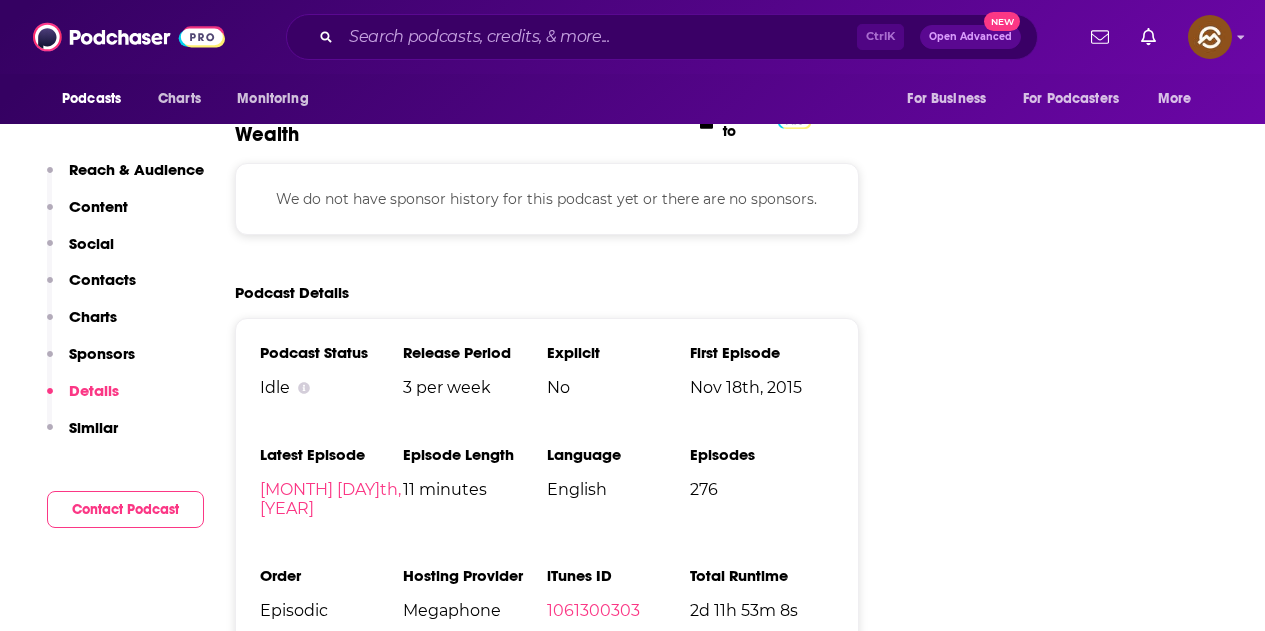 scroll, scrollTop: 2800, scrollLeft: 0, axis: vertical 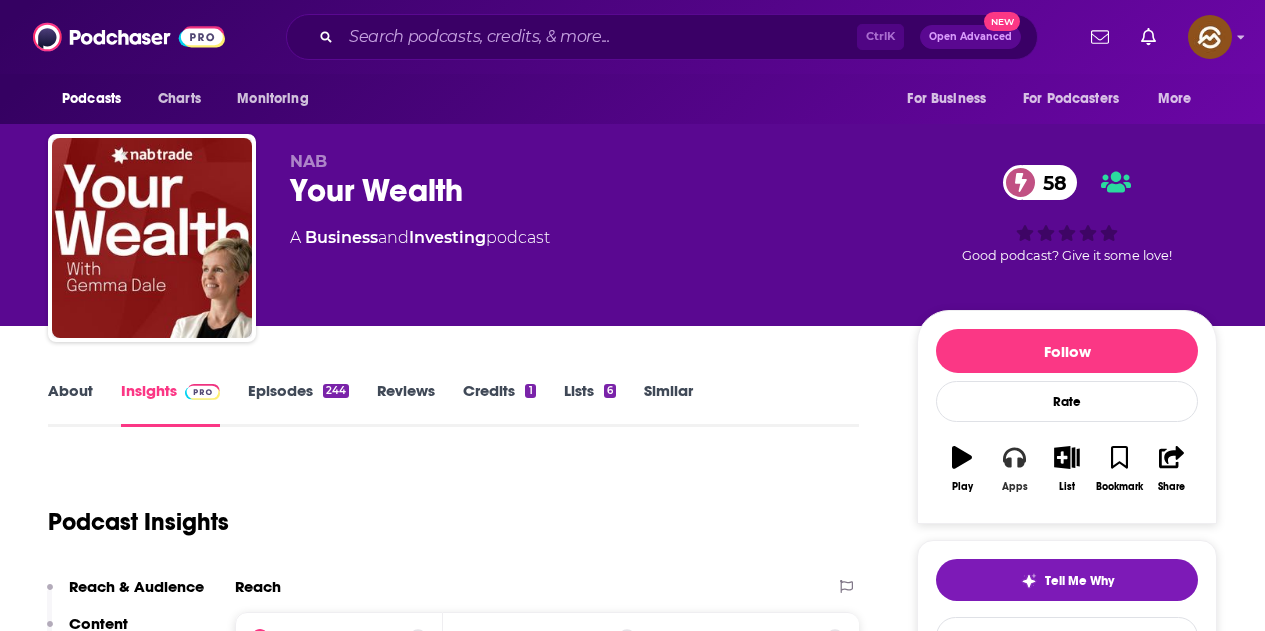 click 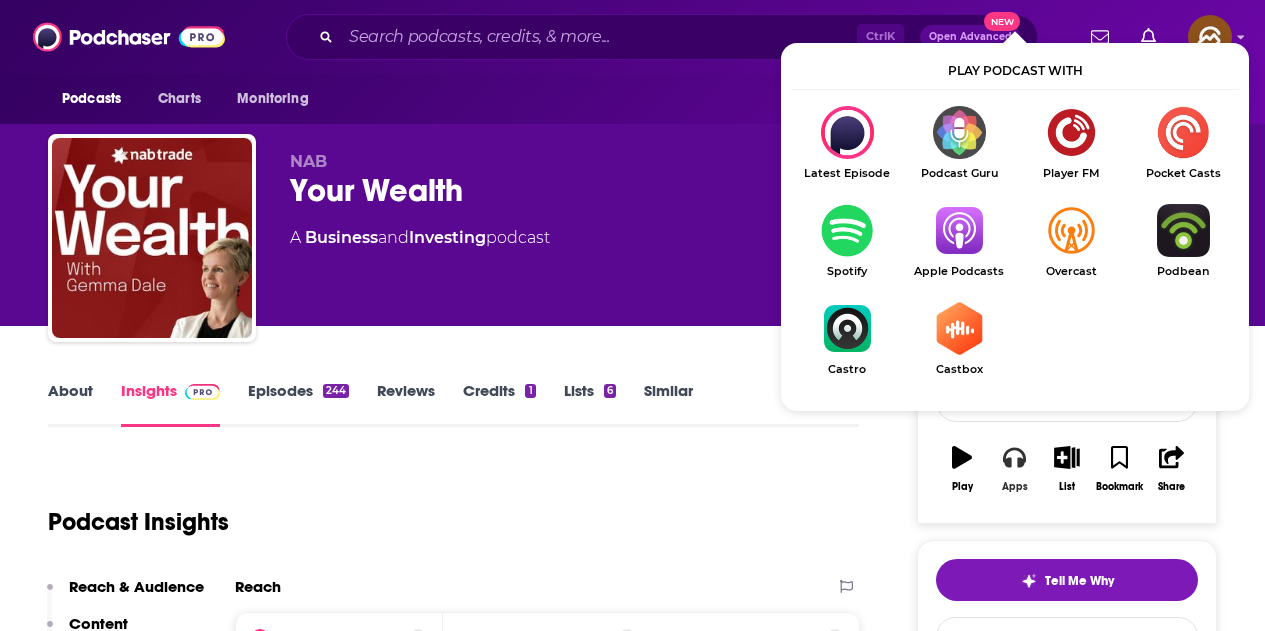 scroll, scrollTop: 100, scrollLeft: 0, axis: vertical 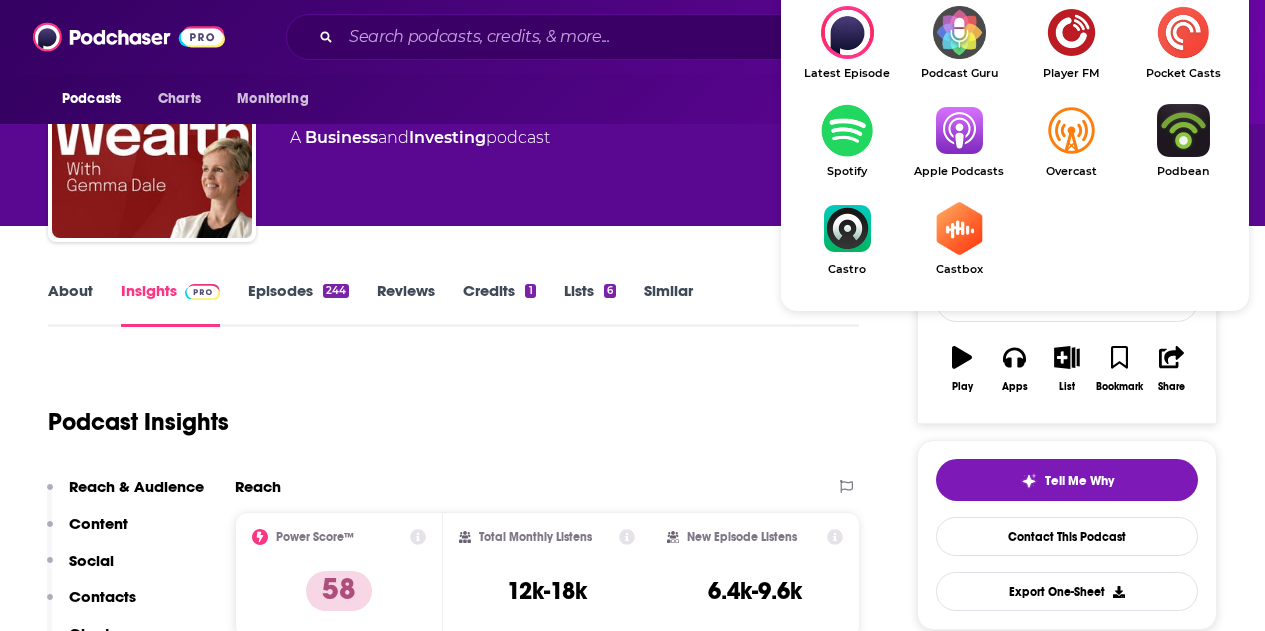 click at bounding box center (959, 130) 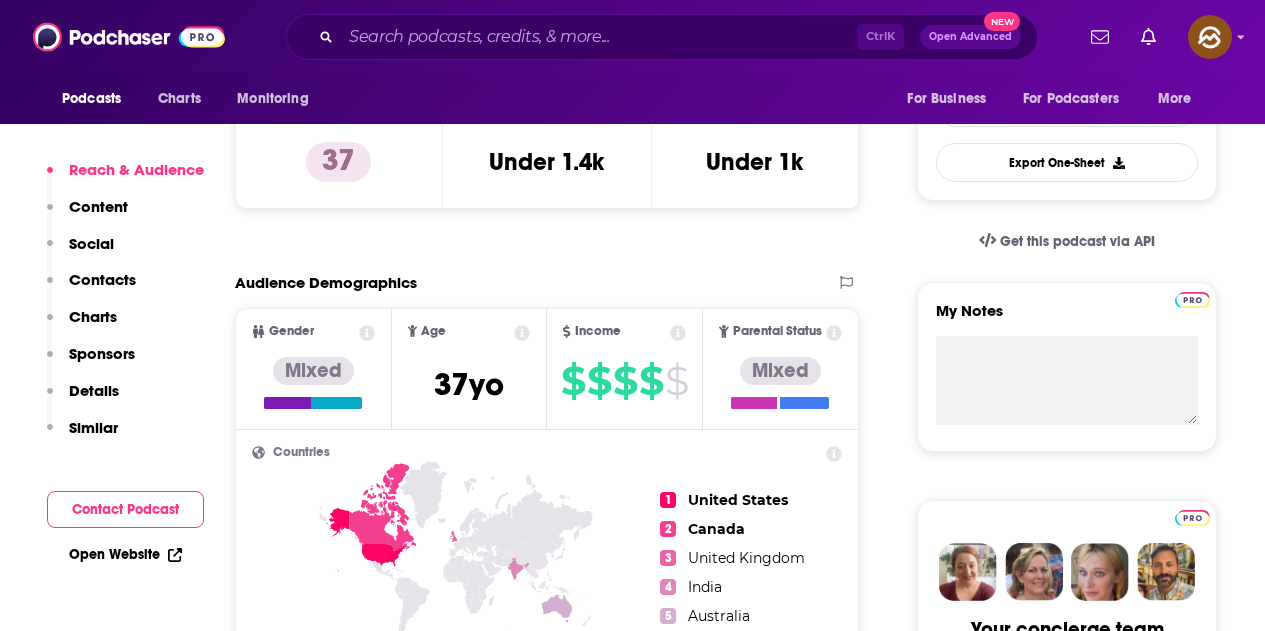 scroll, scrollTop: 700, scrollLeft: 0, axis: vertical 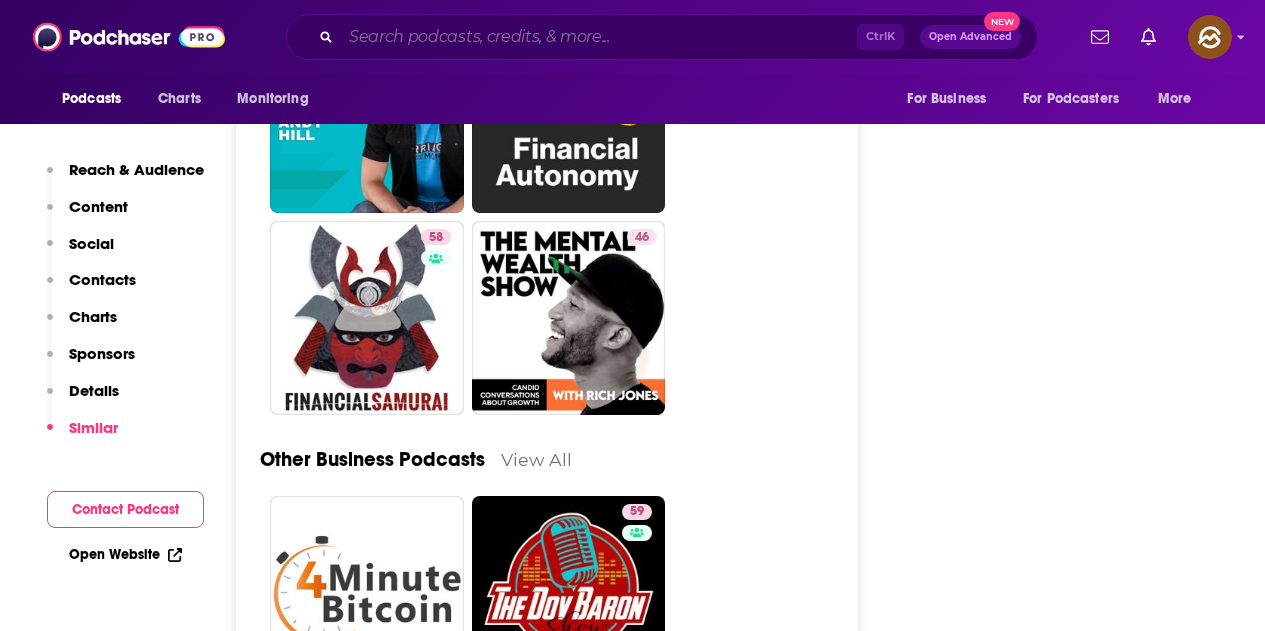 click at bounding box center (599, 37) 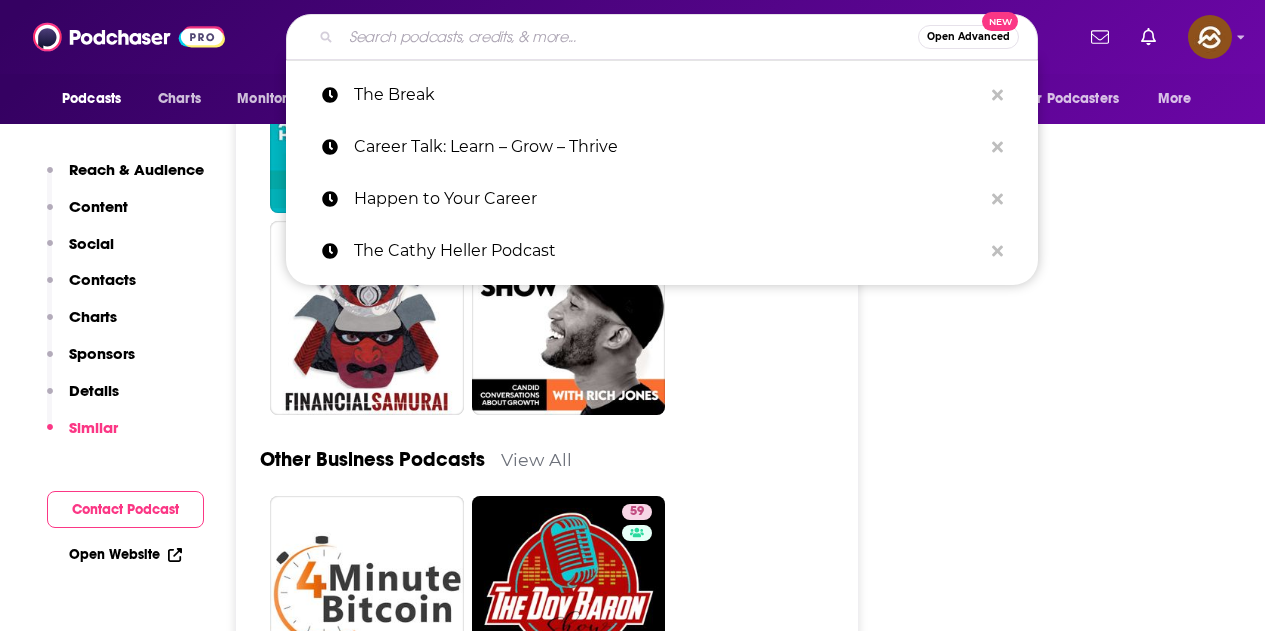 paste on "he's On The Money" 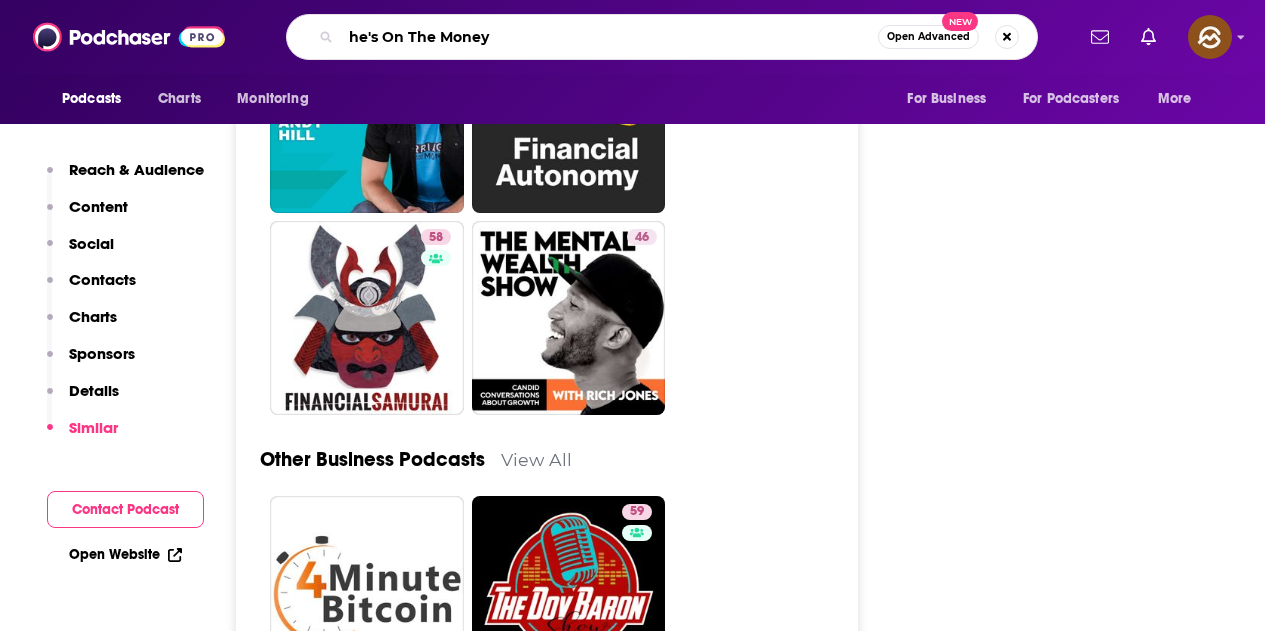 click on "he's On The Money" at bounding box center [609, 37] 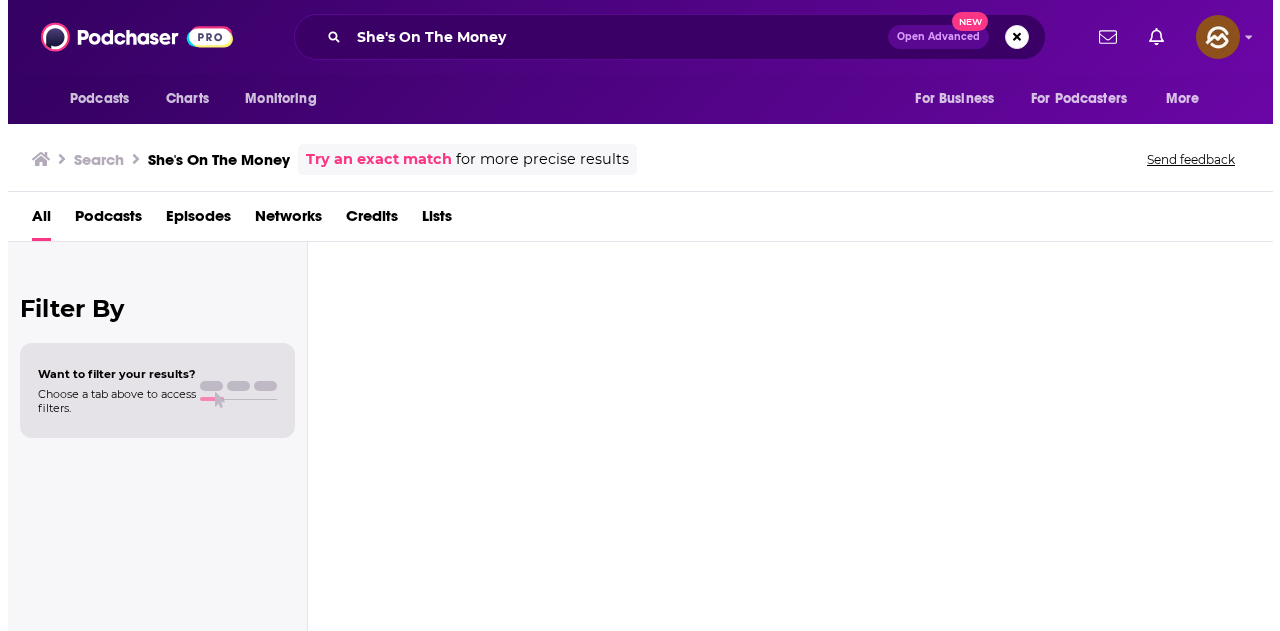 scroll, scrollTop: 0, scrollLeft: 0, axis: both 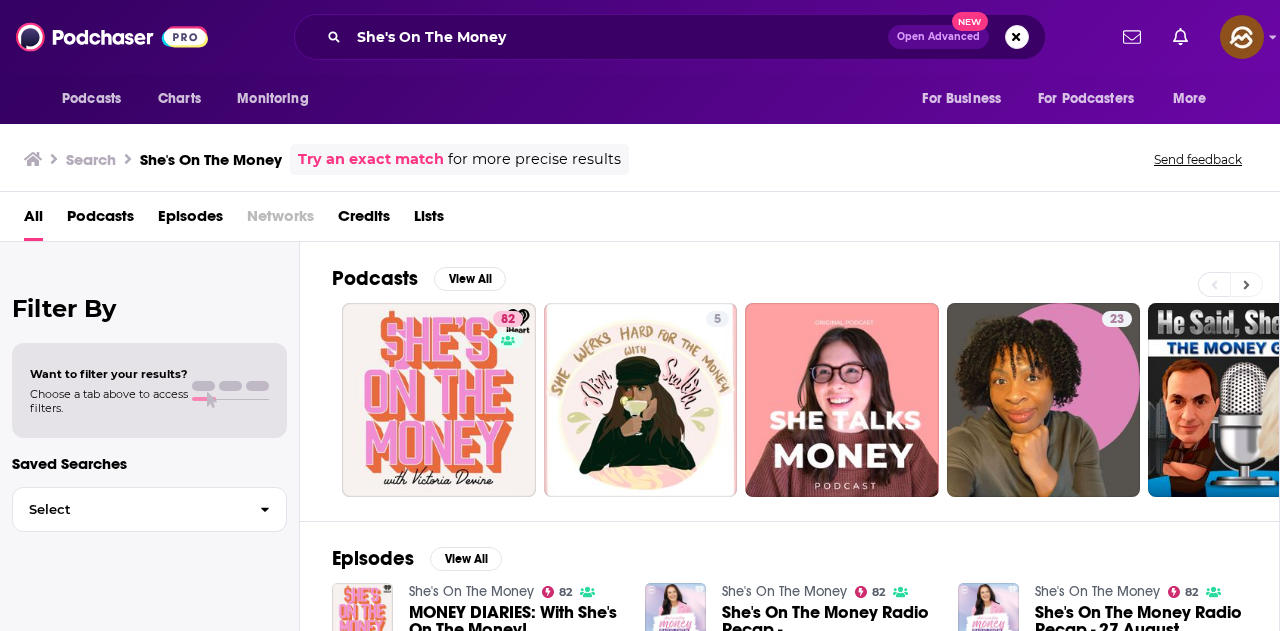 click 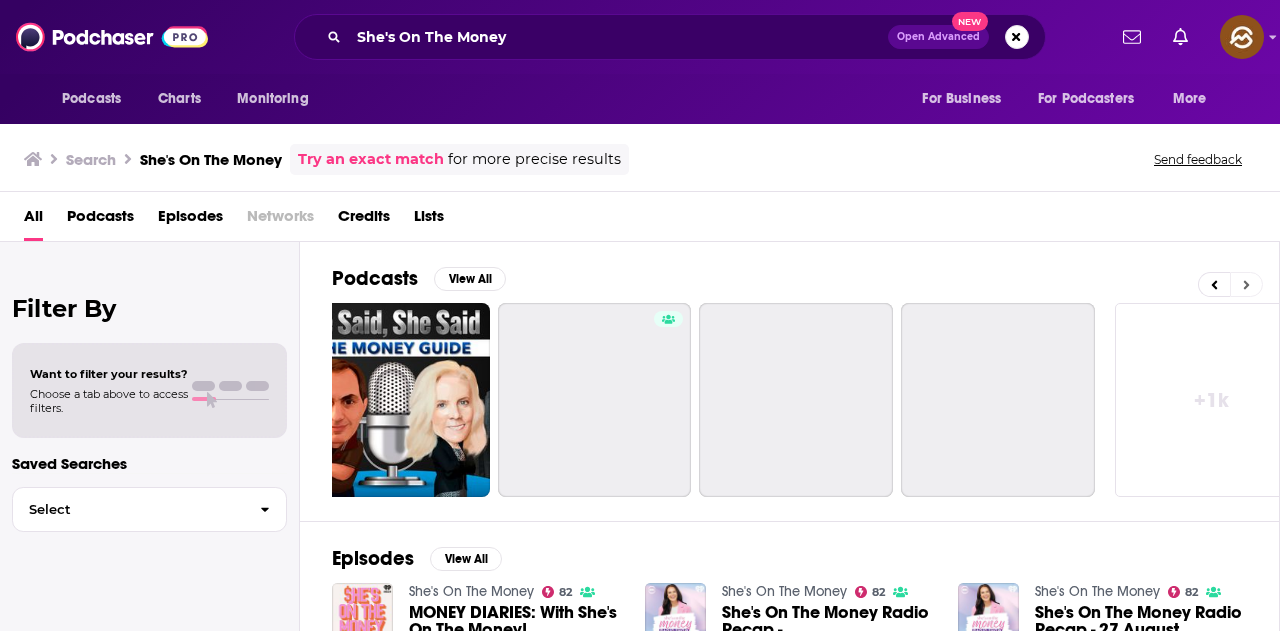 scroll, scrollTop: 0, scrollLeft: 889, axis: horizontal 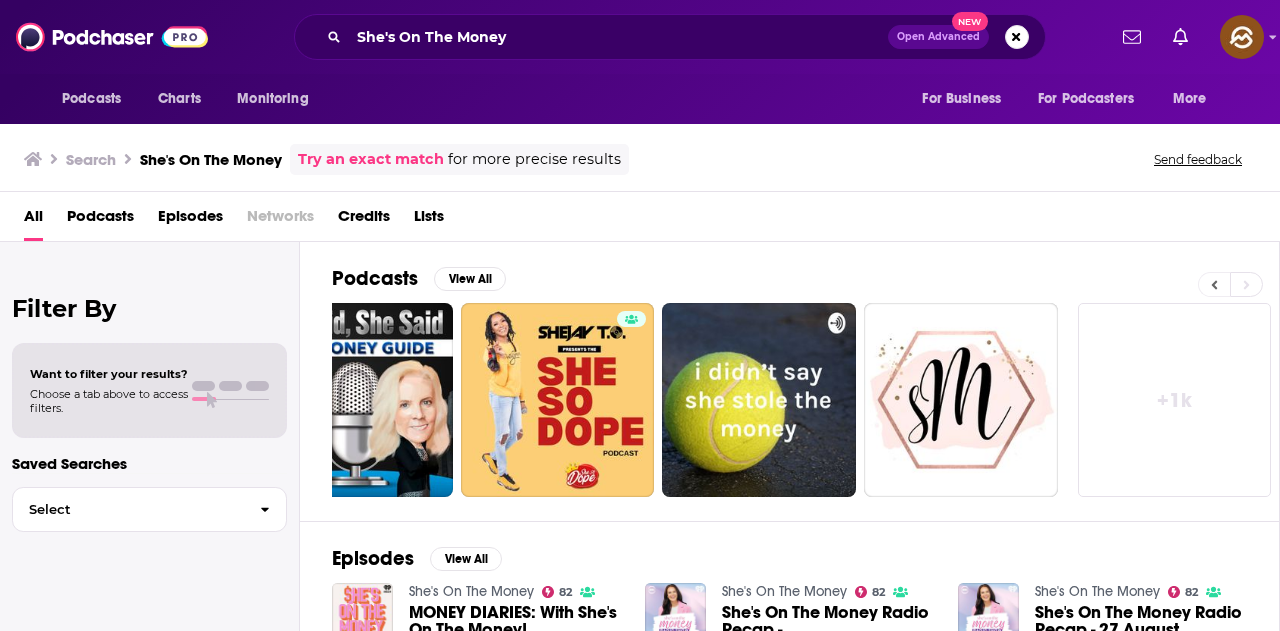 click at bounding box center (1214, 284) 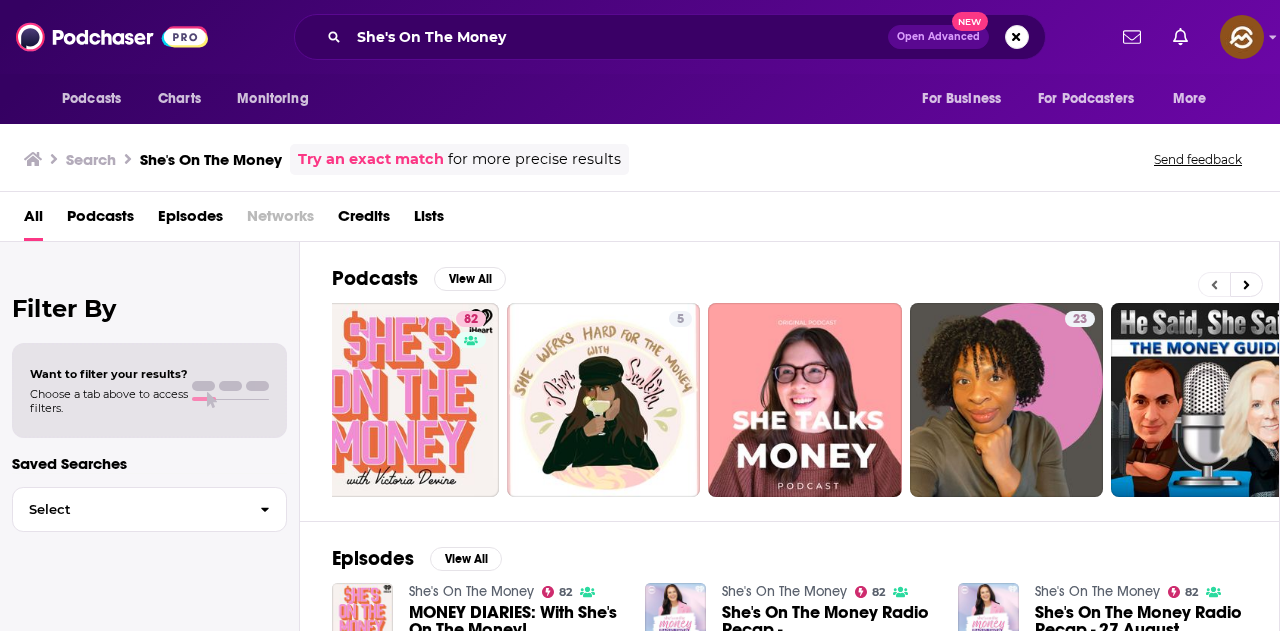 scroll, scrollTop: 0, scrollLeft: 0, axis: both 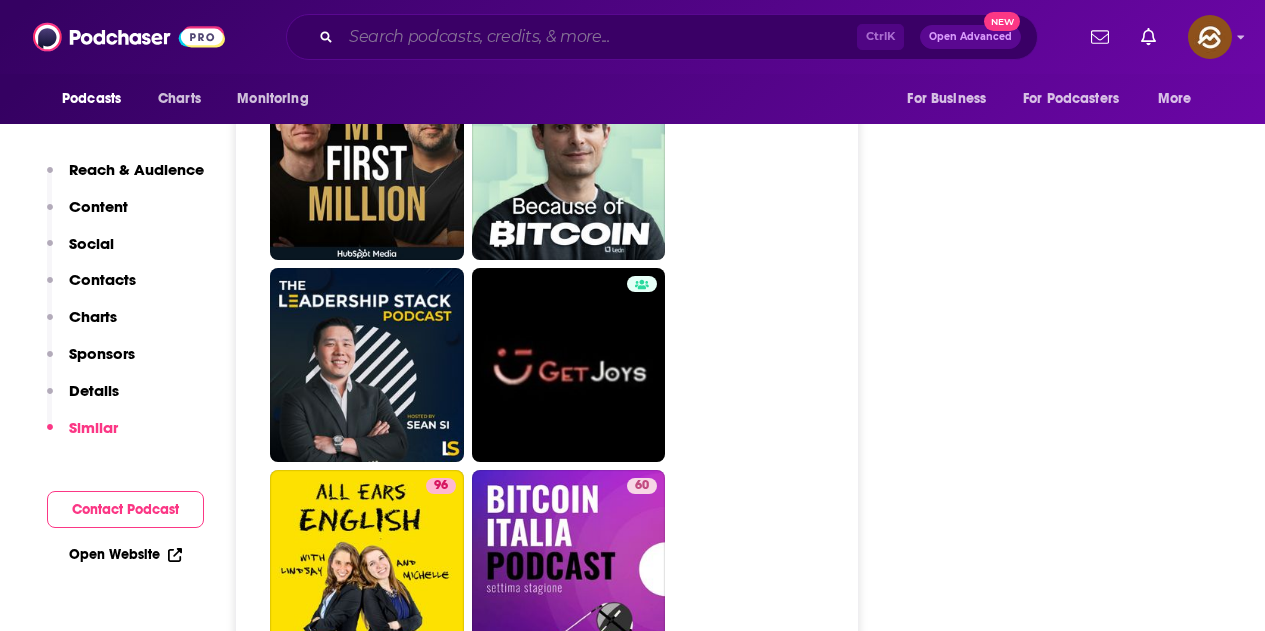 click at bounding box center (599, 37) 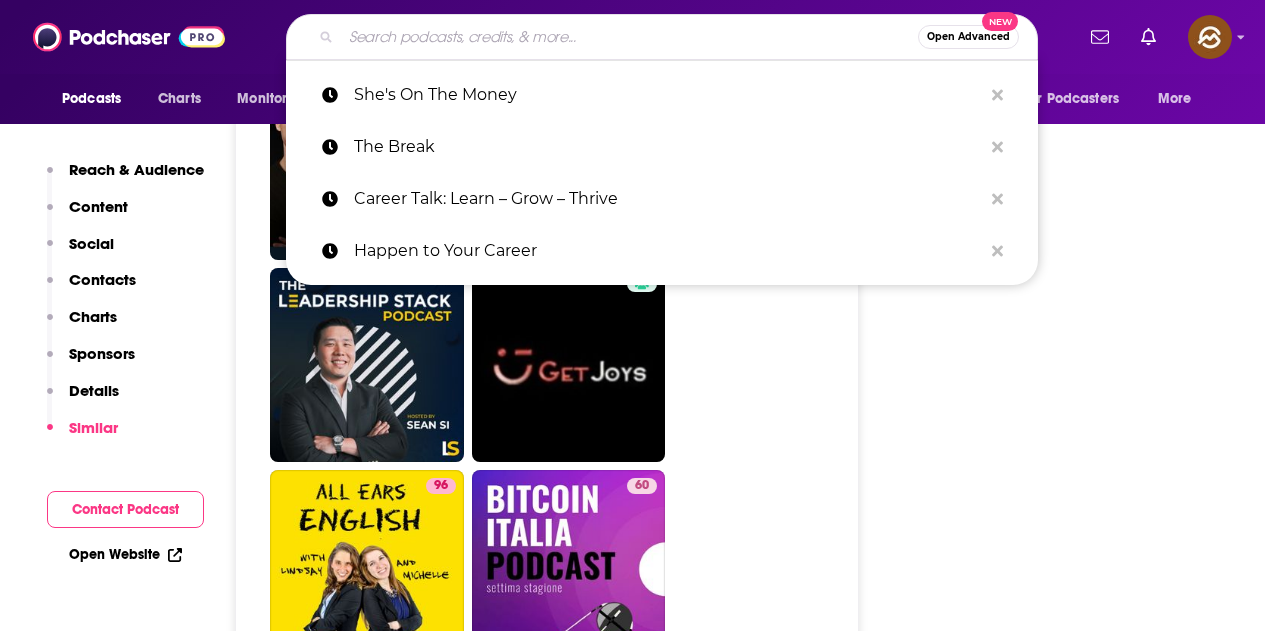 paste on "Equity Mates Investing Podcast" 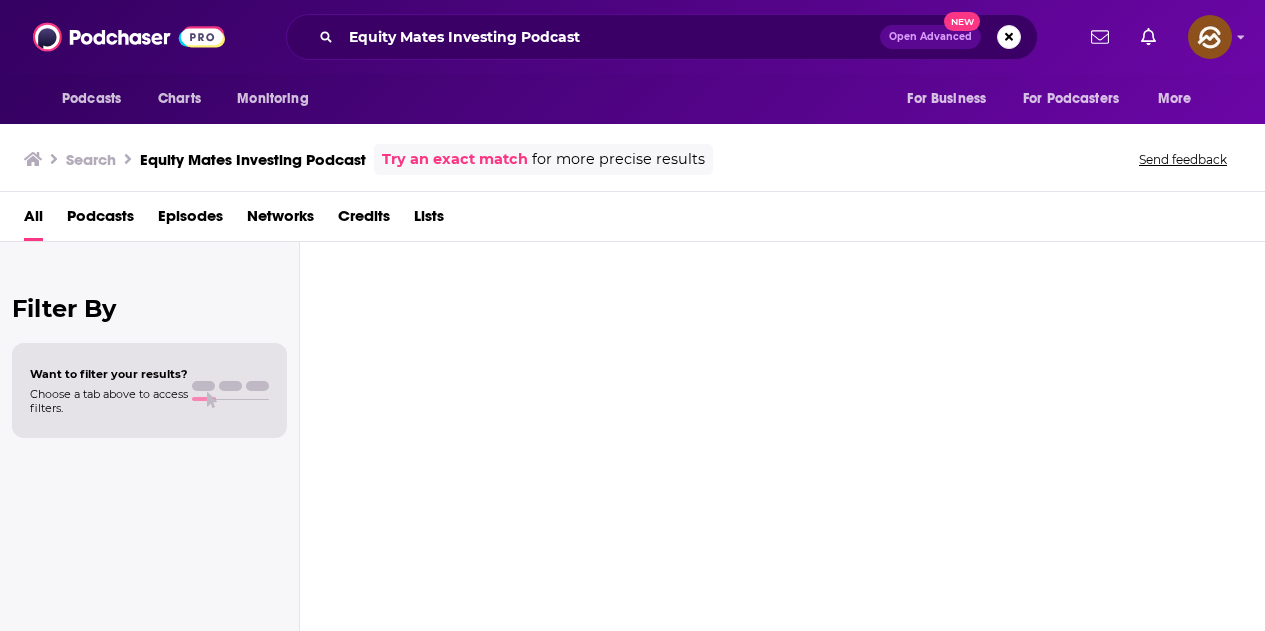 scroll, scrollTop: 0, scrollLeft: 0, axis: both 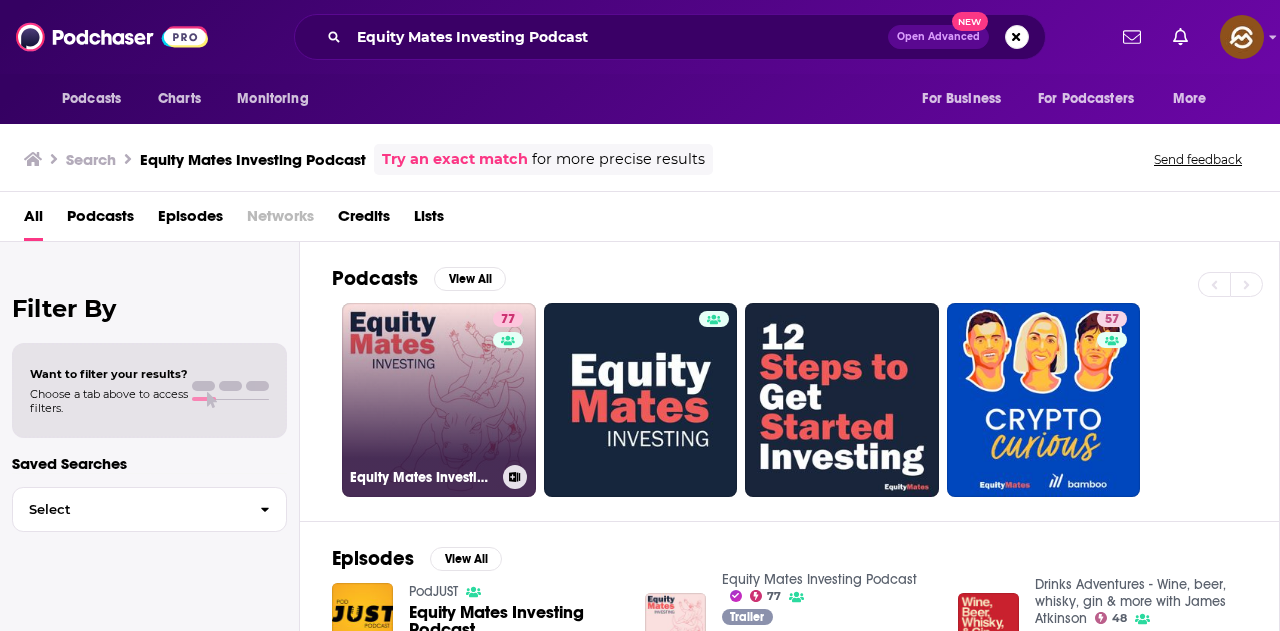 click on "77 Equity Mates Investing Podcast" at bounding box center [439, 400] 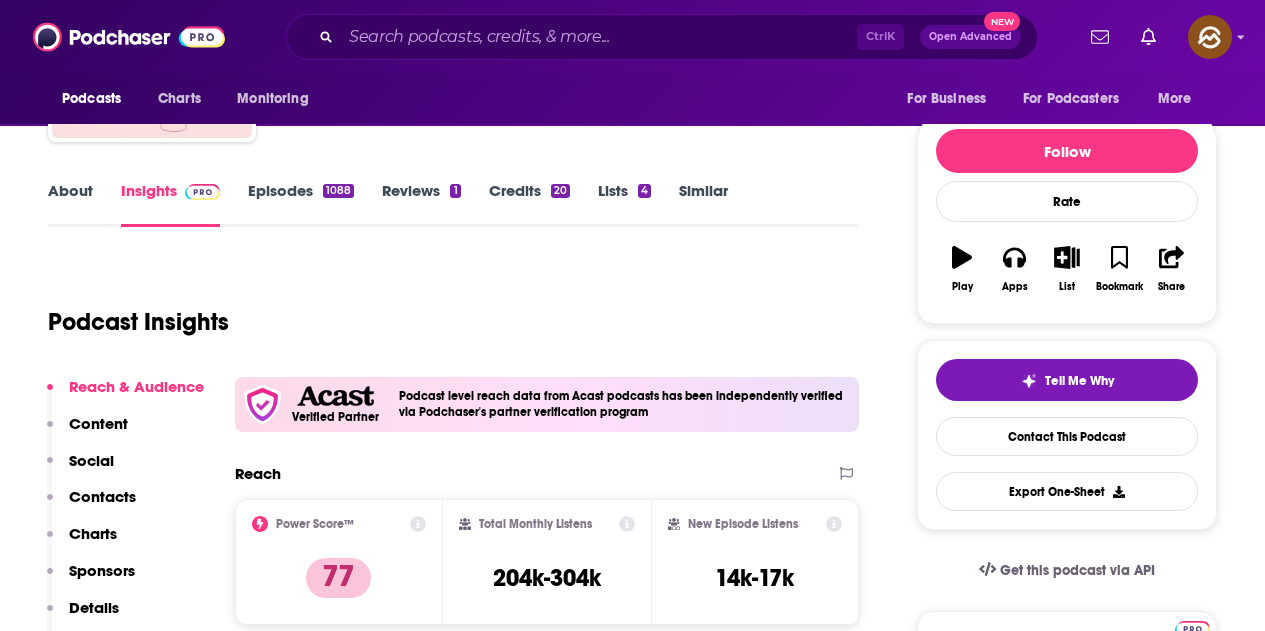 scroll, scrollTop: 400, scrollLeft: 0, axis: vertical 